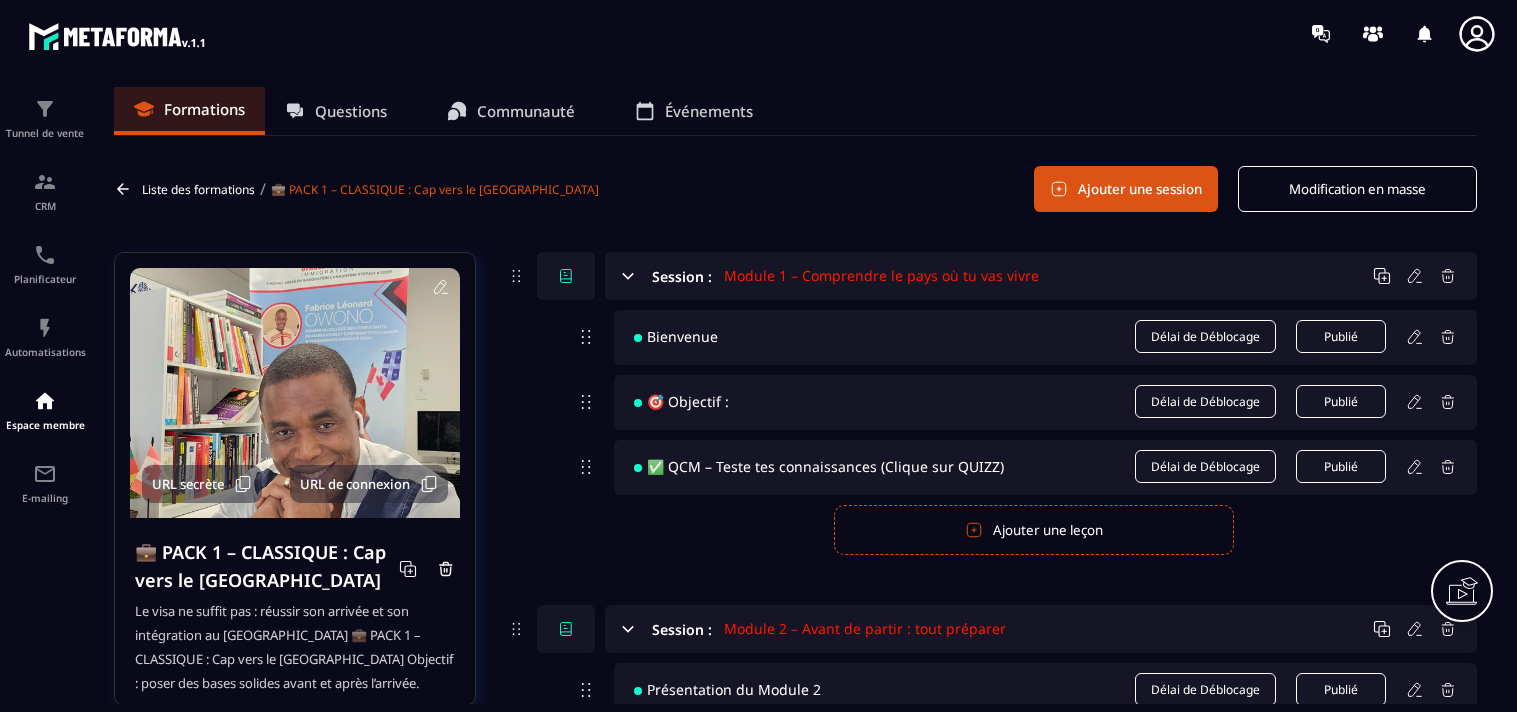 scroll, scrollTop: 0, scrollLeft: 0, axis: both 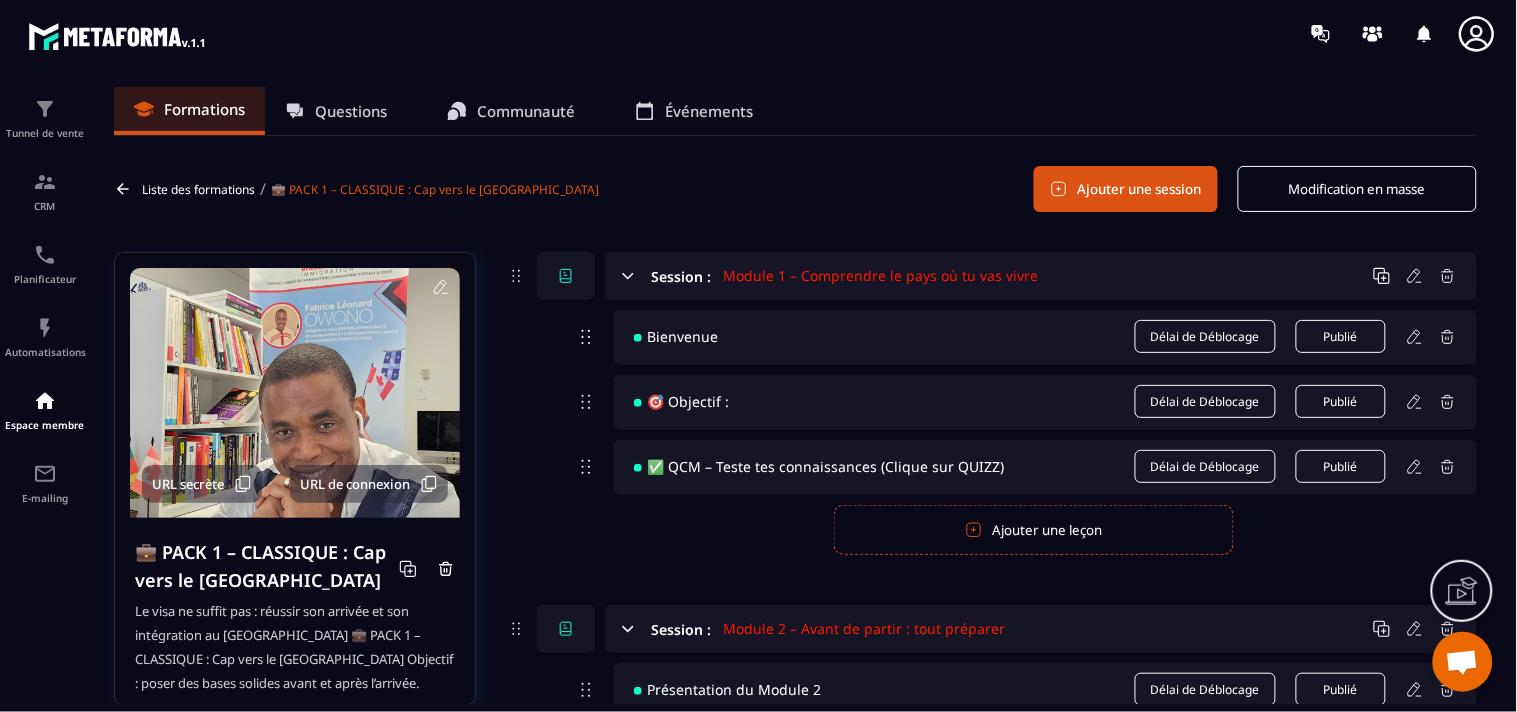 click on "Formations" at bounding box center (204, 109) 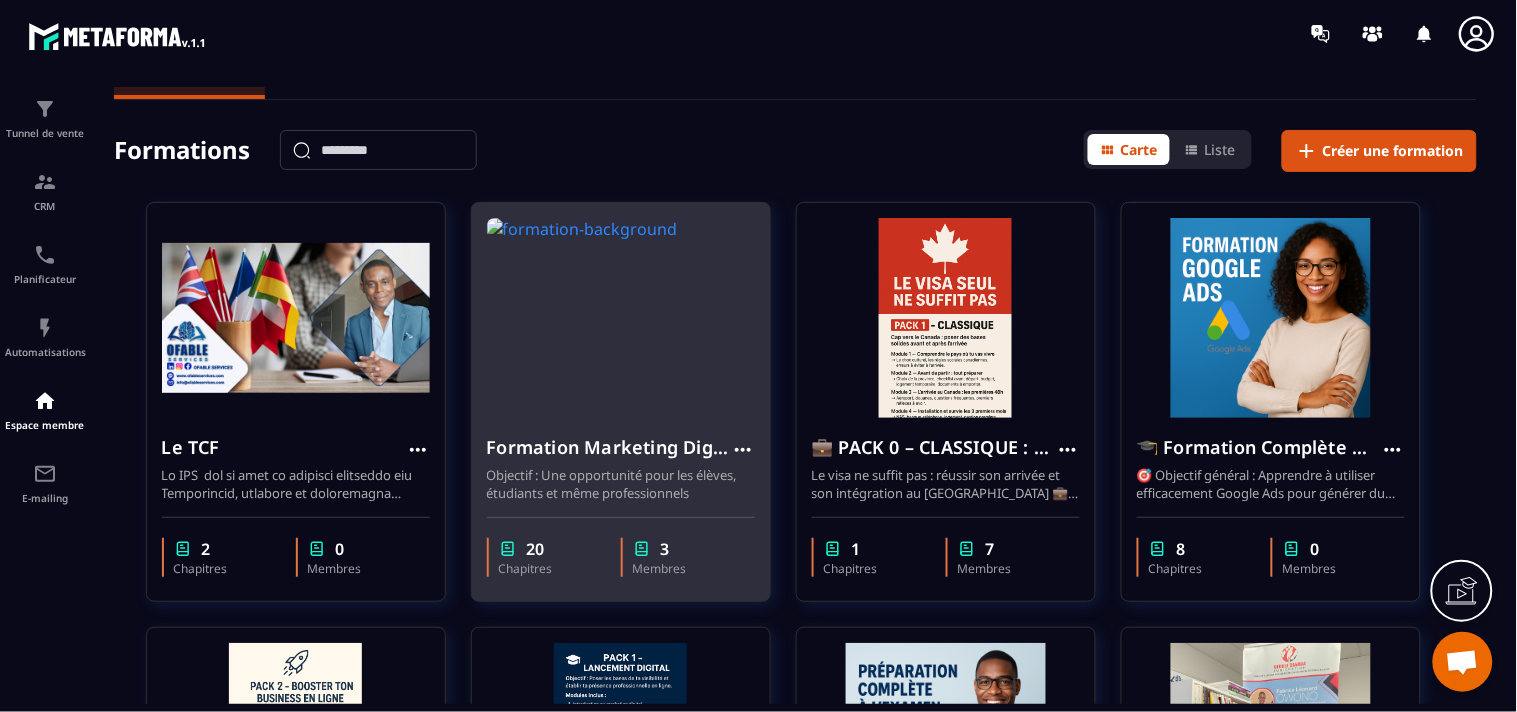 scroll, scrollTop: 0, scrollLeft: 0, axis: both 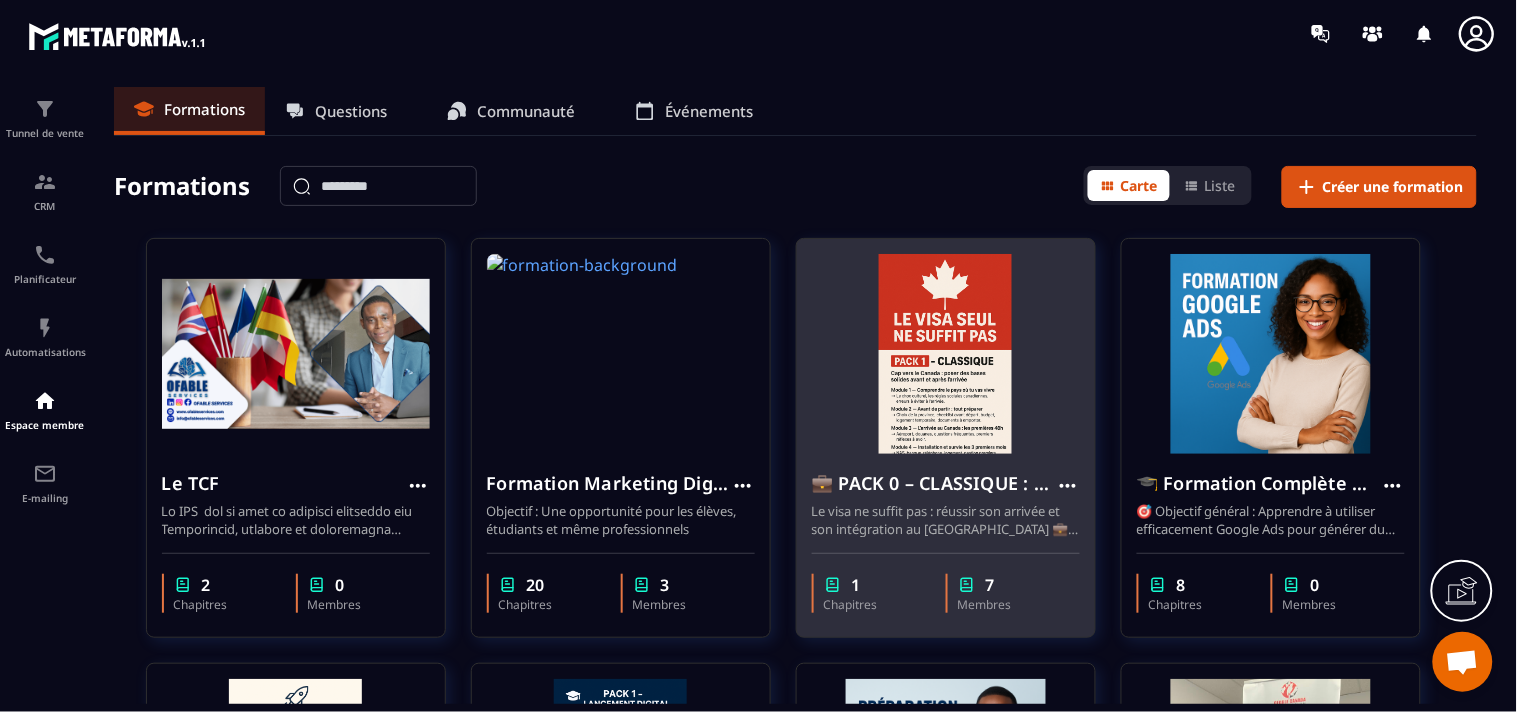 click on "Le visa ne suffit pas : réussir son arrivée et son intégration au [GEOGRAPHIC_DATA]
💼 PACK 0 – CLASSIQUE : Cap vers le [GEOGRAPHIC_DATA]
Objectif : poser des bases solides avant et après l’arrivée." at bounding box center [946, 520] 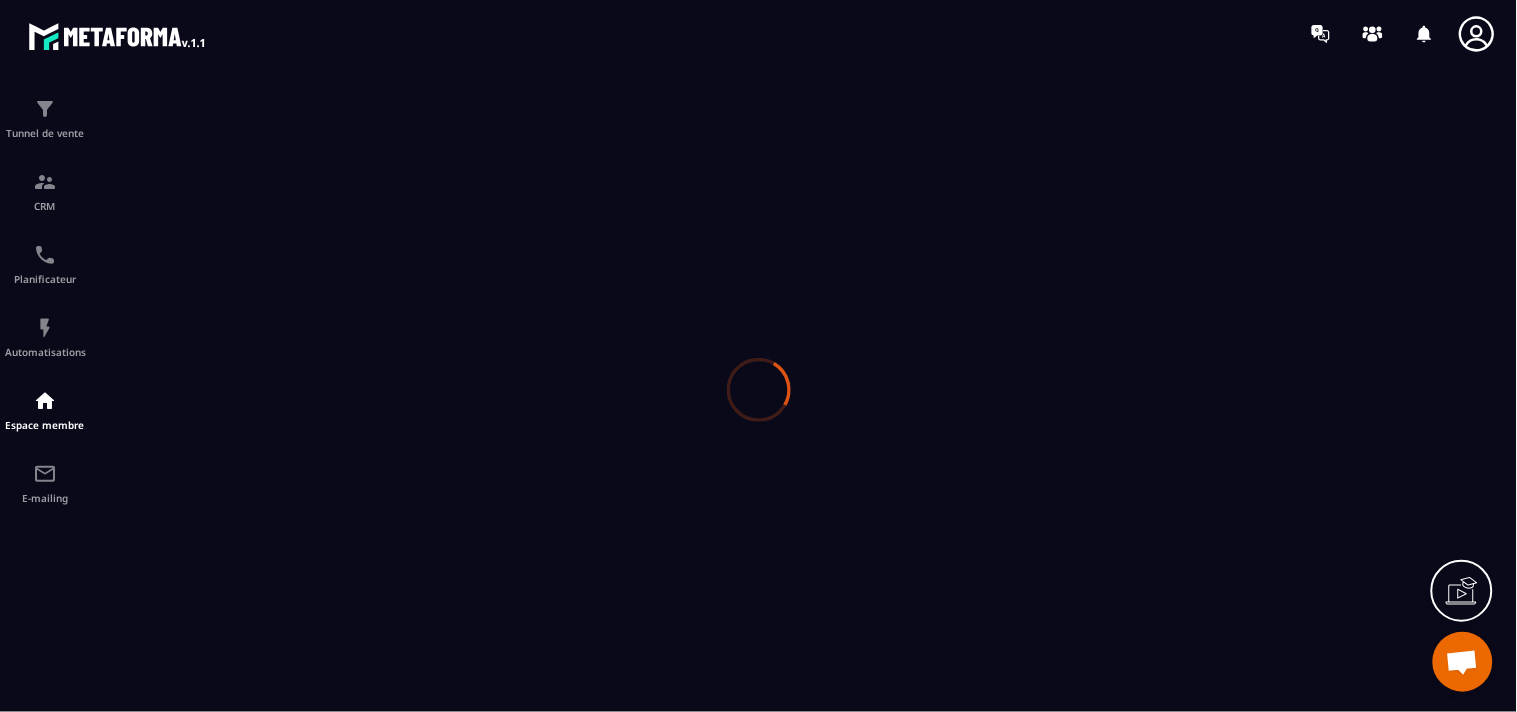 click at bounding box center [758, 389] 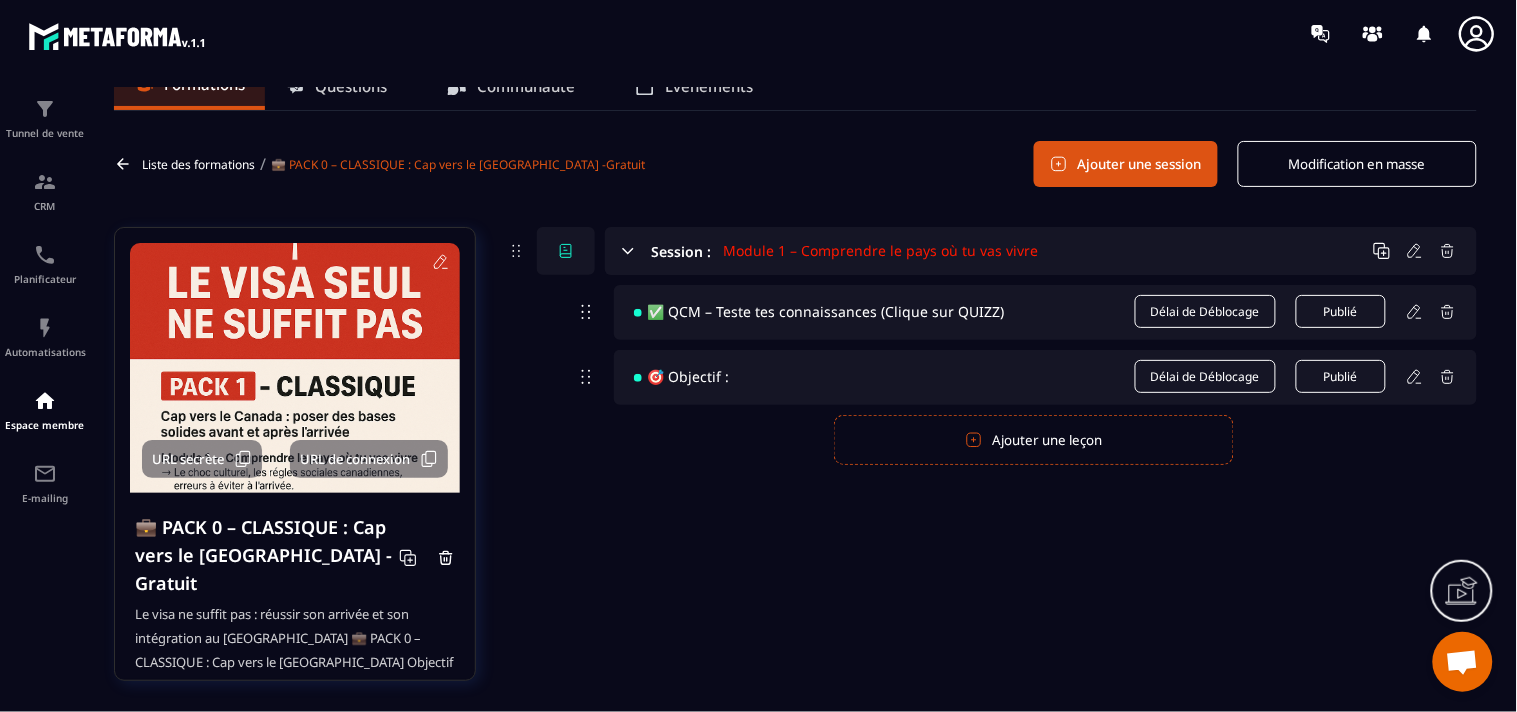 scroll, scrollTop: 0, scrollLeft: 0, axis: both 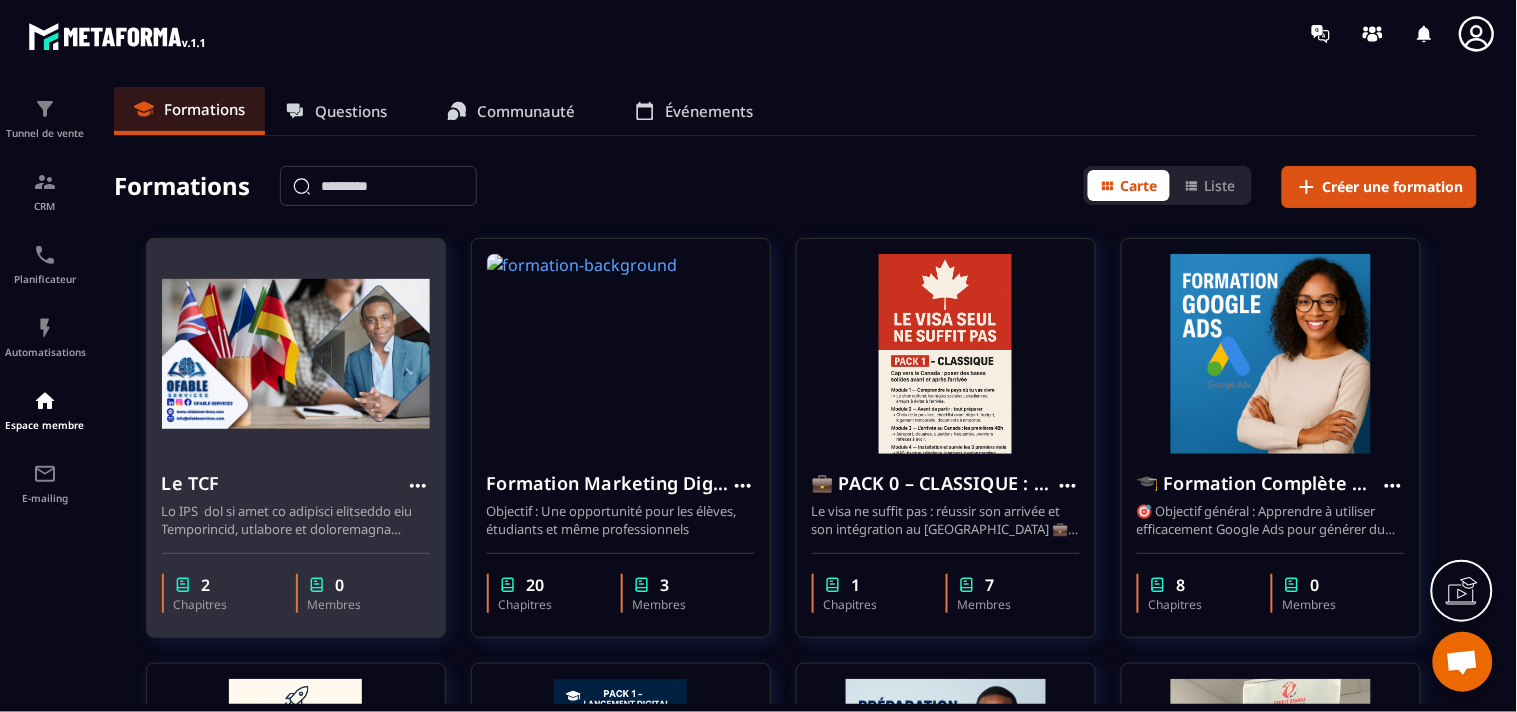 click on "Le  TCF" at bounding box center [296, 496] 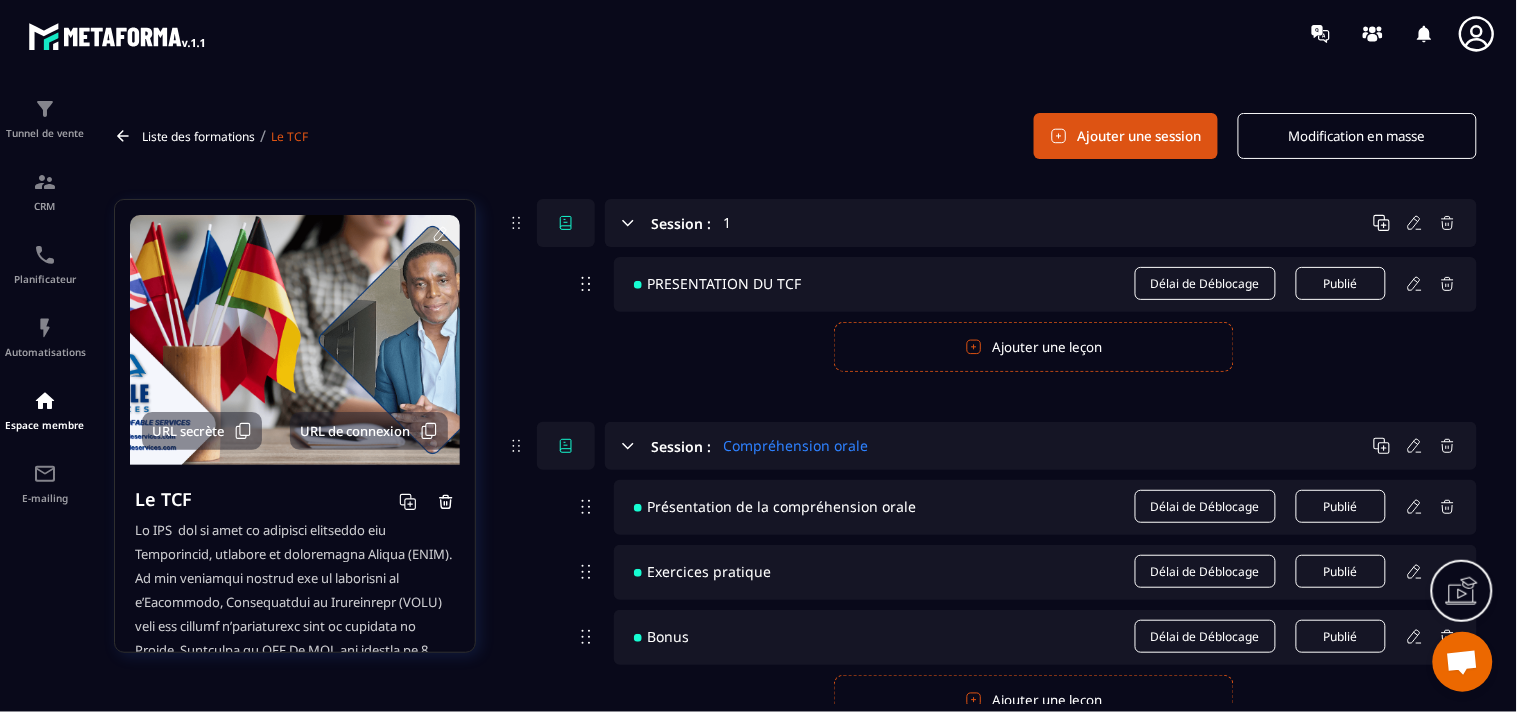 scroll, scrollTop: 145, scrollLeft: 0, axis: vertical 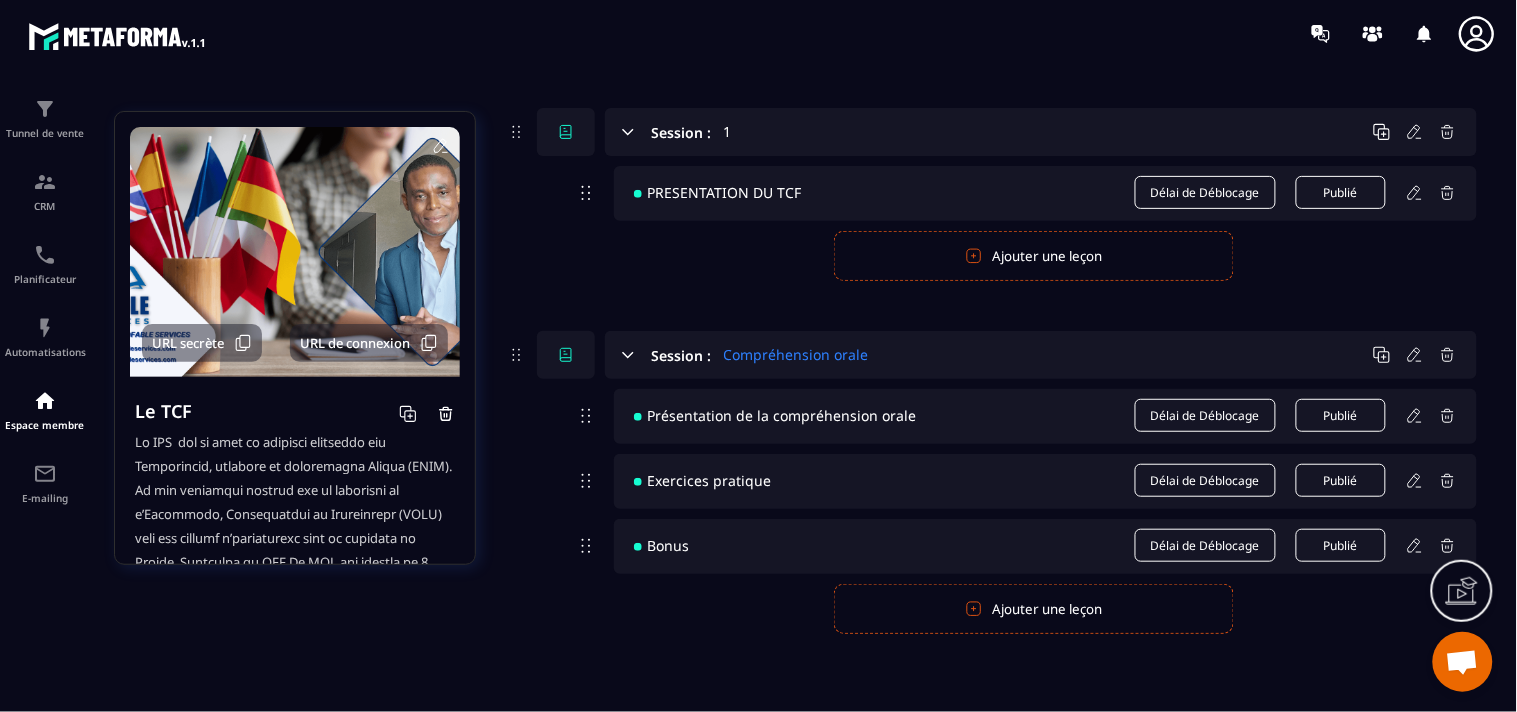 click 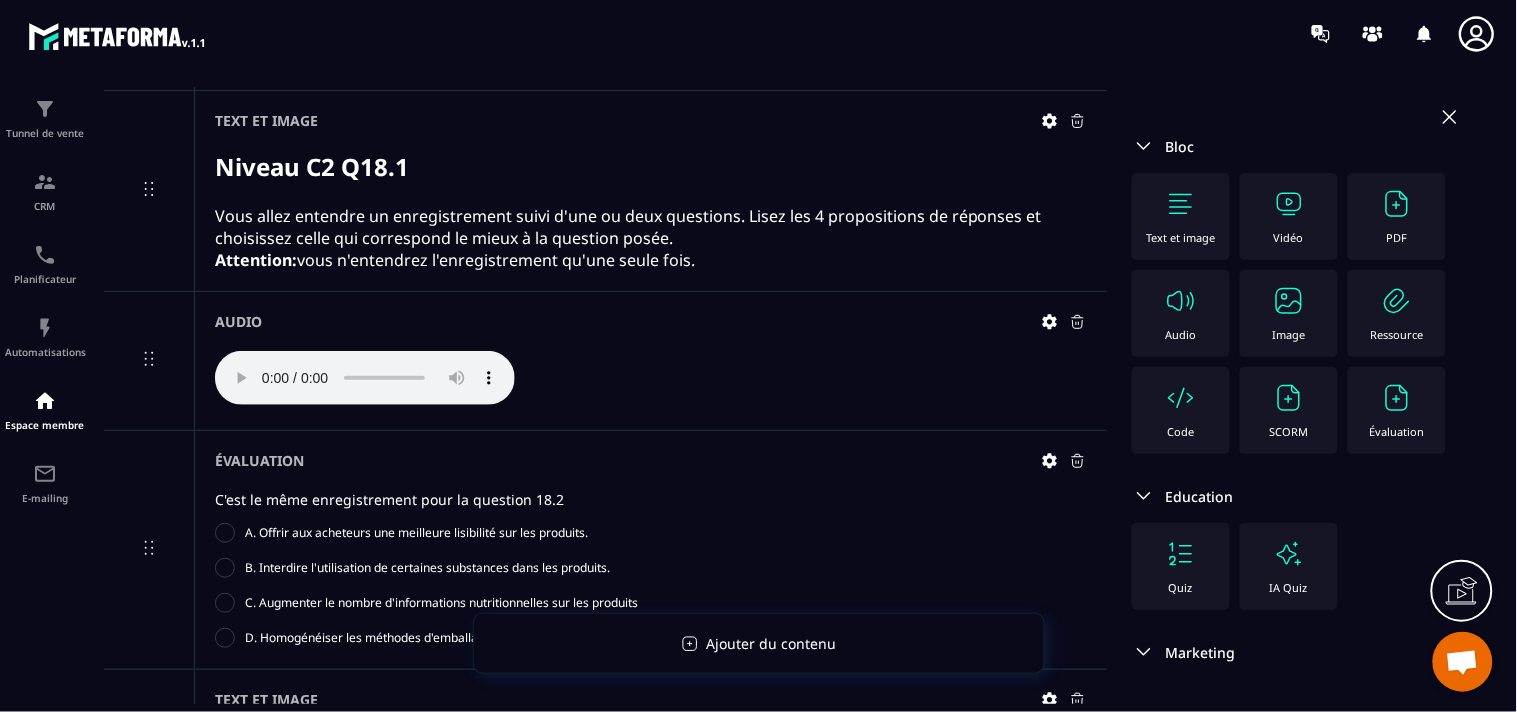 scroll, scrollTop: 12136, scrollLeft: 0, axis: vertical 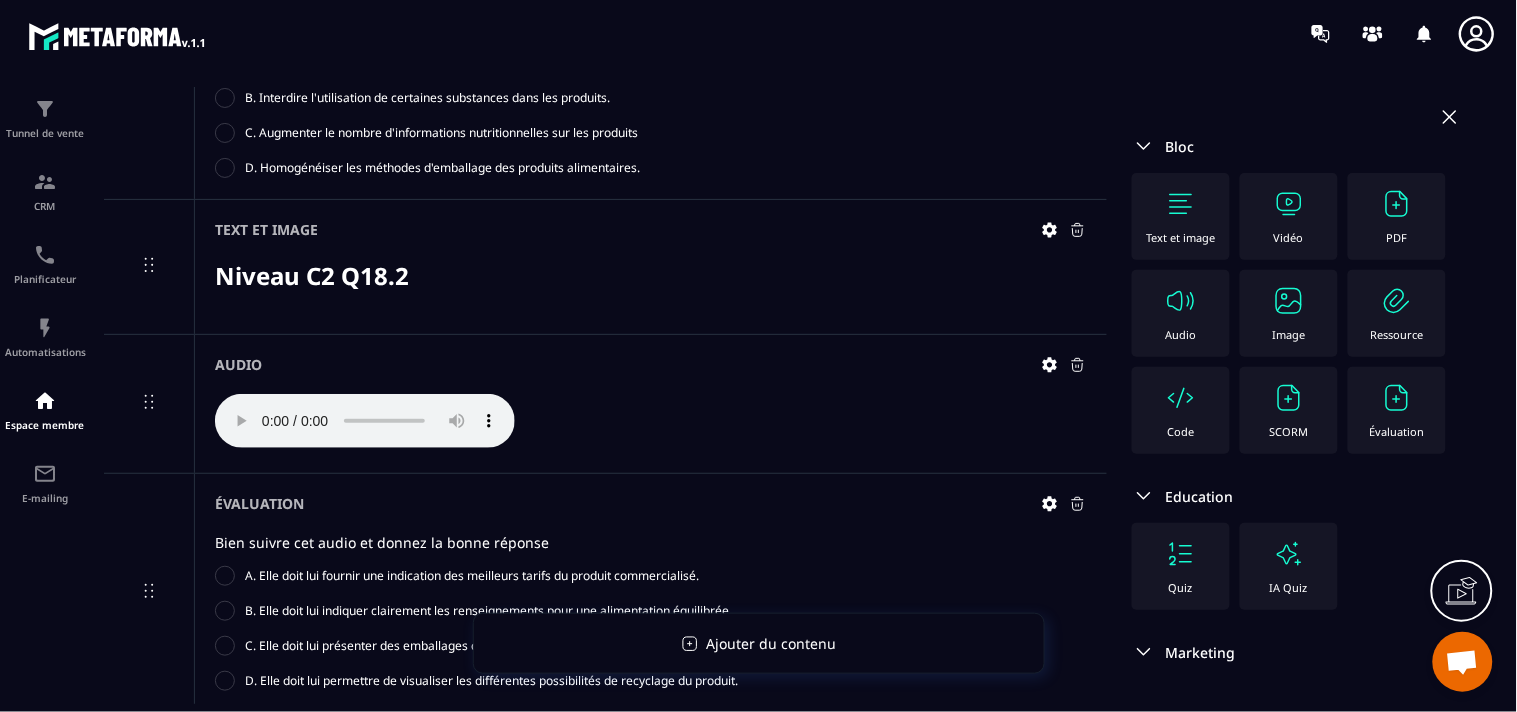 click 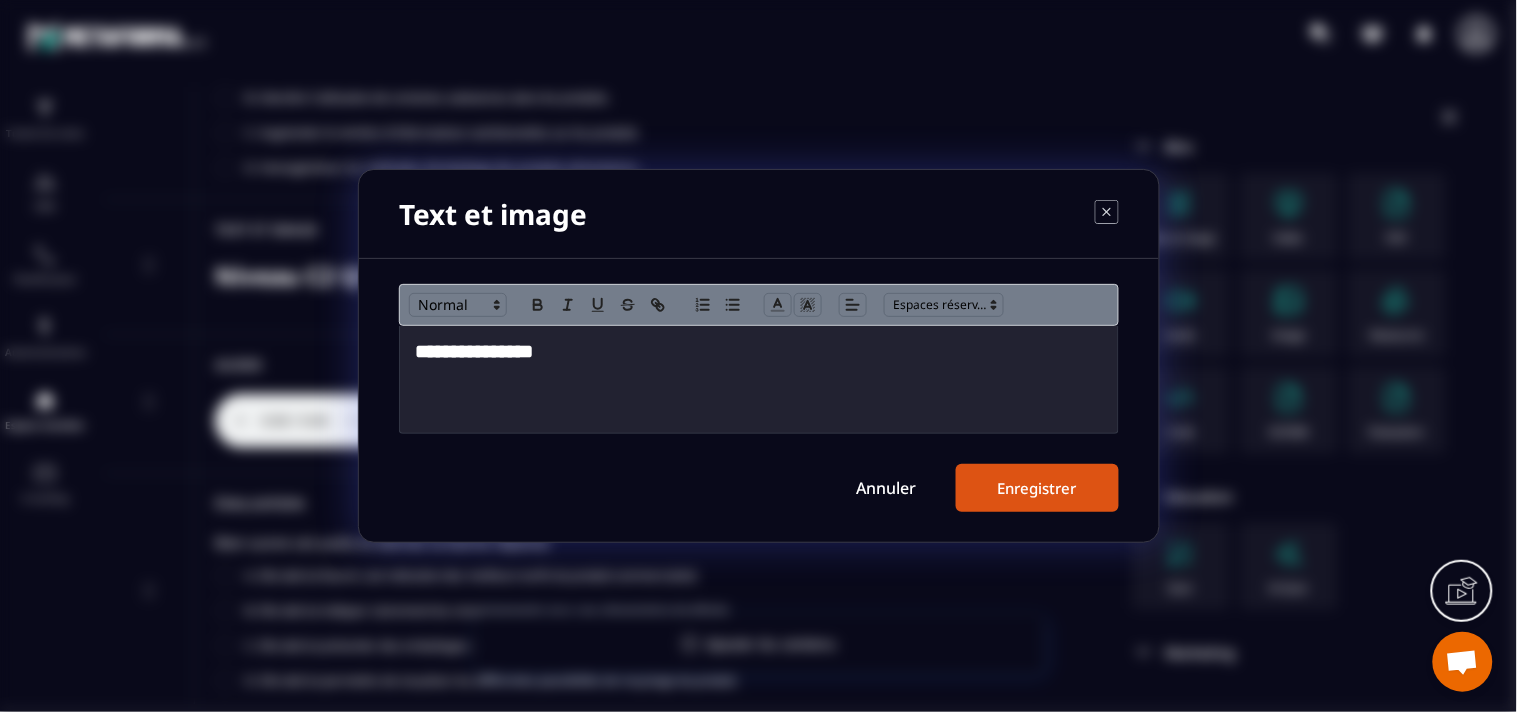 click at bounding box center [758, 356] 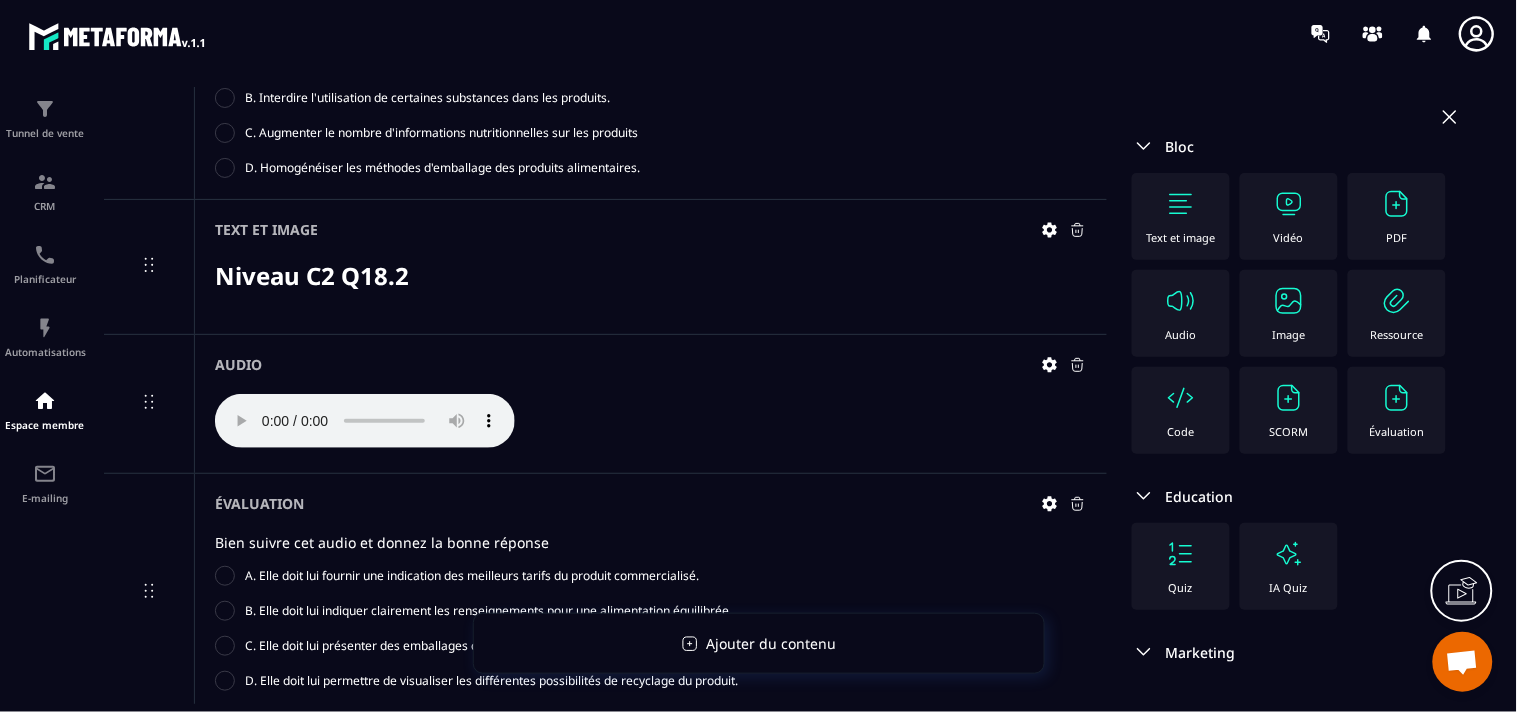 click 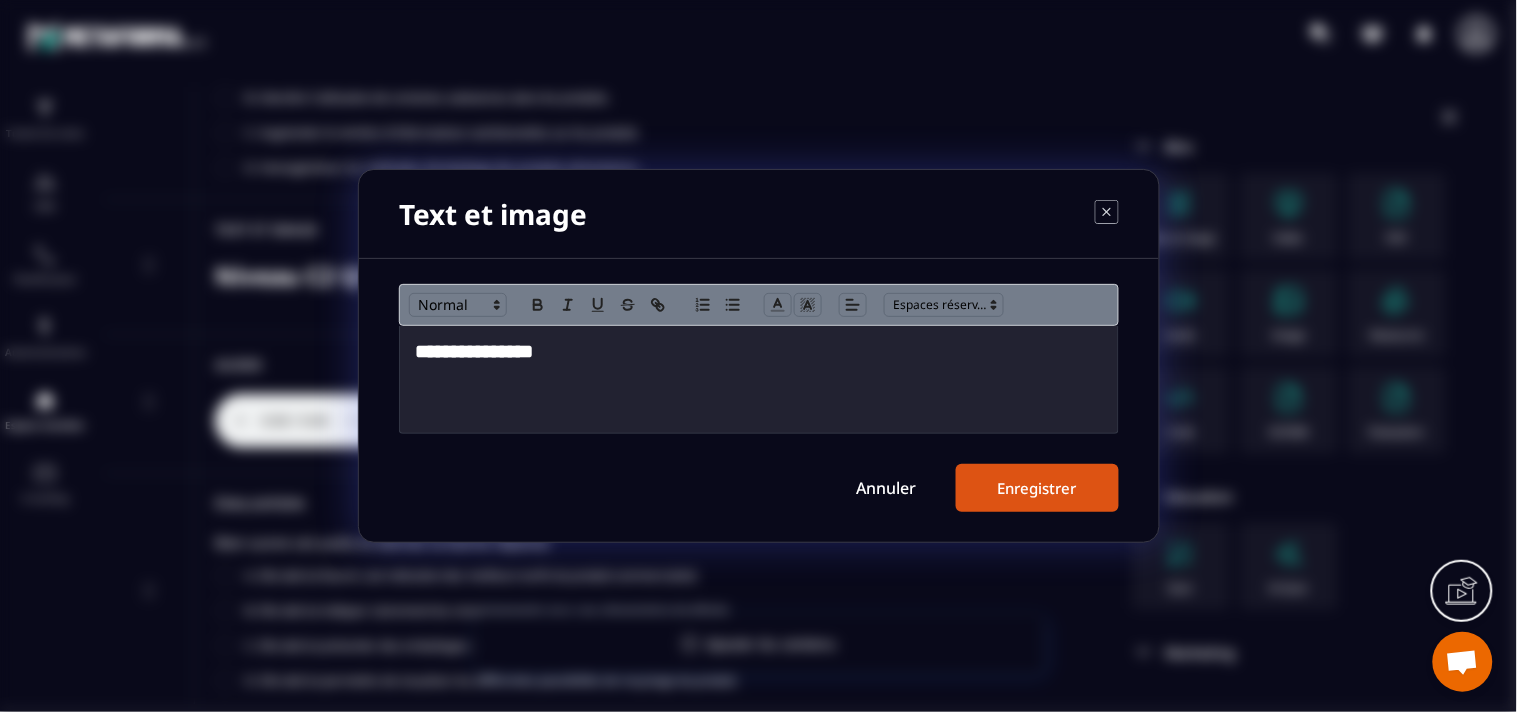 click at bounding box center (759, 375) 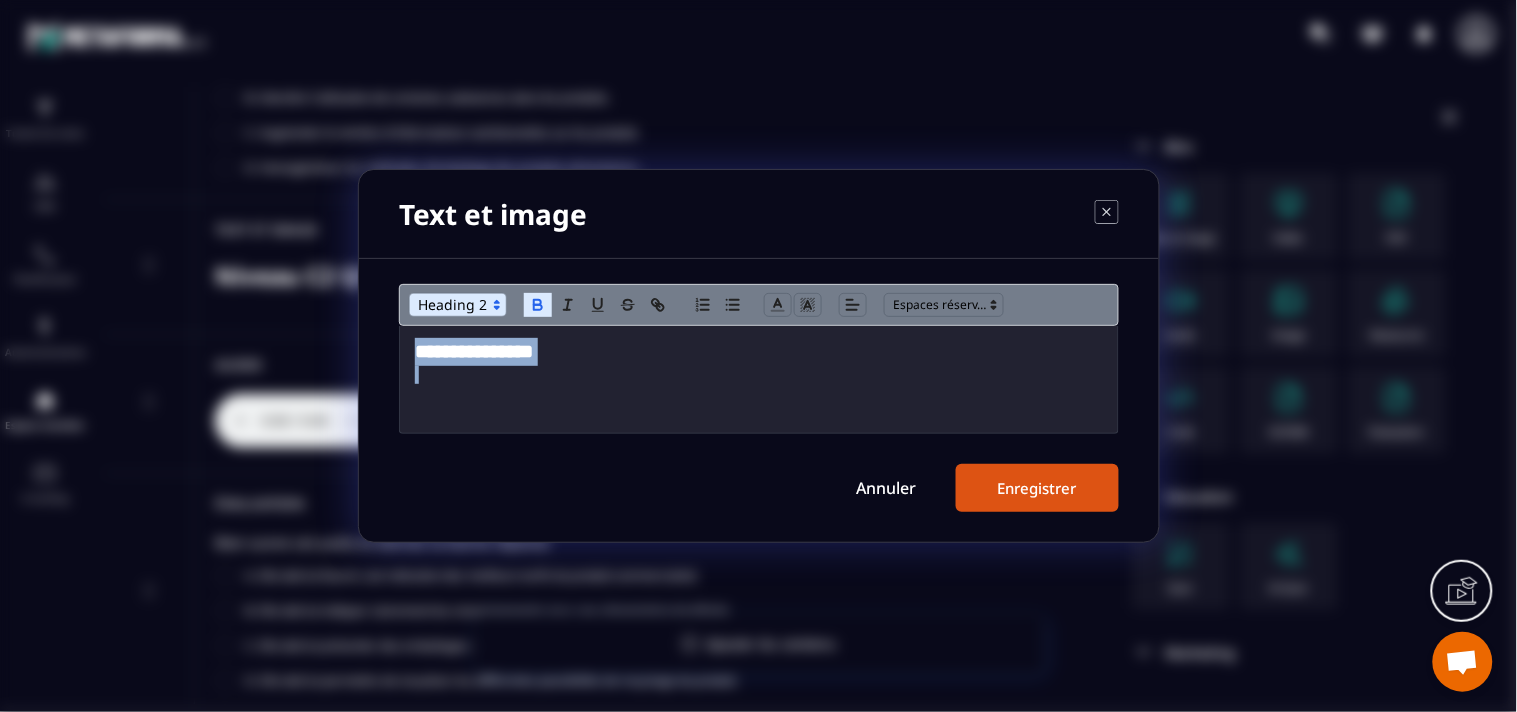 copy on "**********" 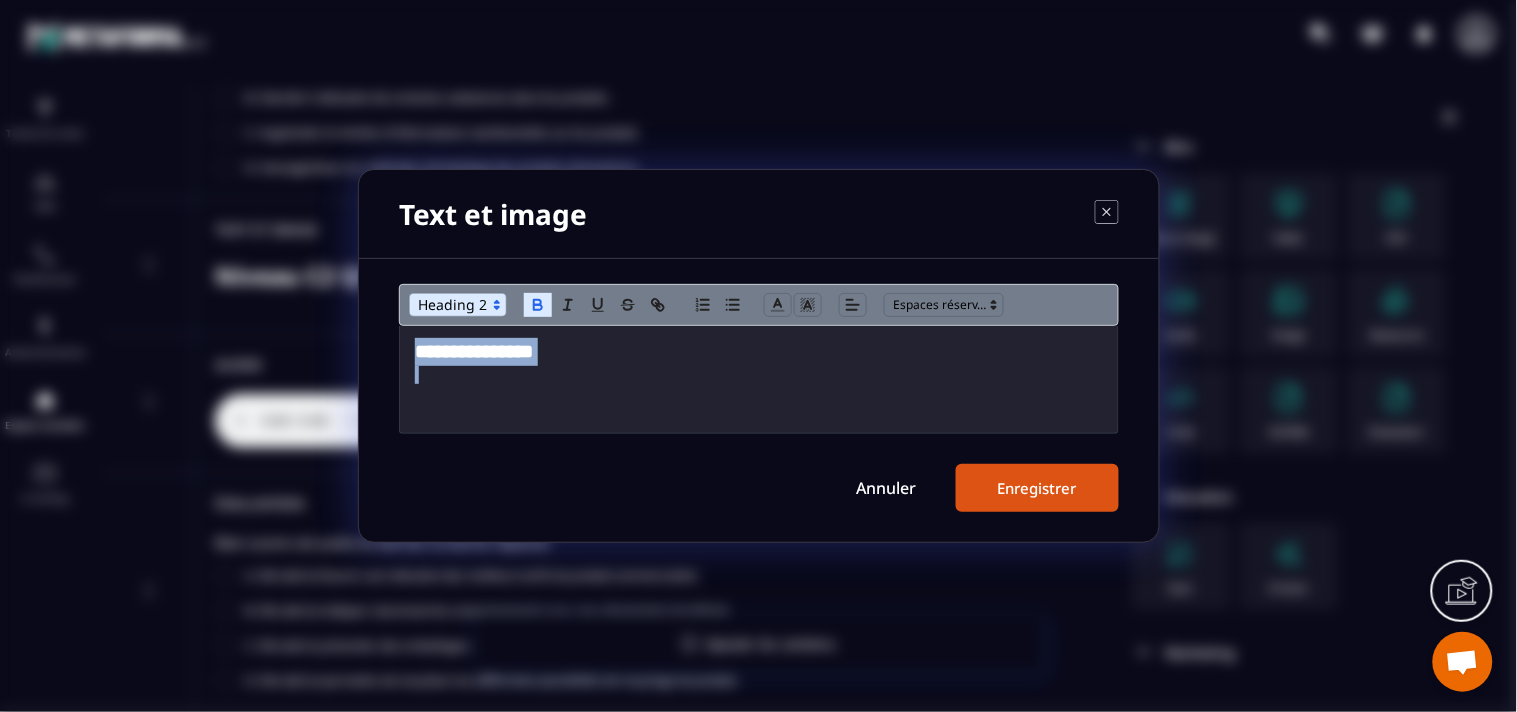 click on "Annuler" at bounding box center (886, 488) 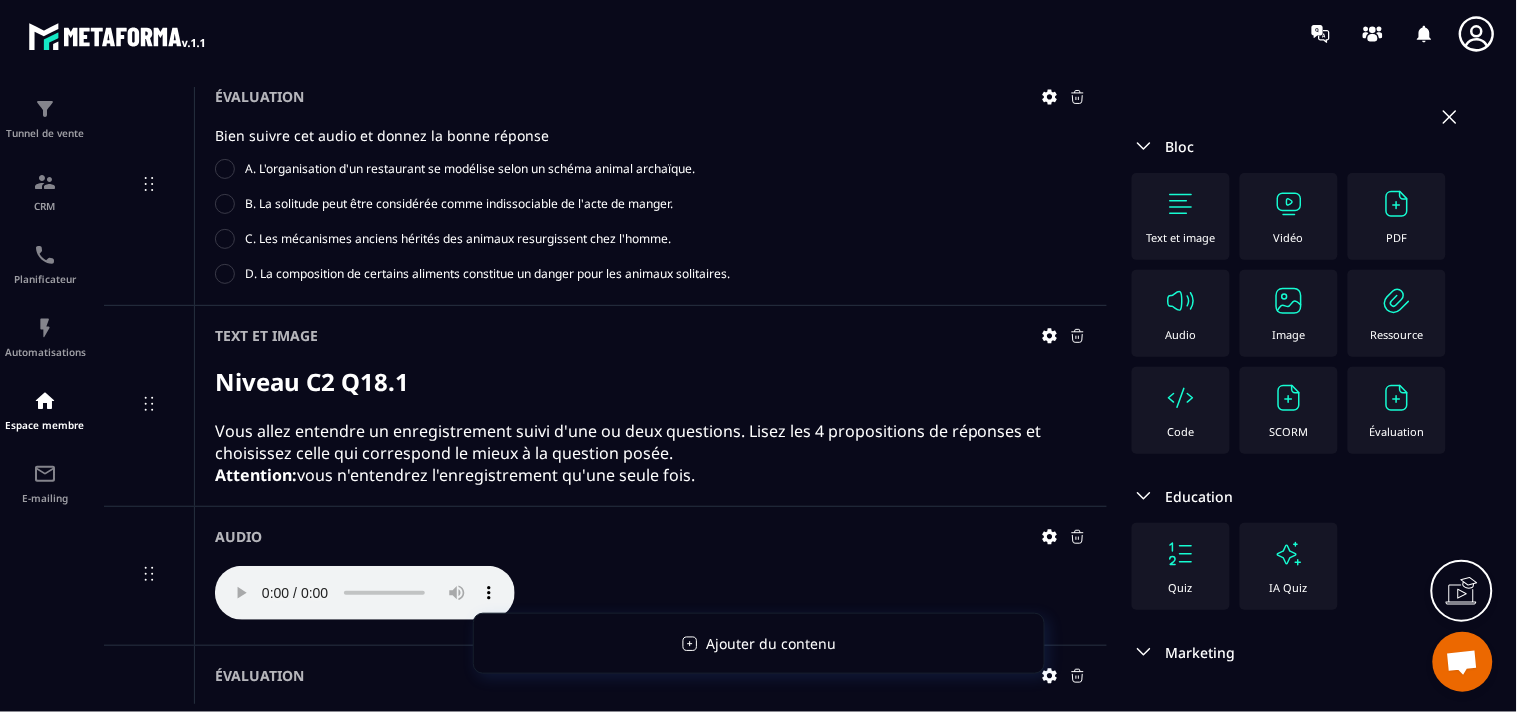 scroll, scrollTop: 11358, scrollLeft: 0, axis: vertical 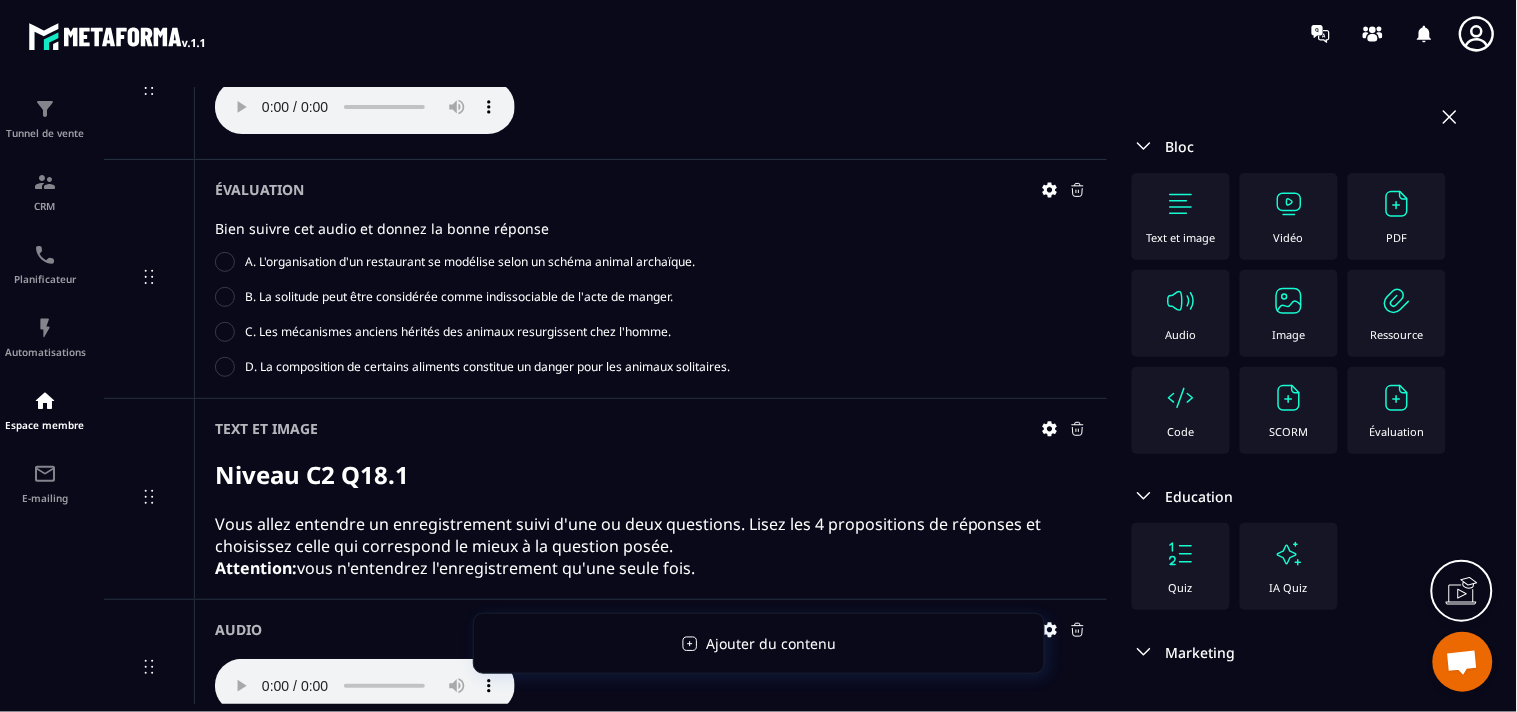 click 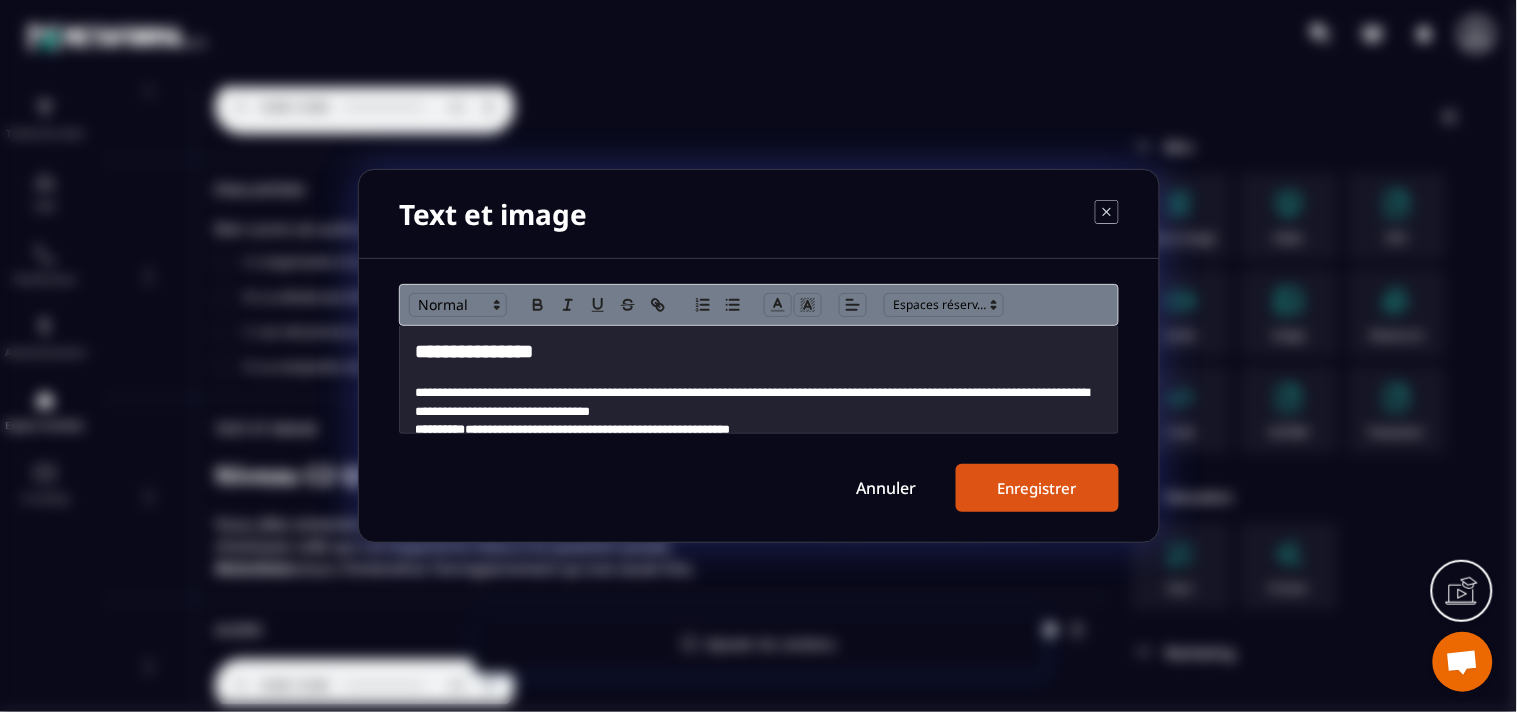 click on "**********" at bounding box center (759, 352) 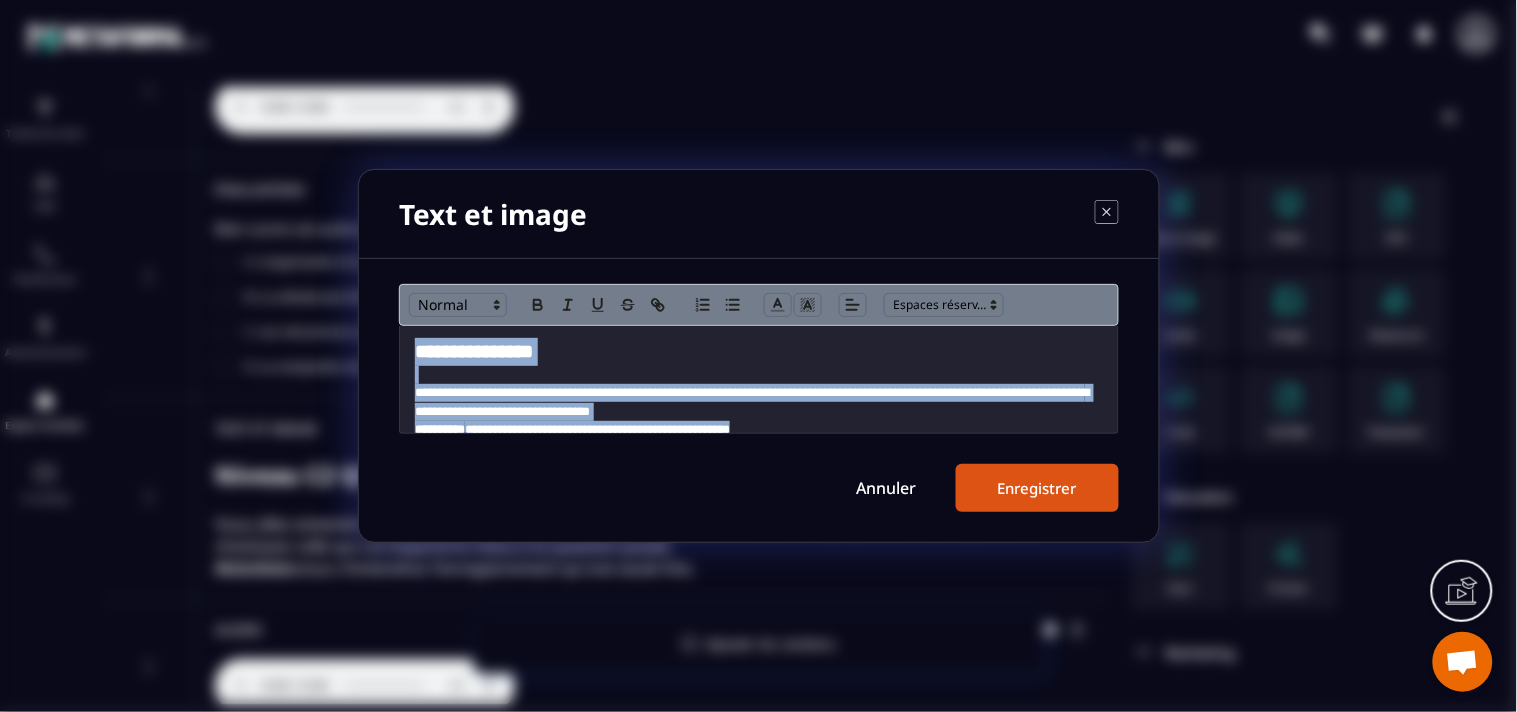 click on "Annuler" at bounding box center (886, 488) 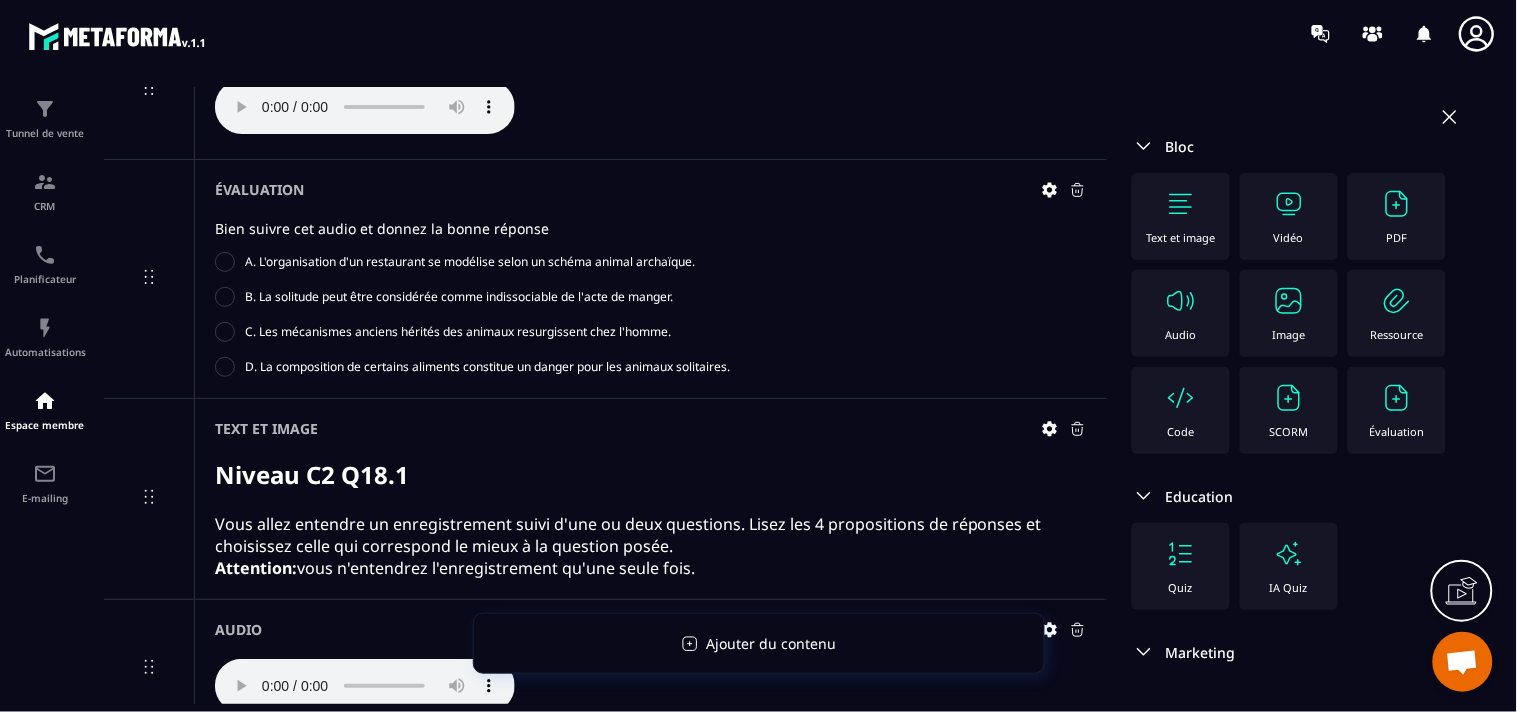 click on "Text et image" at bounding box center (1181, 237) 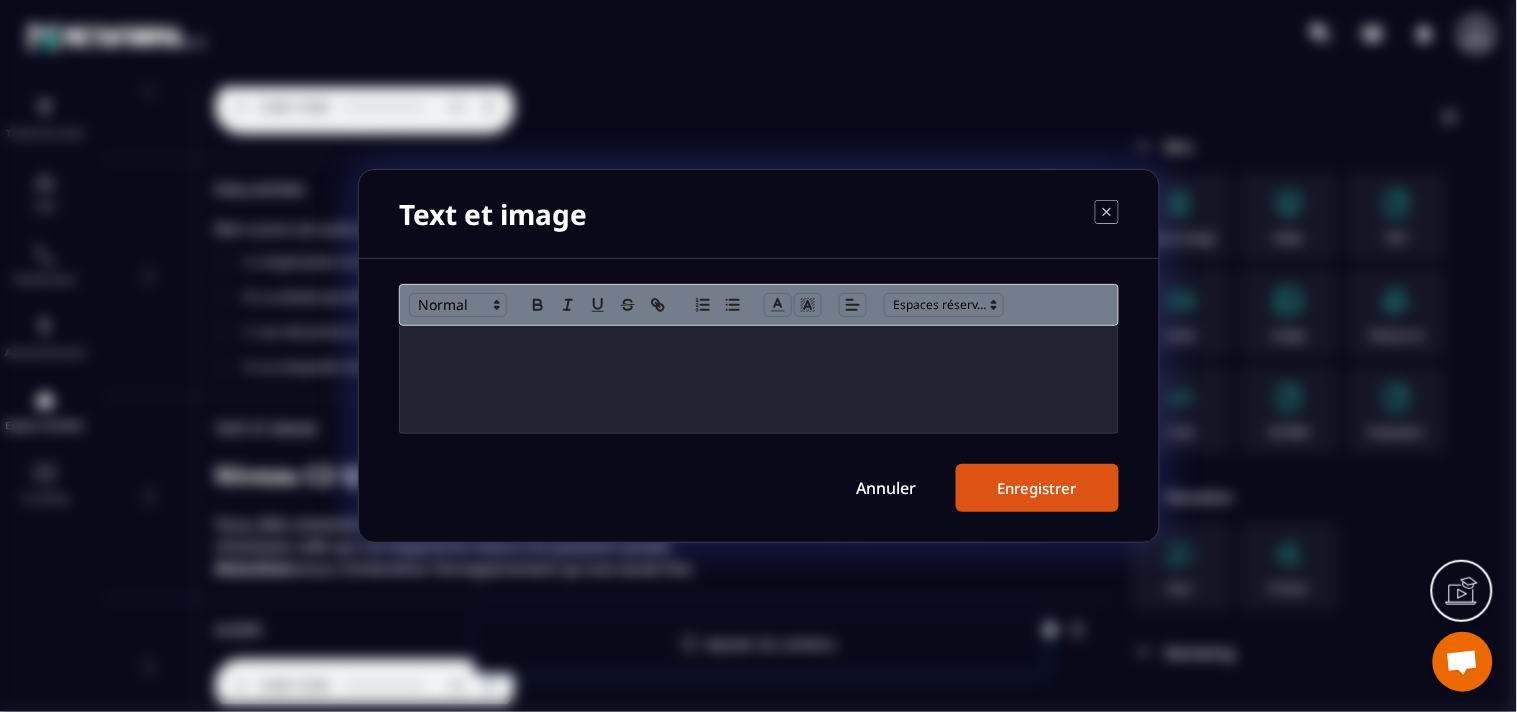 click at bounding box center (759, 379) 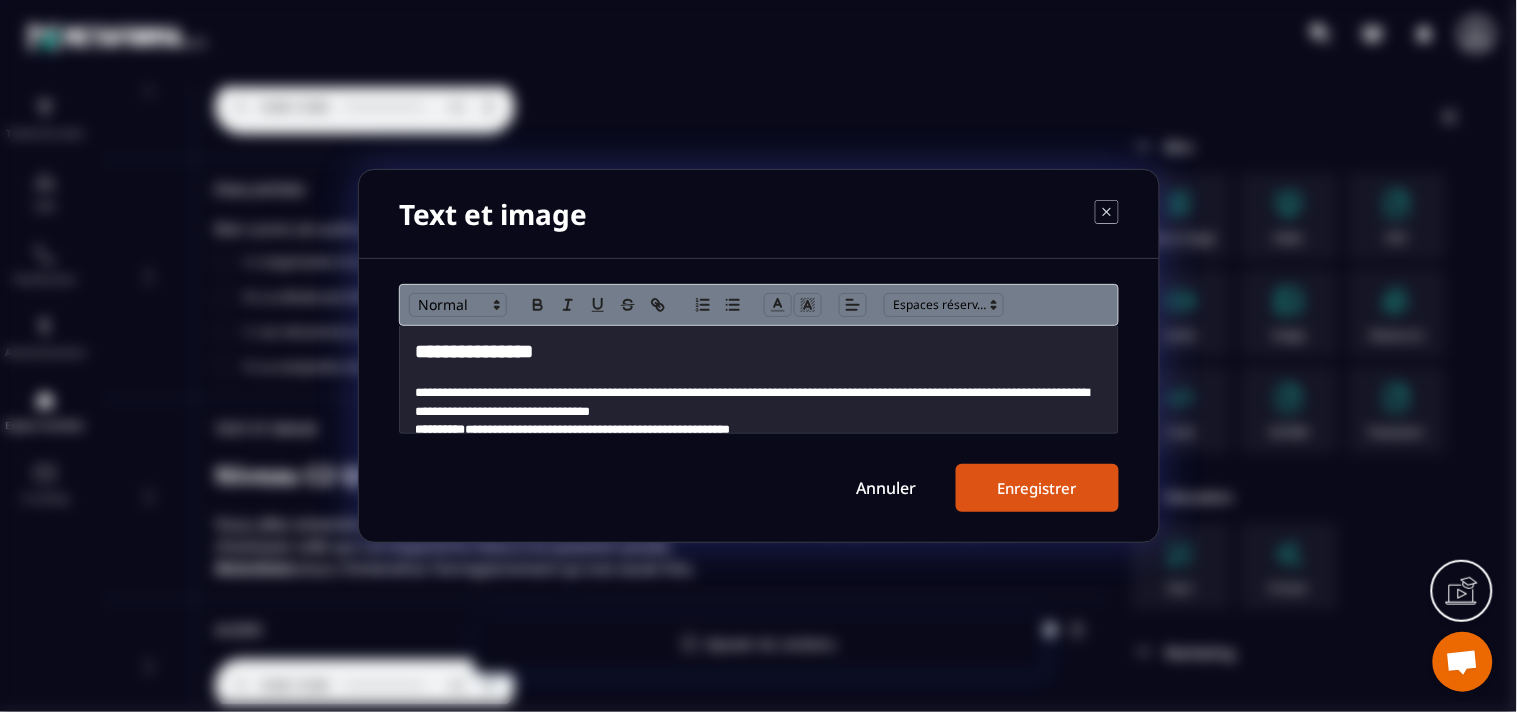 scroll, scrollTop: 0, scrollLeft: 0, axis: both 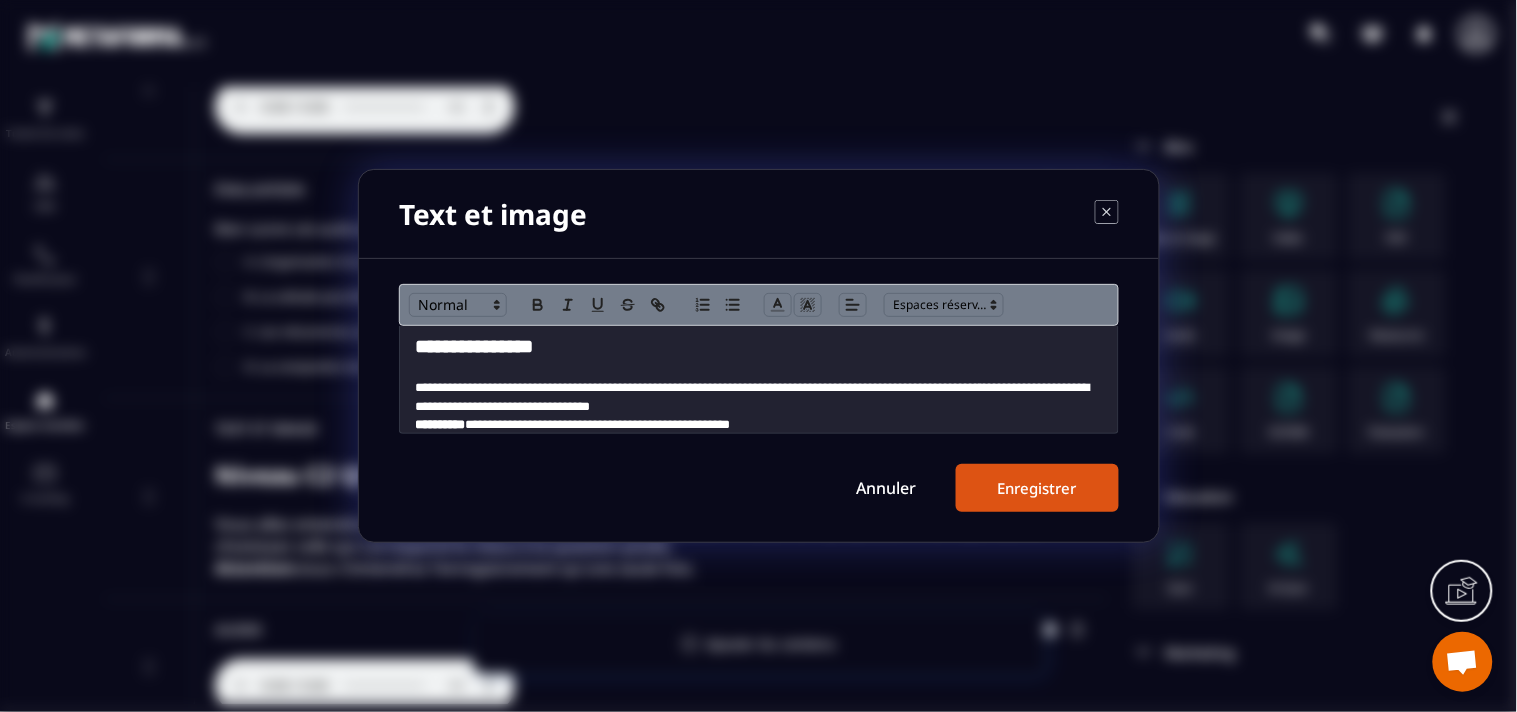 click on "**********" at bounding box center [474, 346] 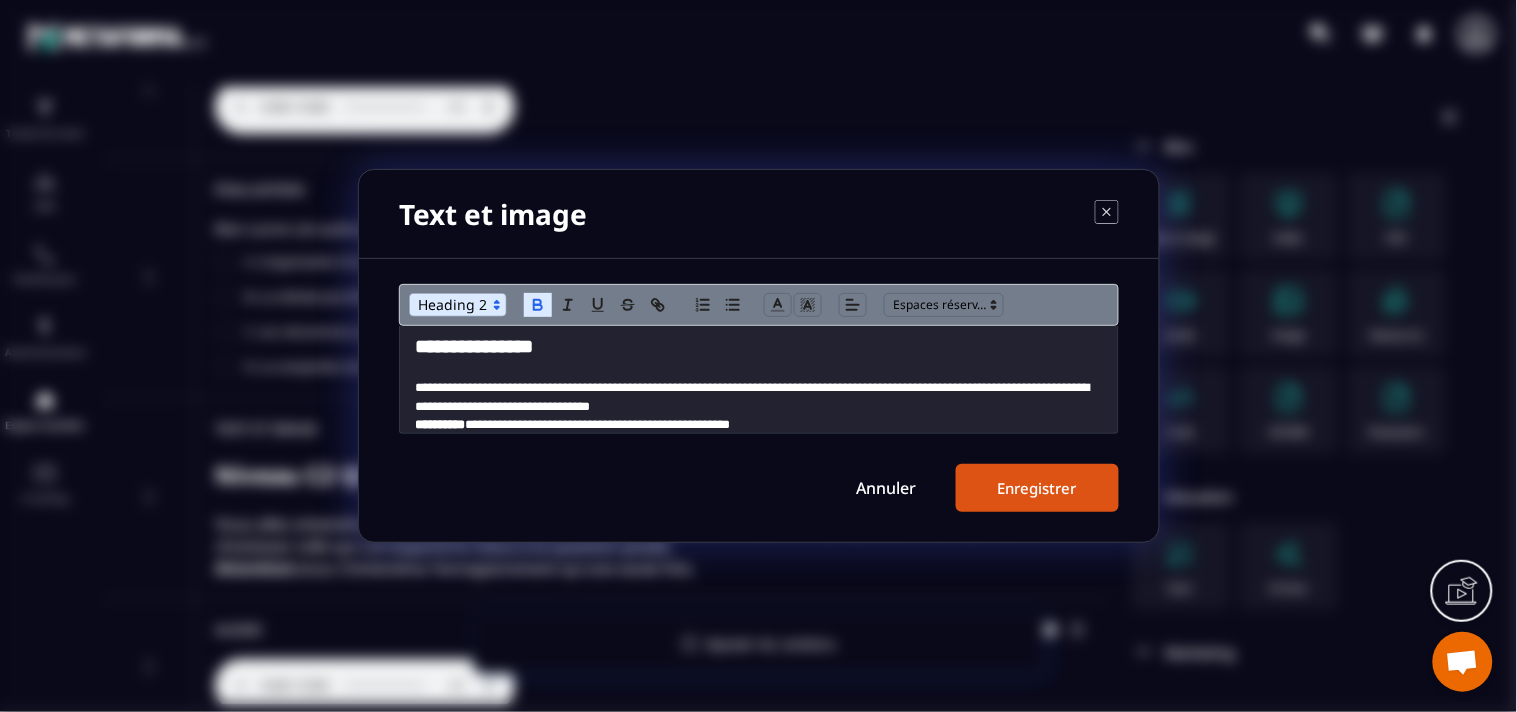 type 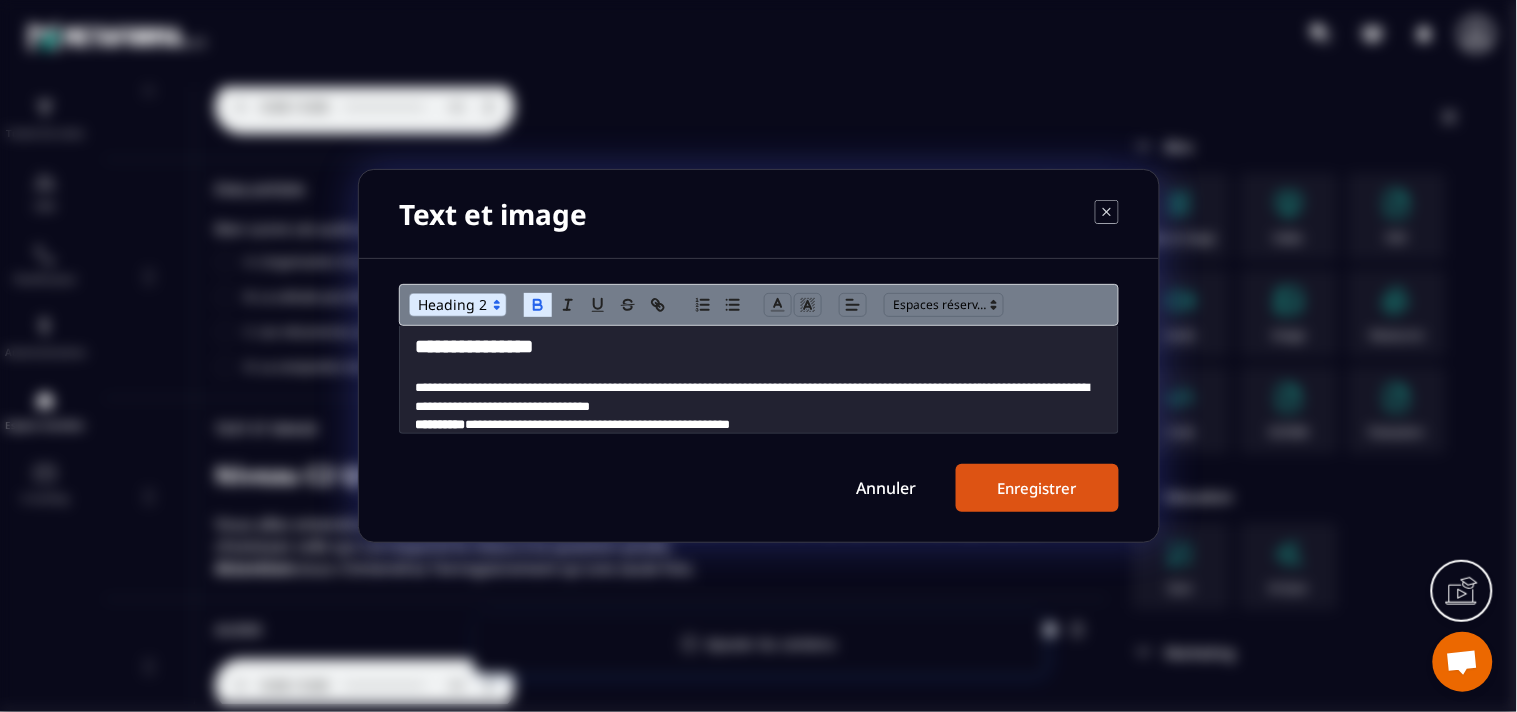 click on "Enregistrer" at bounding box center (1037, 488) 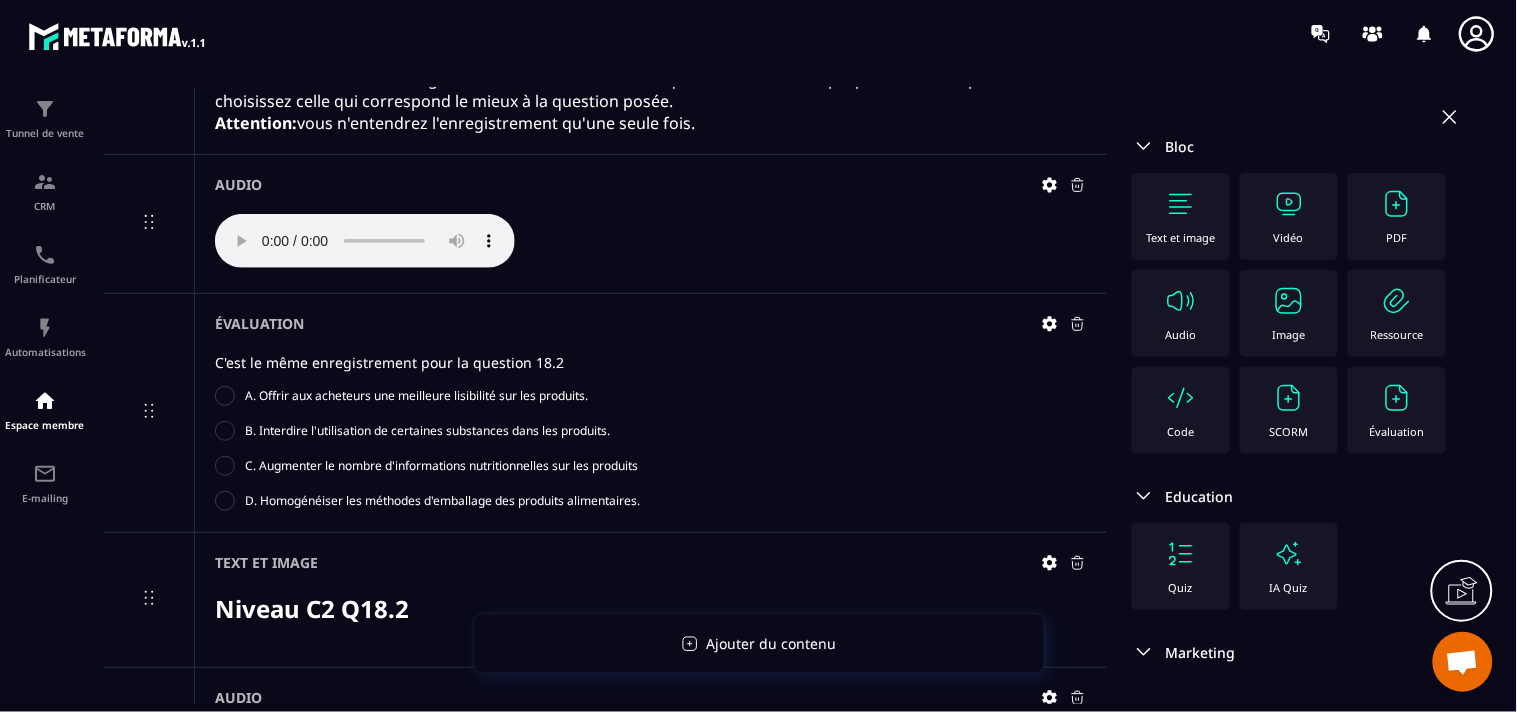 scroll, scrollTop: 12333, scrollLeft: 0, axis: vertical 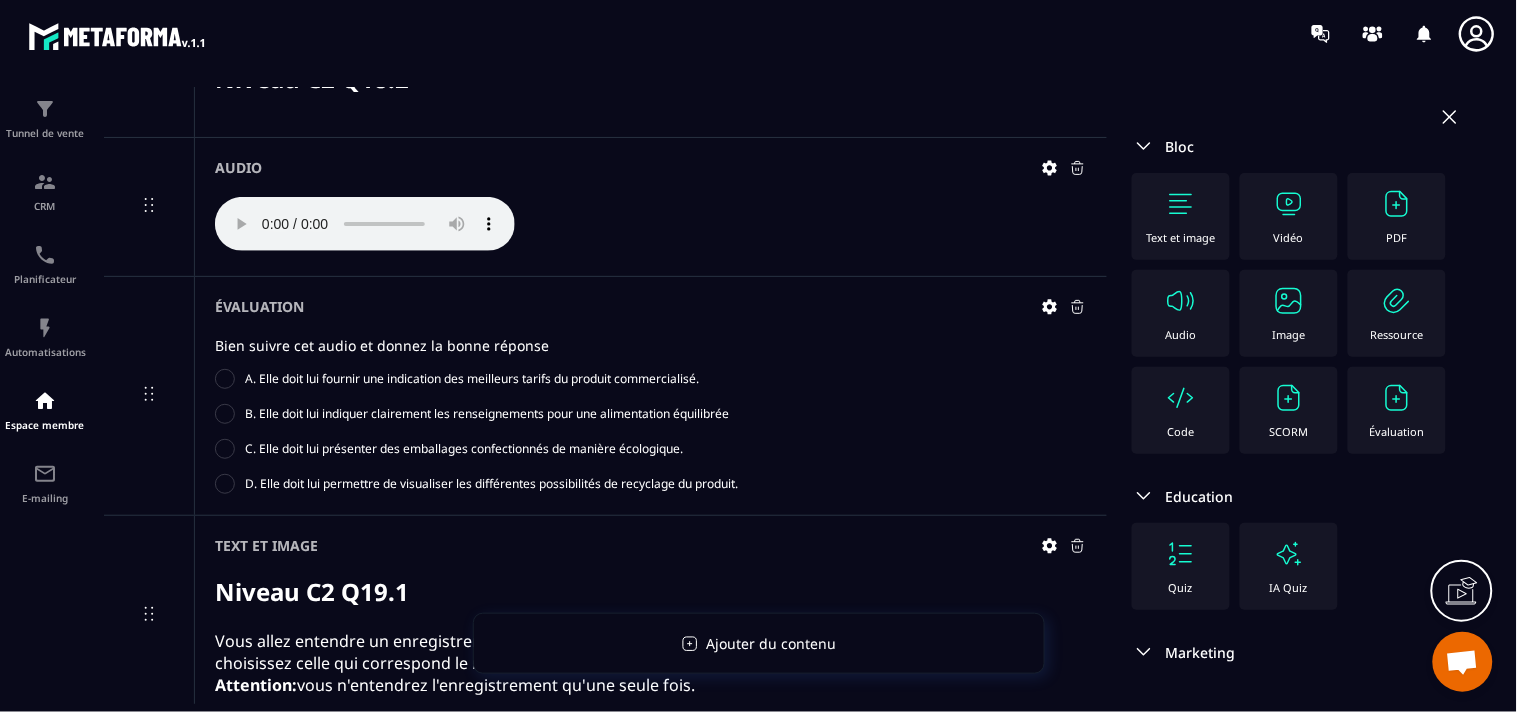 click on "Audio" at bounding box center (1181, 313) 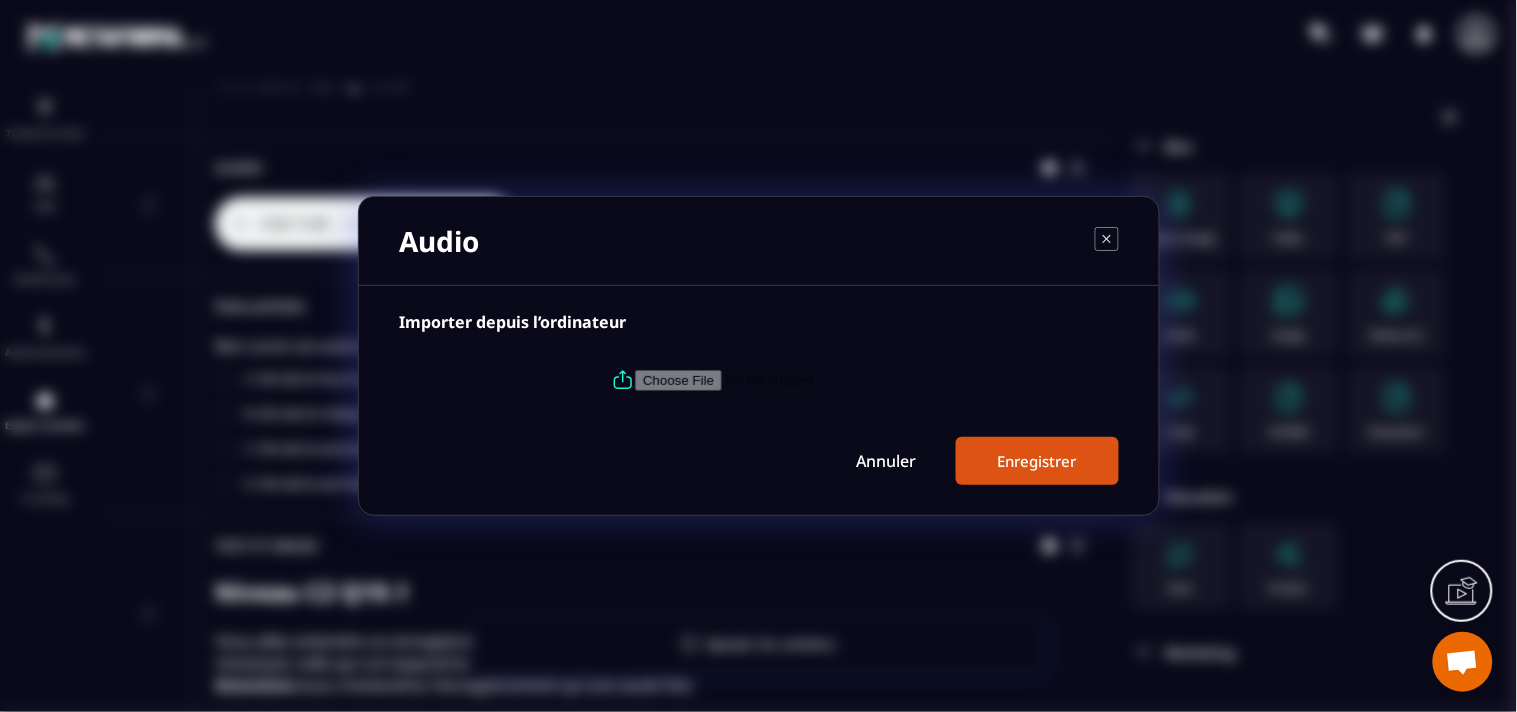 click at bounding box center (758, 356) 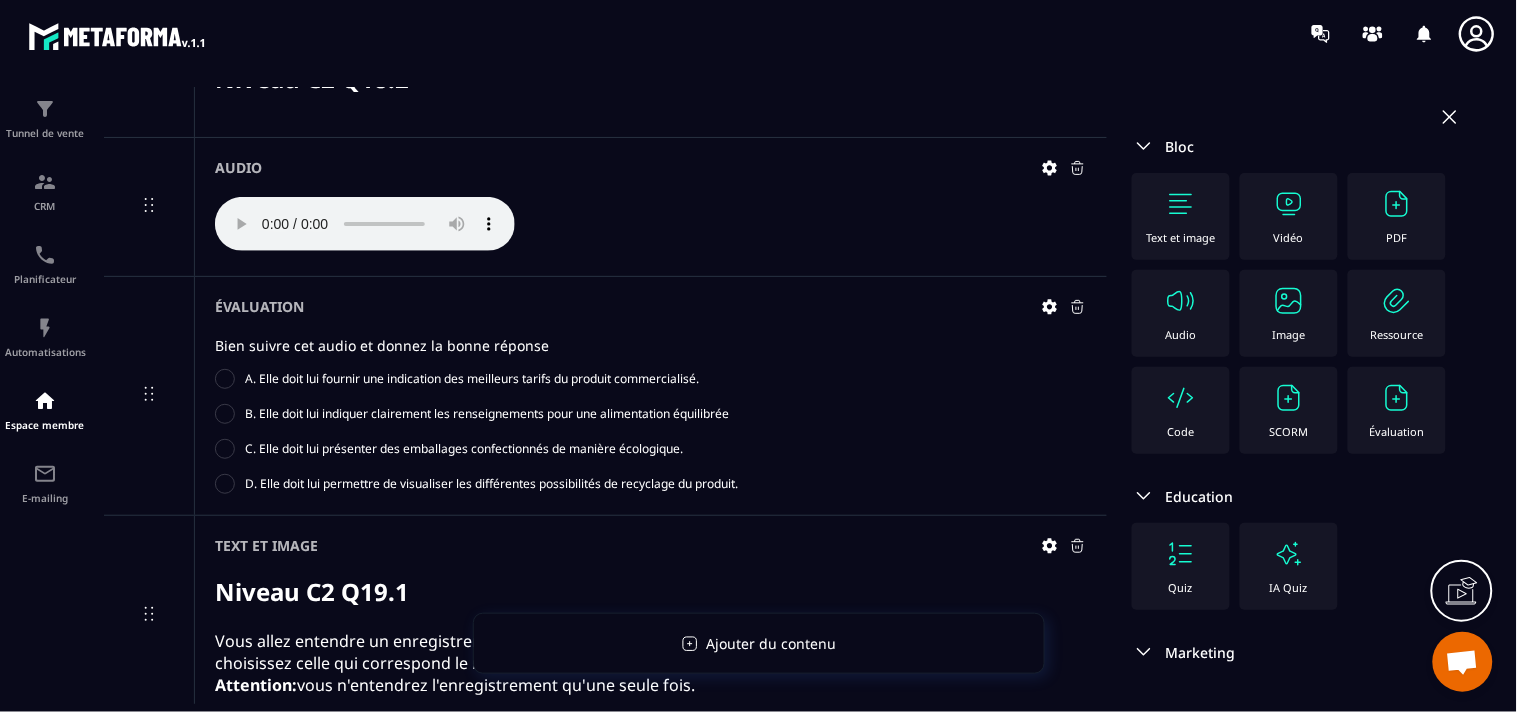 click on "Audio" 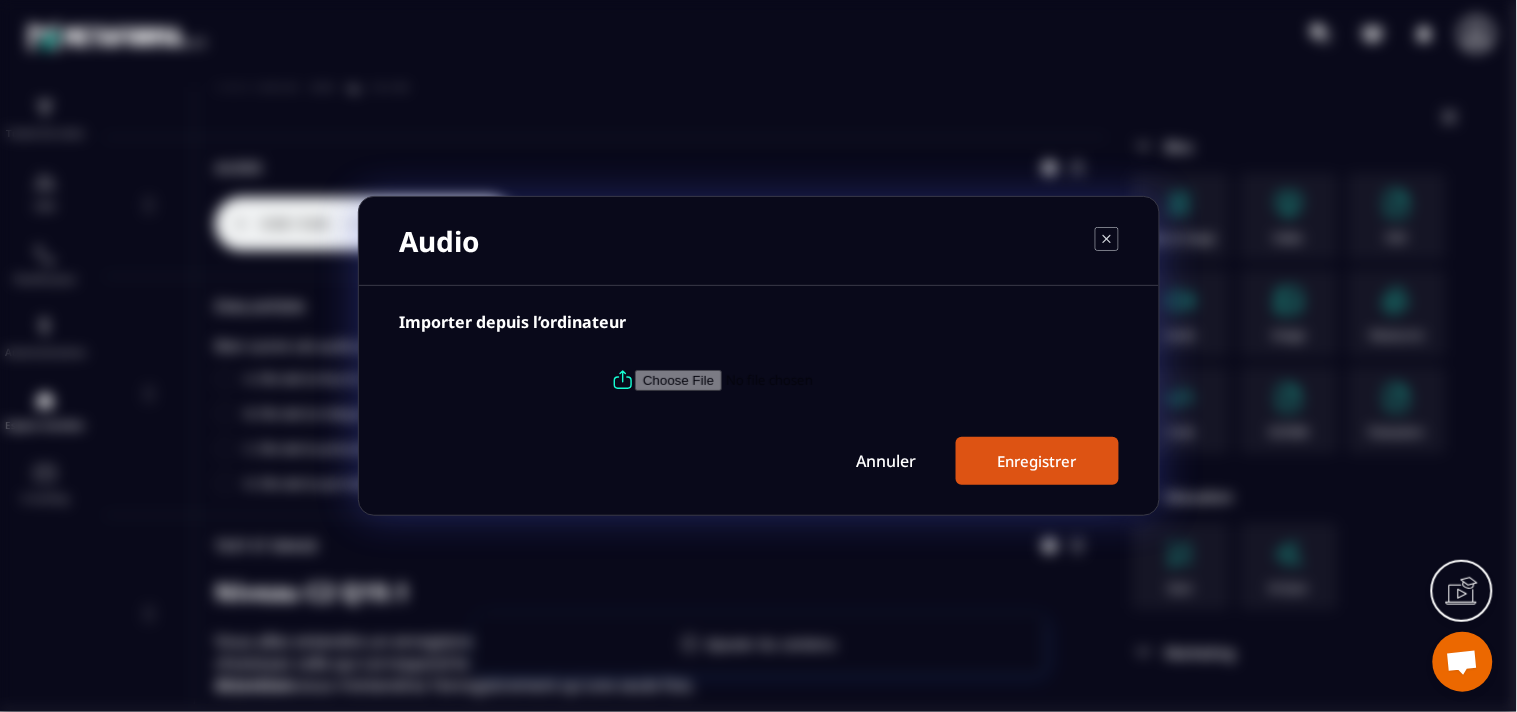 click at bounding box center [771, 380] 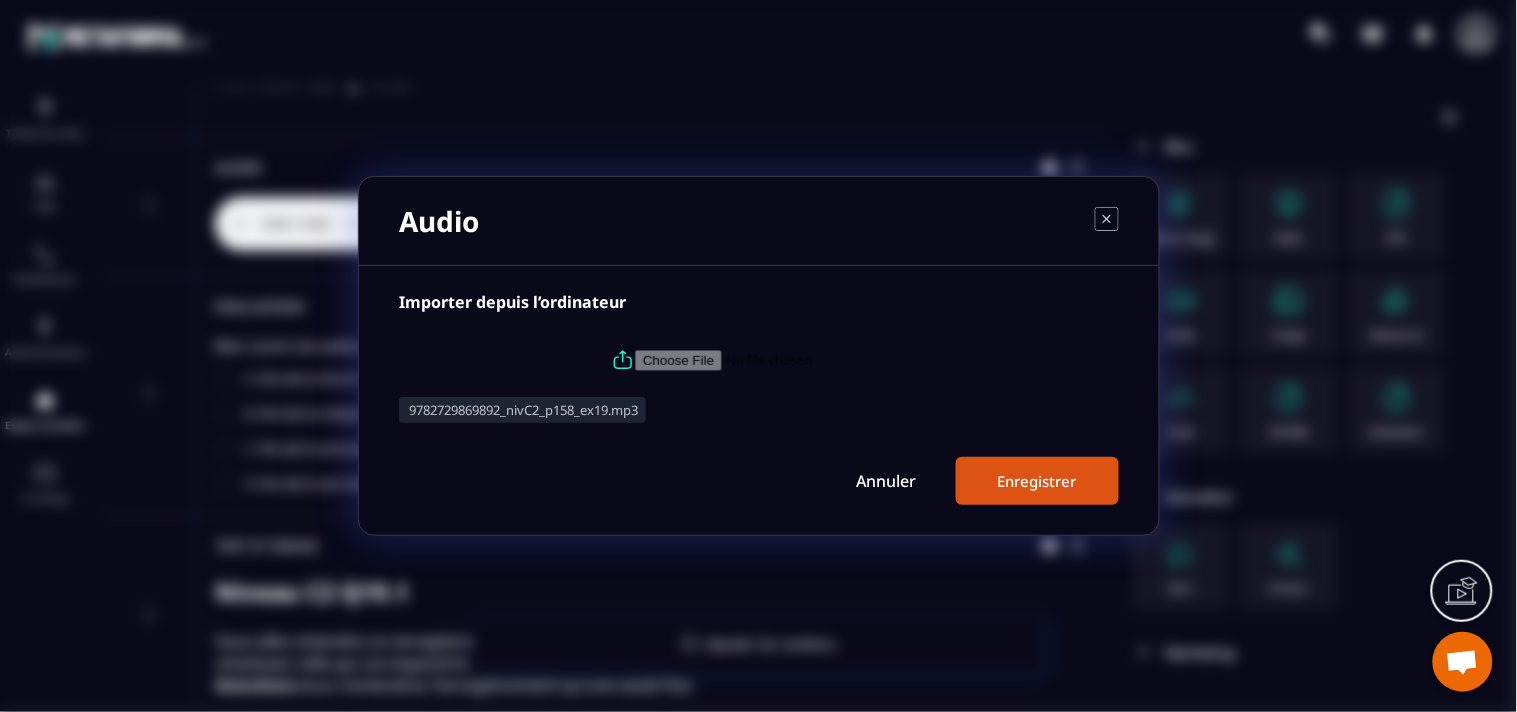click on "Enregistrer" at bounding box center (1037, 481) 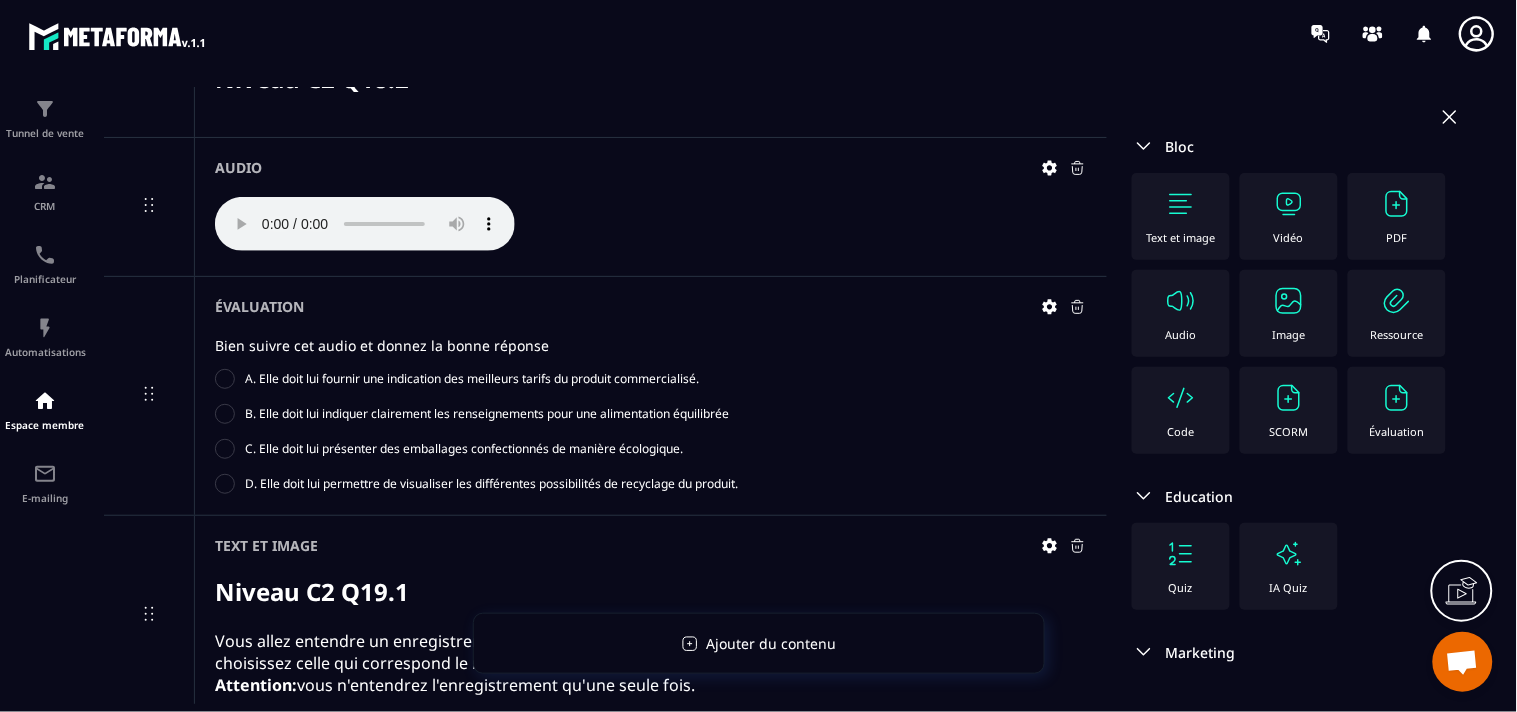 scroll, scrollTop: 12472, scrollLeft: 0, axis: vertical 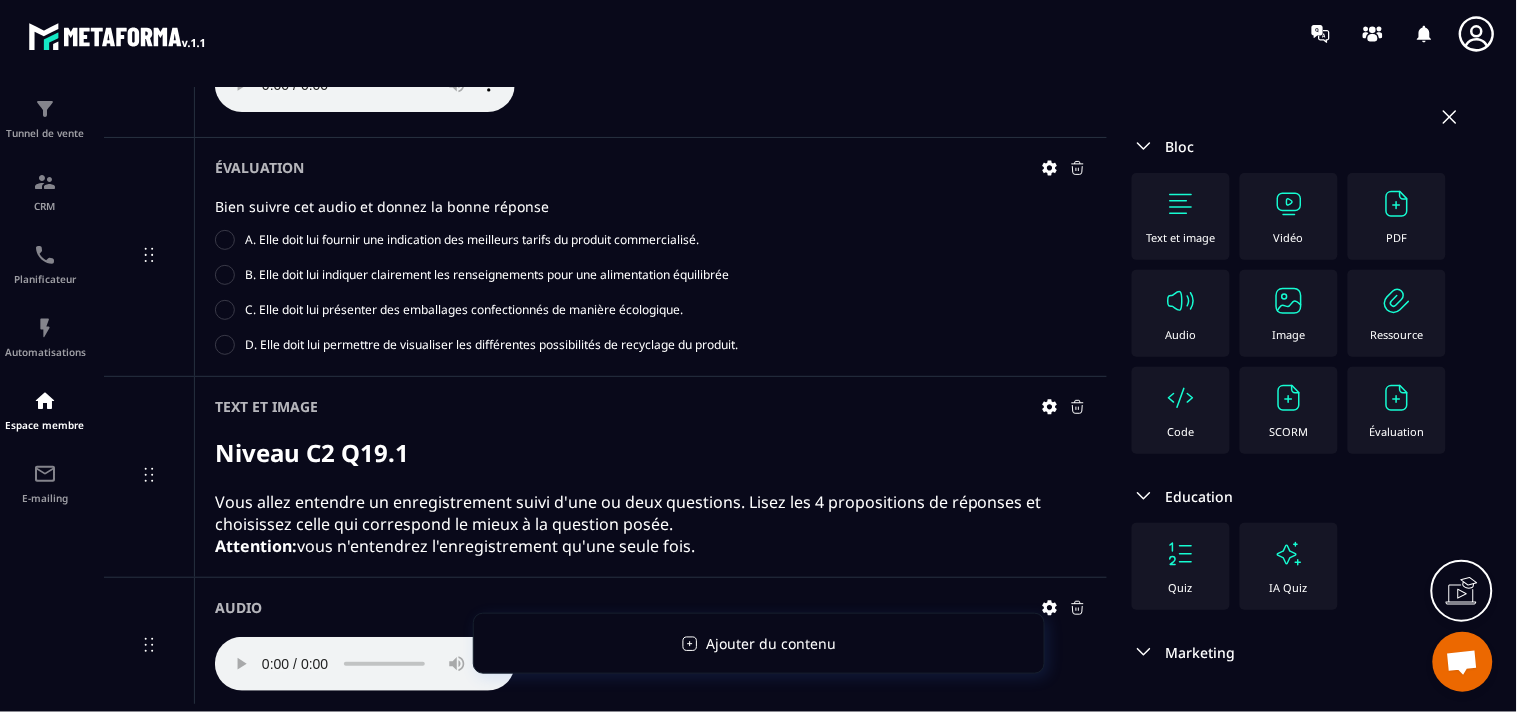 click at bounding box center (1397, 398) 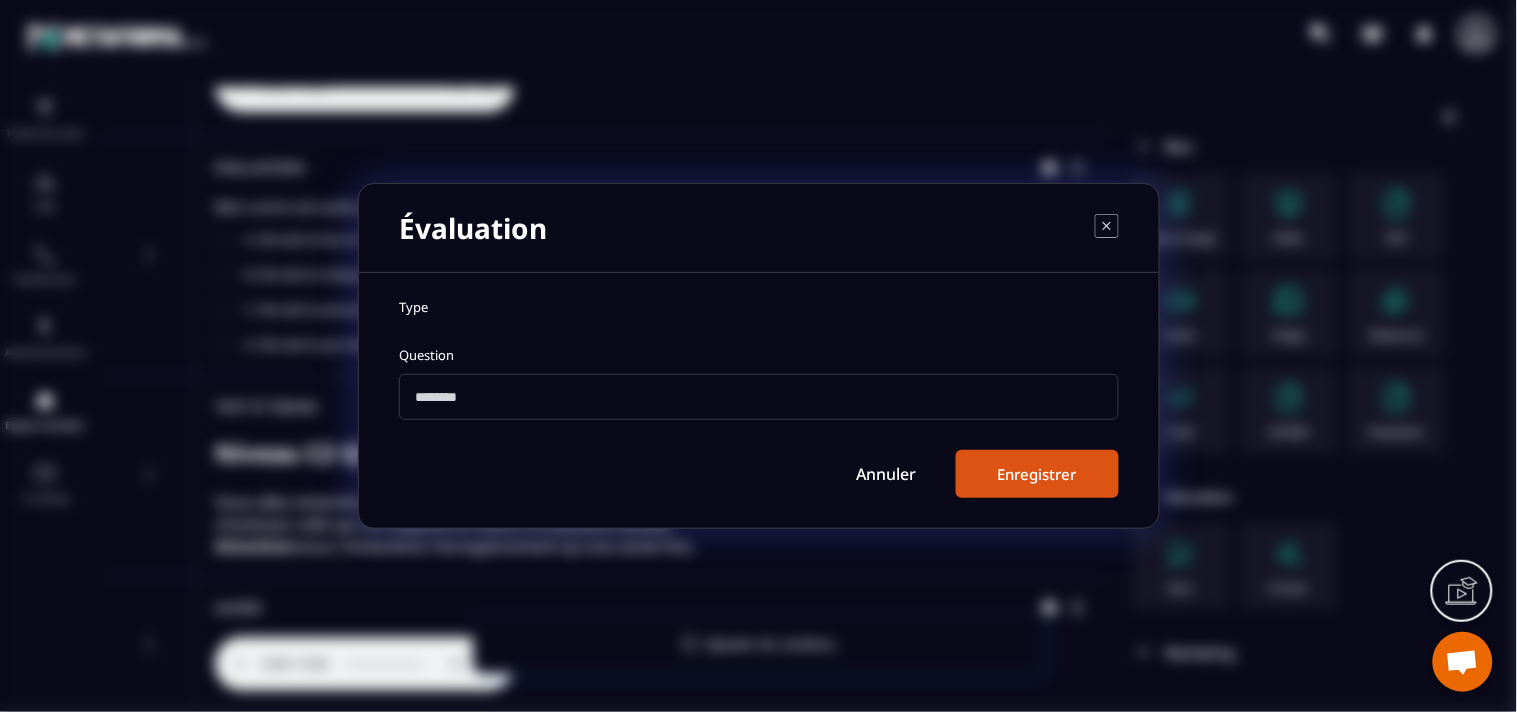 click 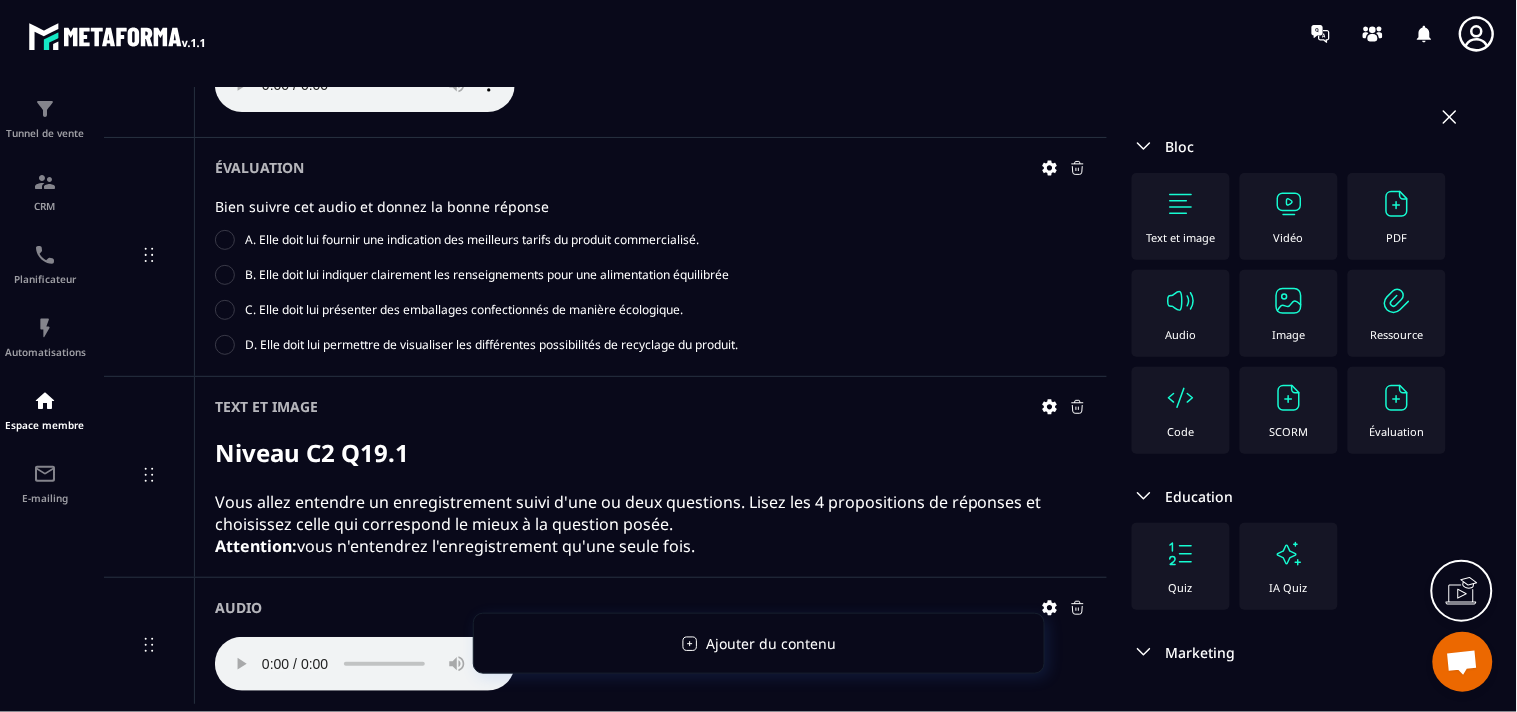 click at bounding box center [1397, 398] 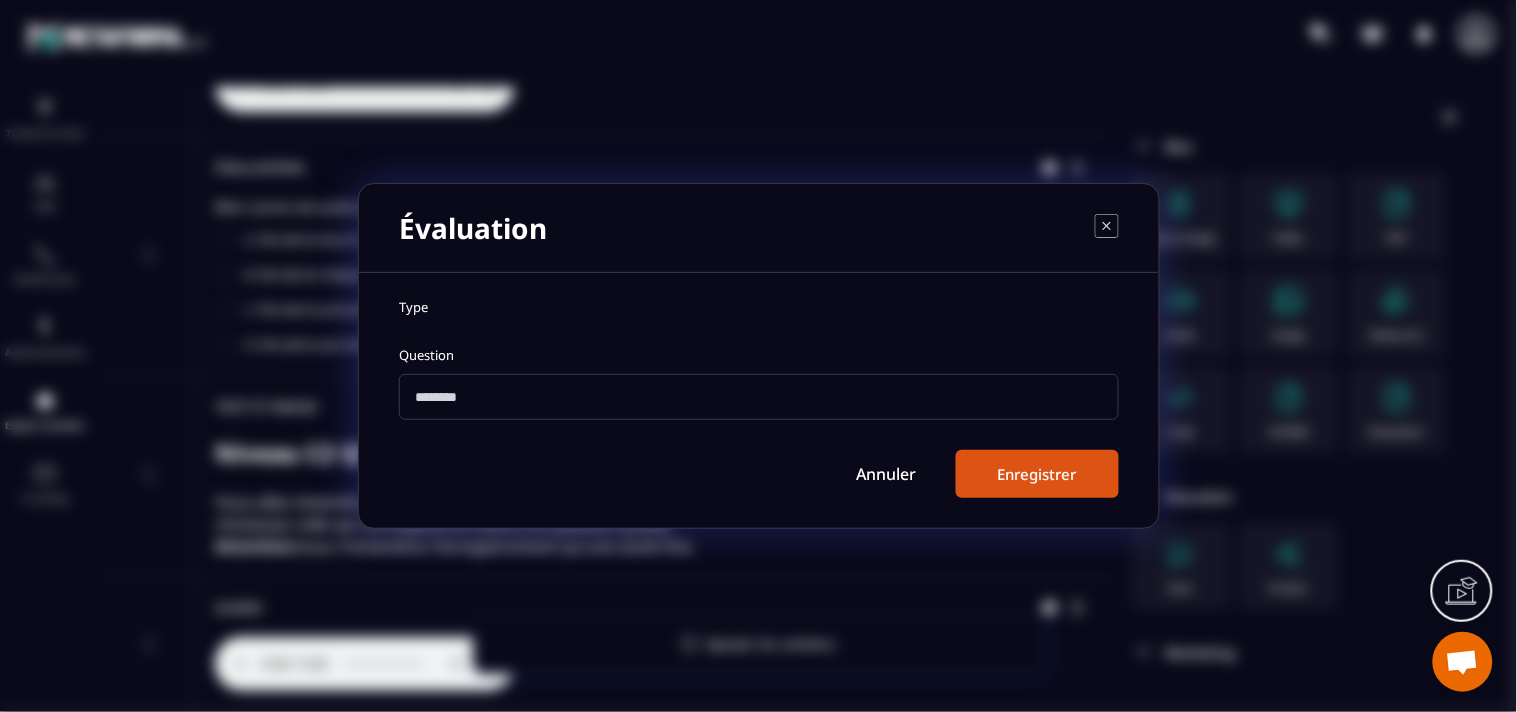 click on "Type Question Annuler Enregistrer" at bounding box center [759, 400] 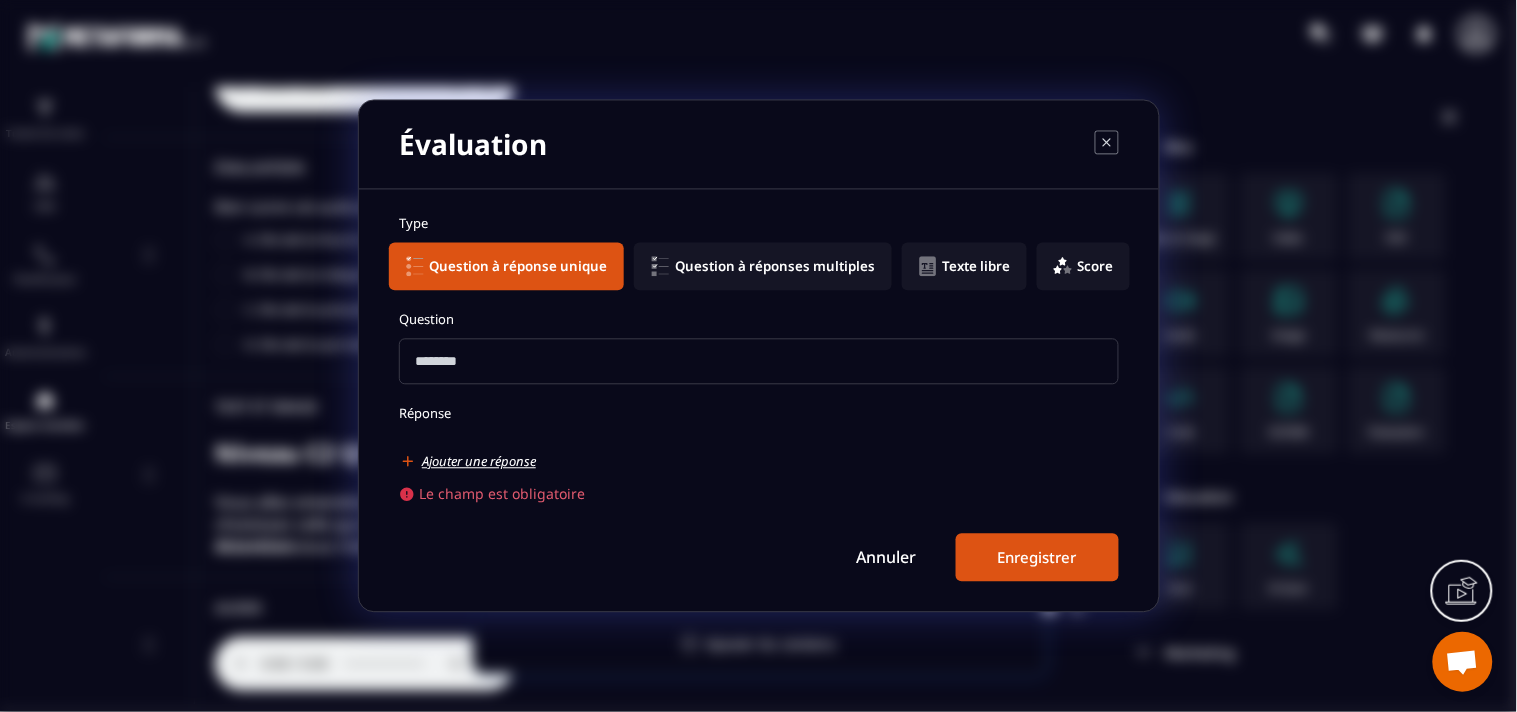 click on "Question Réponse Ajouter une réponse Le champ est obligatoire" at bounding box center [759, 407] 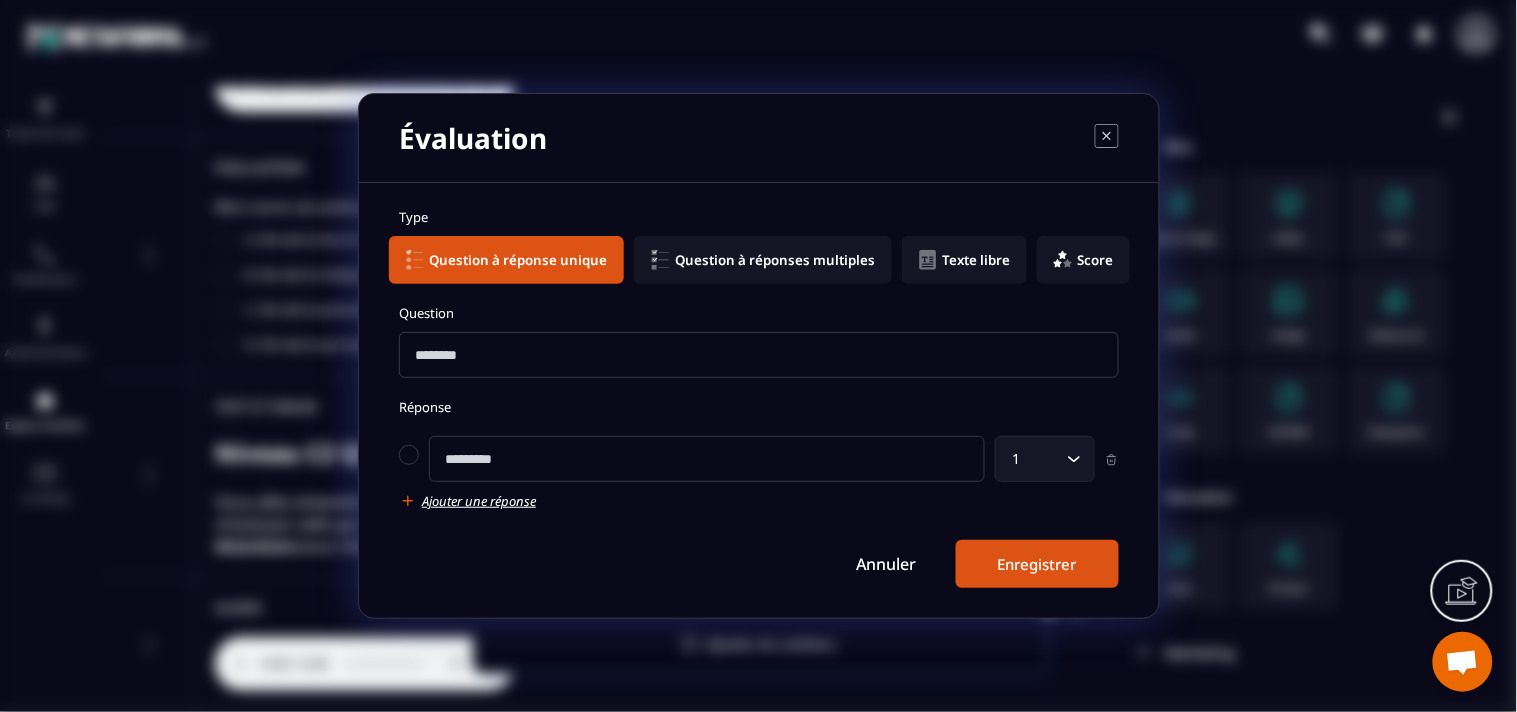 click at bounding box center [759, 355] 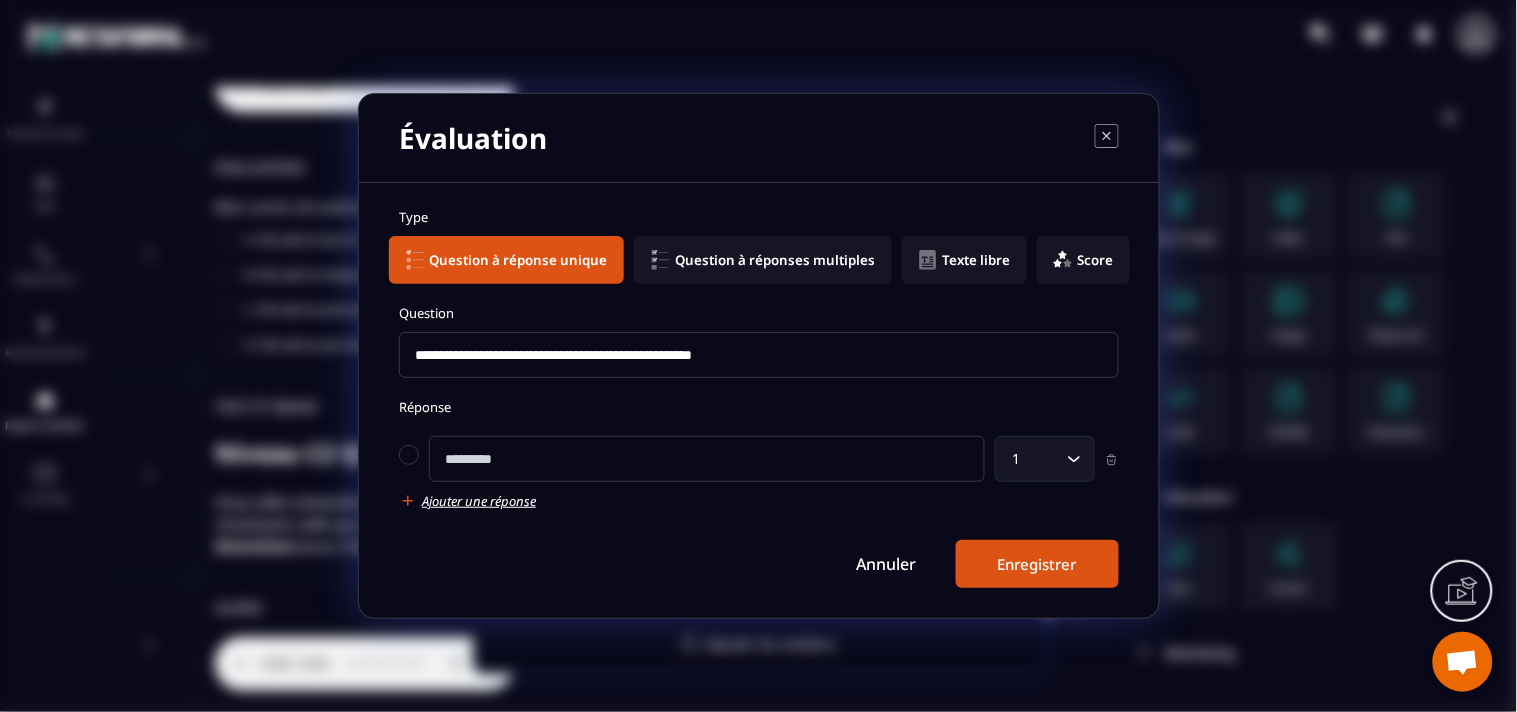 type on "**********" 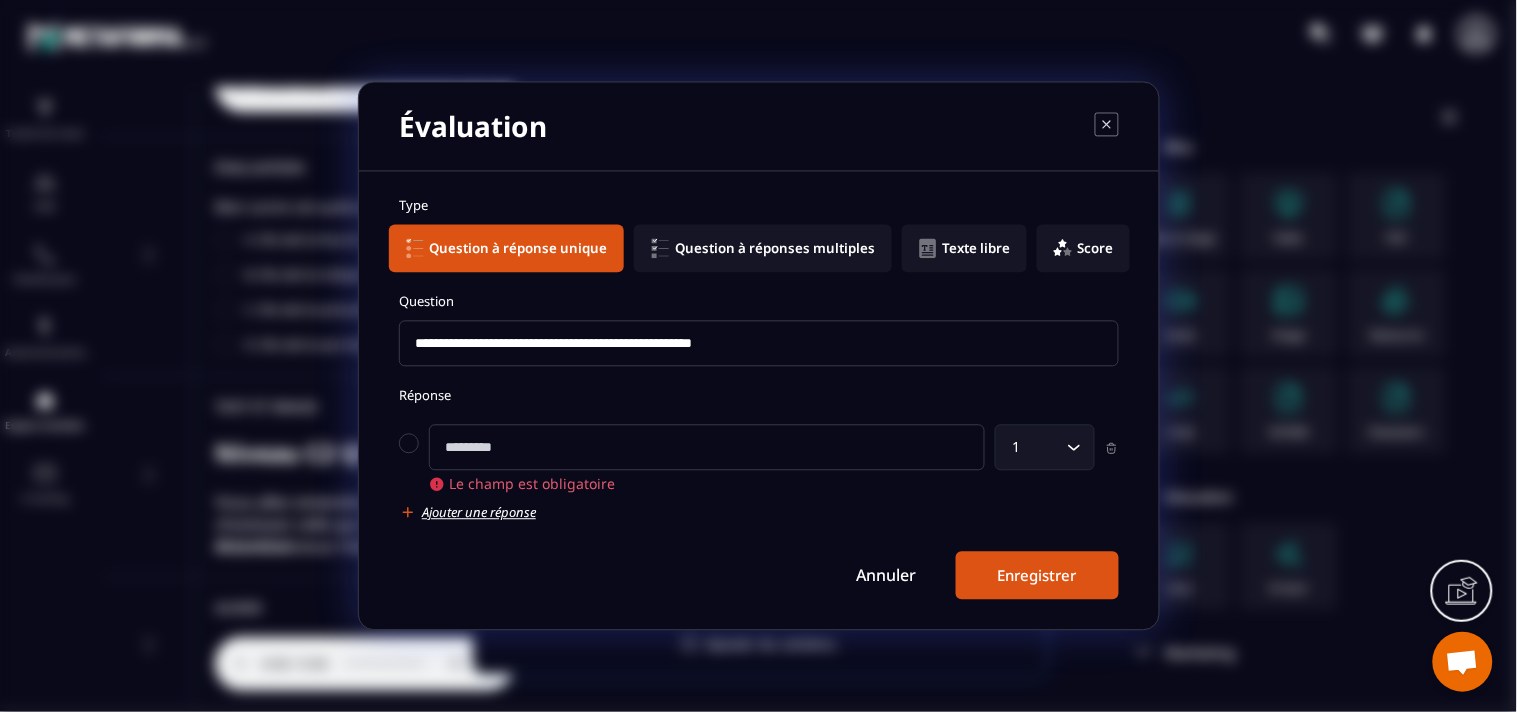 drag, startPoint x: 633, startPoint y: 448, endPoint x: 655, endPoint y: 422, distance: 34.058773 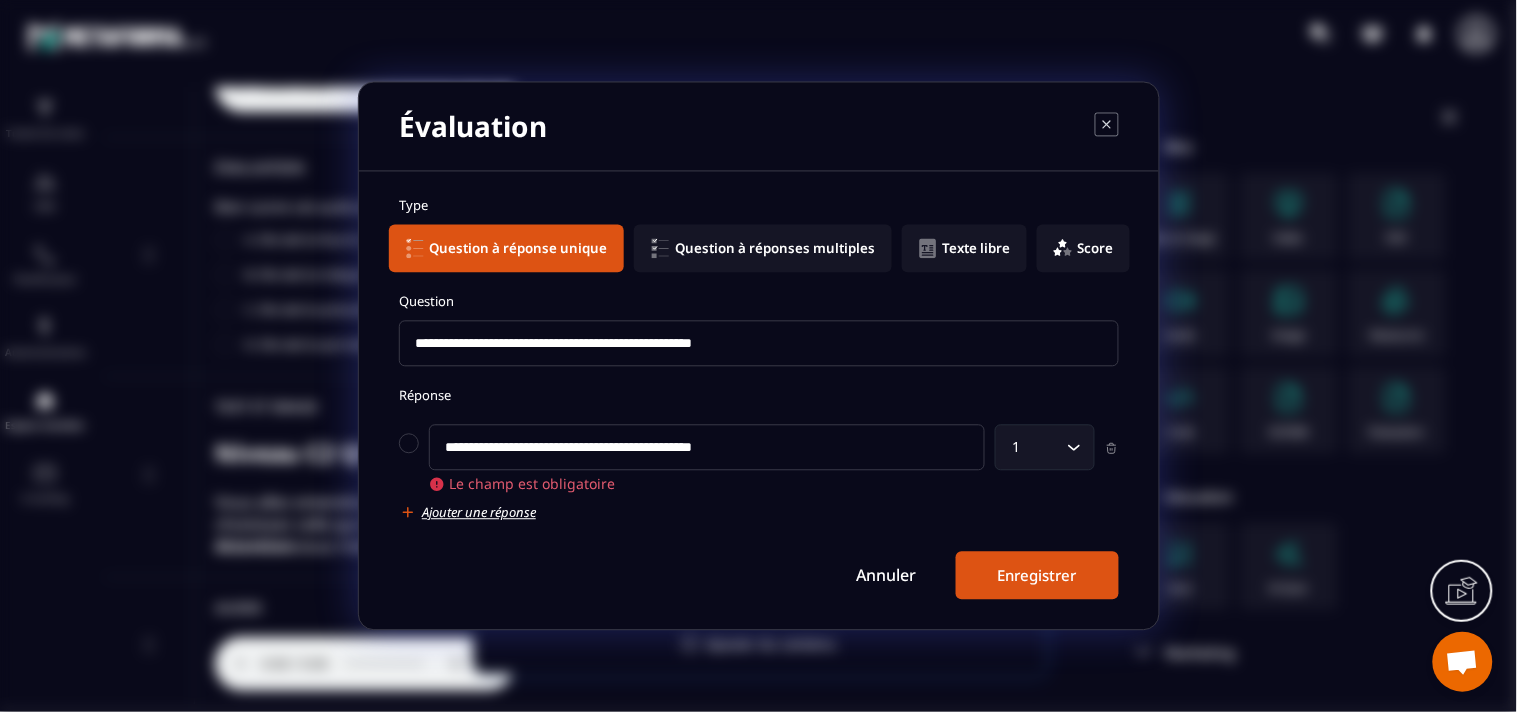 type on "**********" 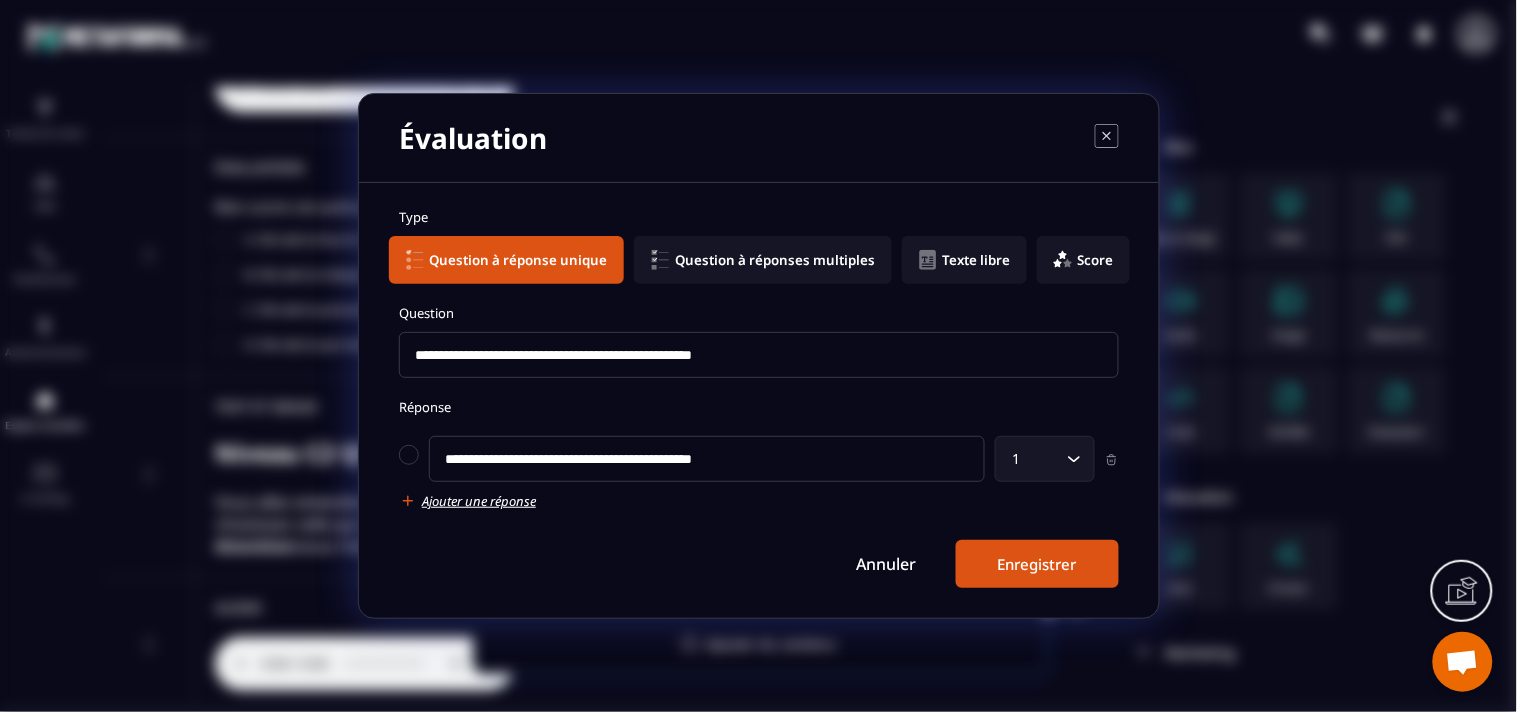 click on "Ajouter une réponse" at bounding box center [479, 501] 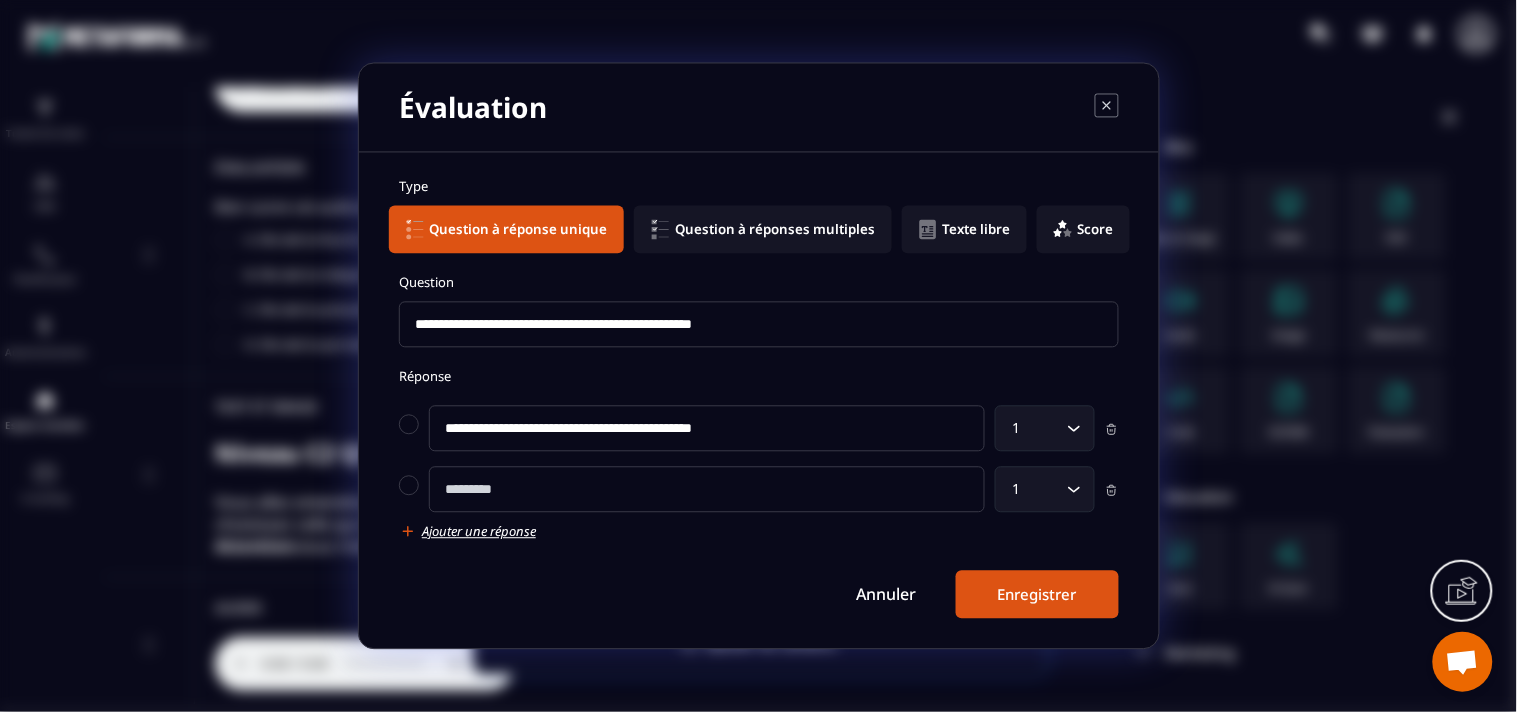 click at bounding box center (707, 490) 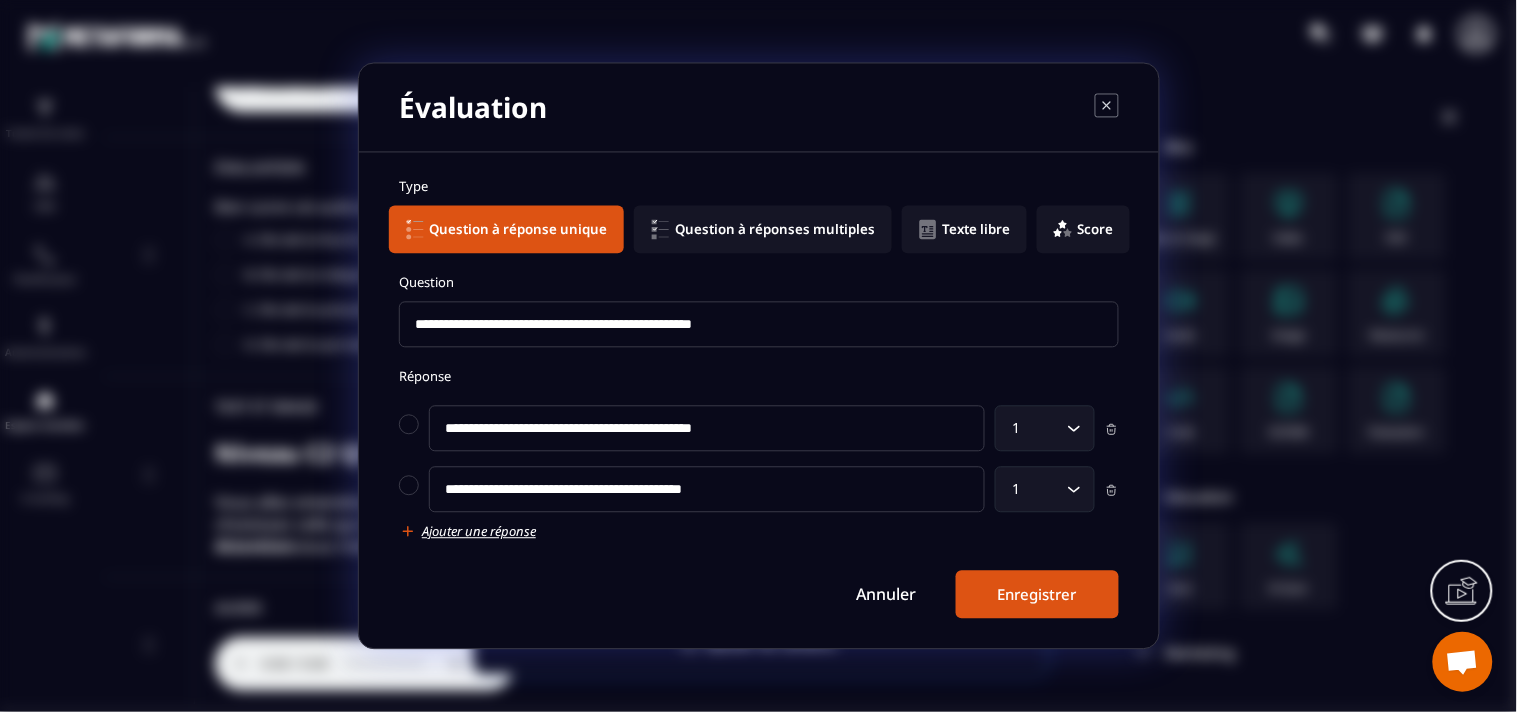 type on "**********" 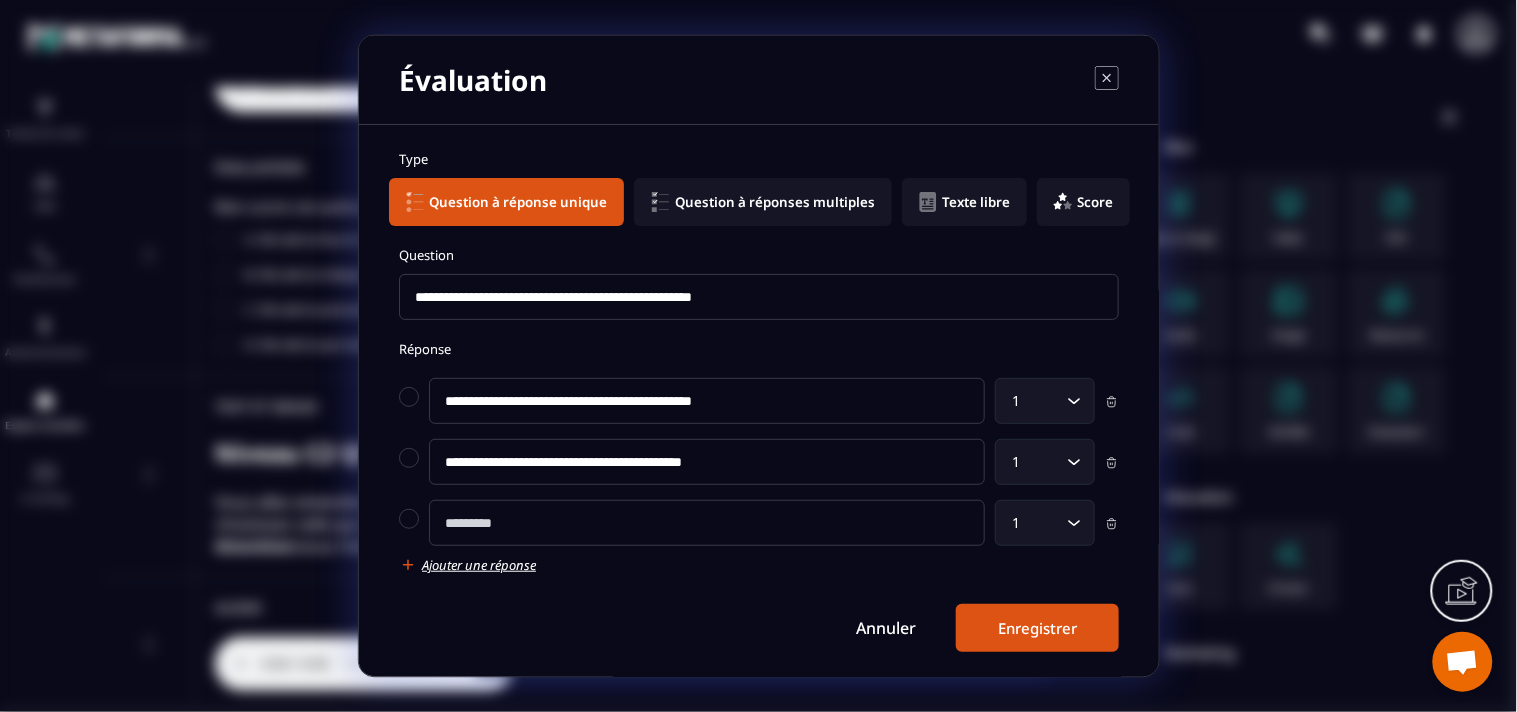 click at bounding box center (707, 523) 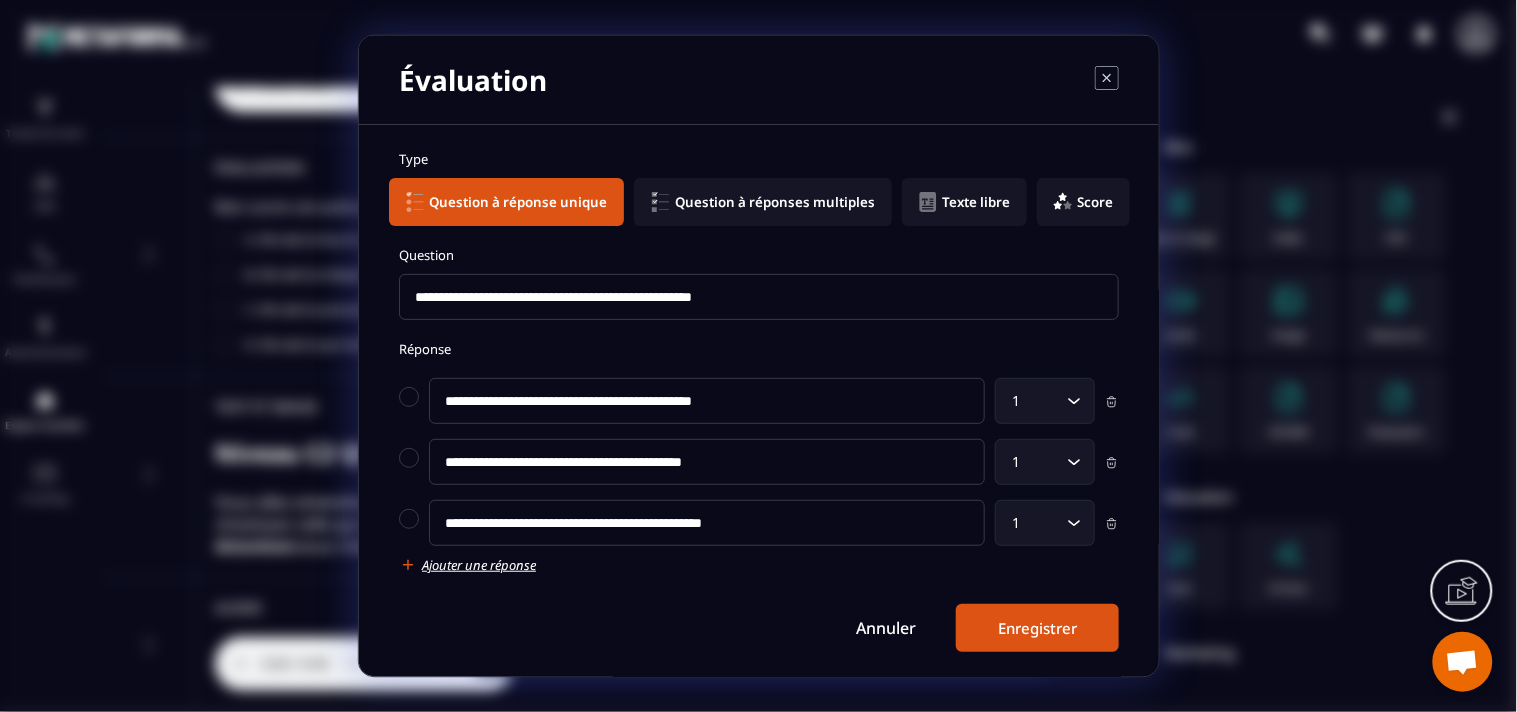 type on "**********" 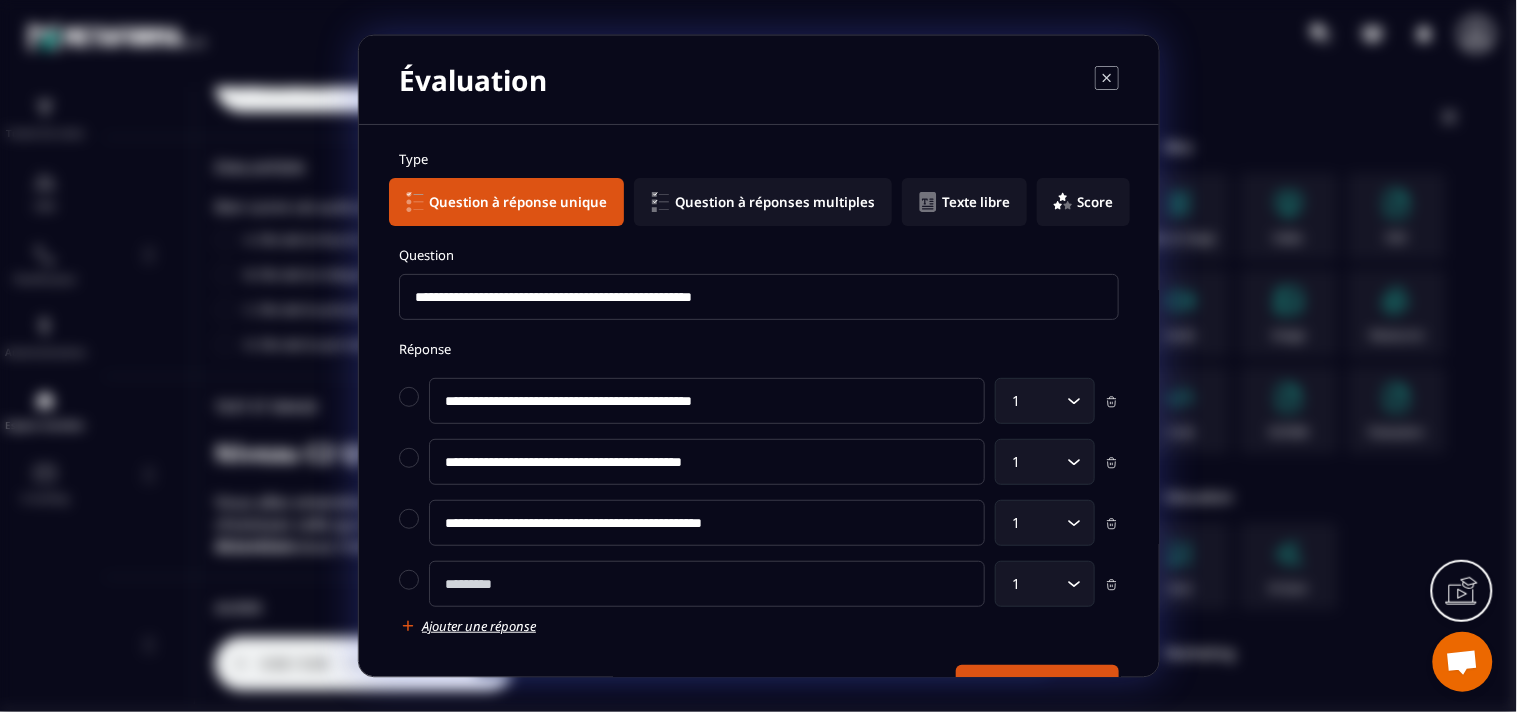 click at bounding box center [707, 584] 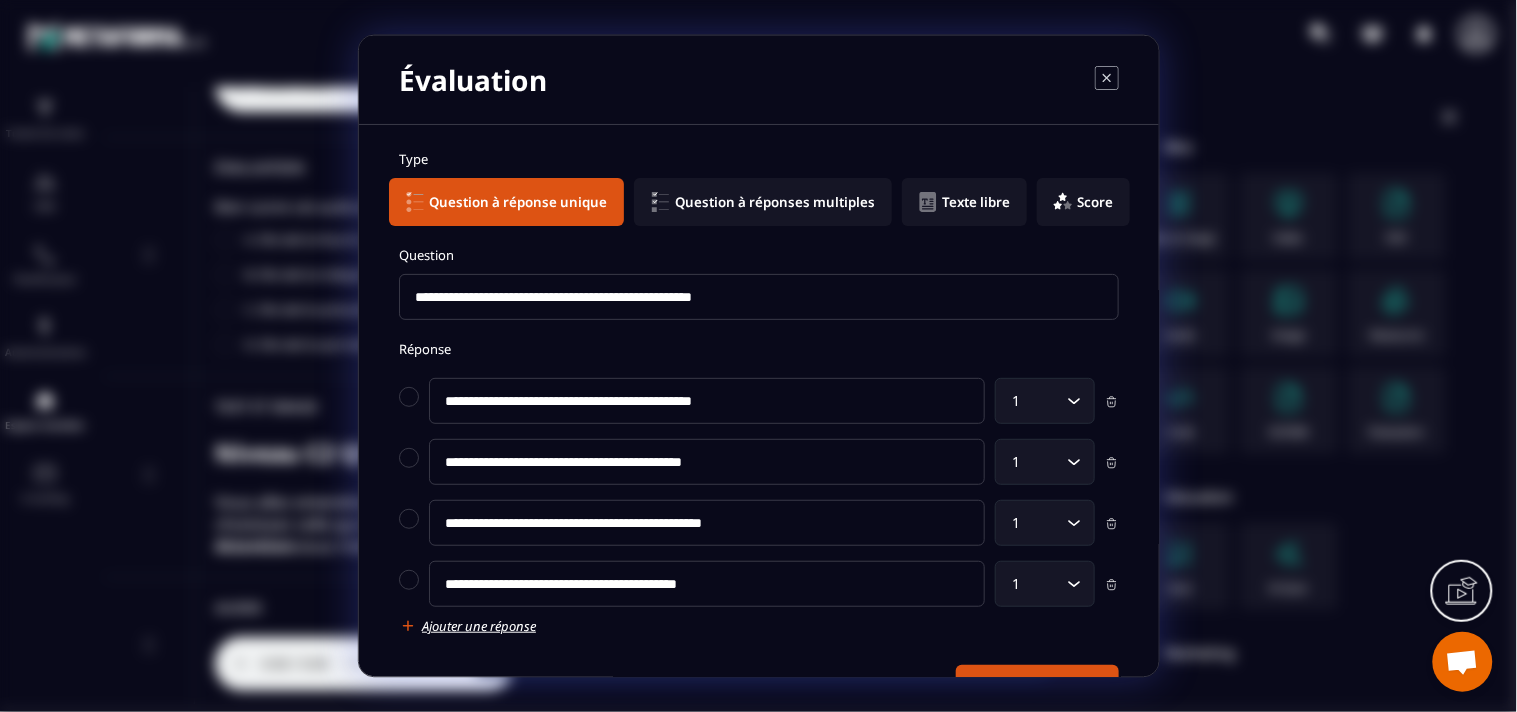 type on "**********" 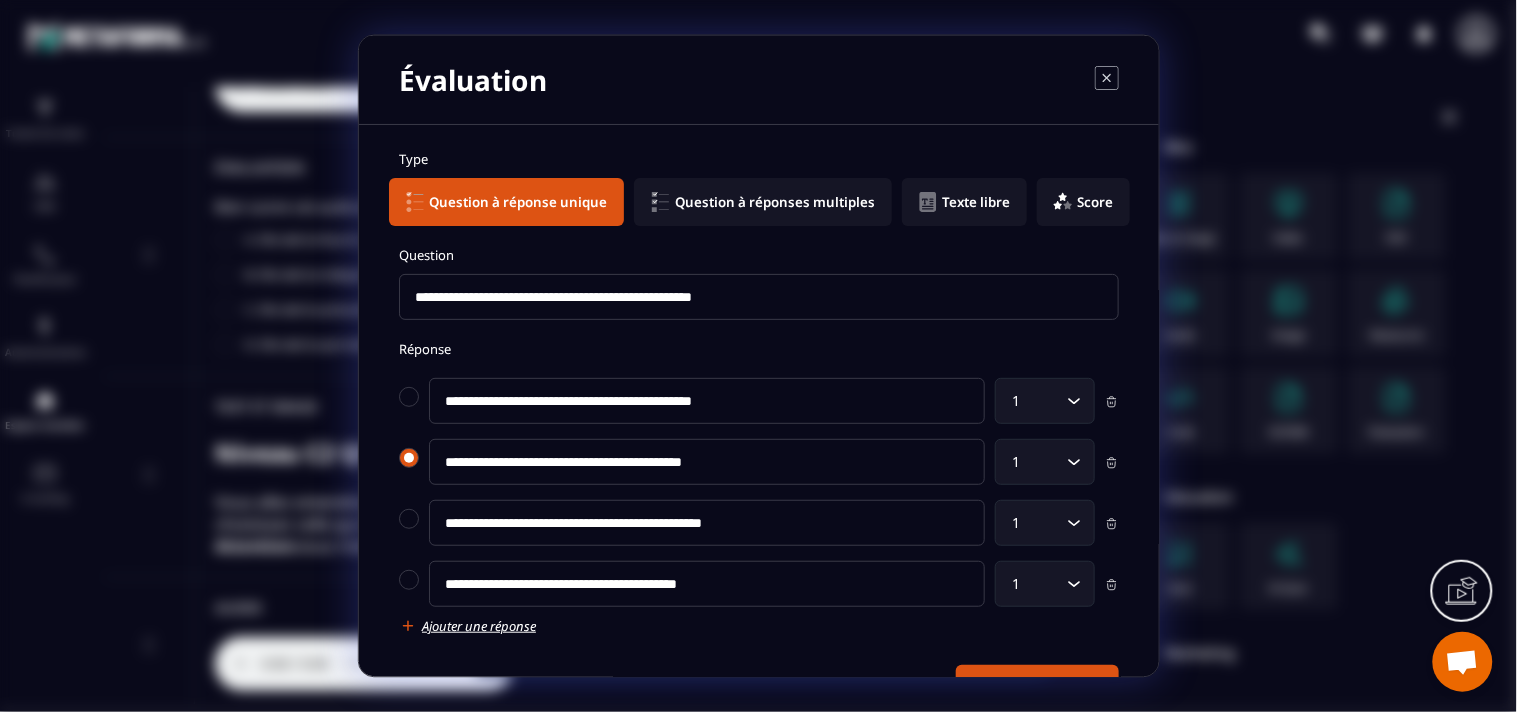 click at bounding box center (409, 458) 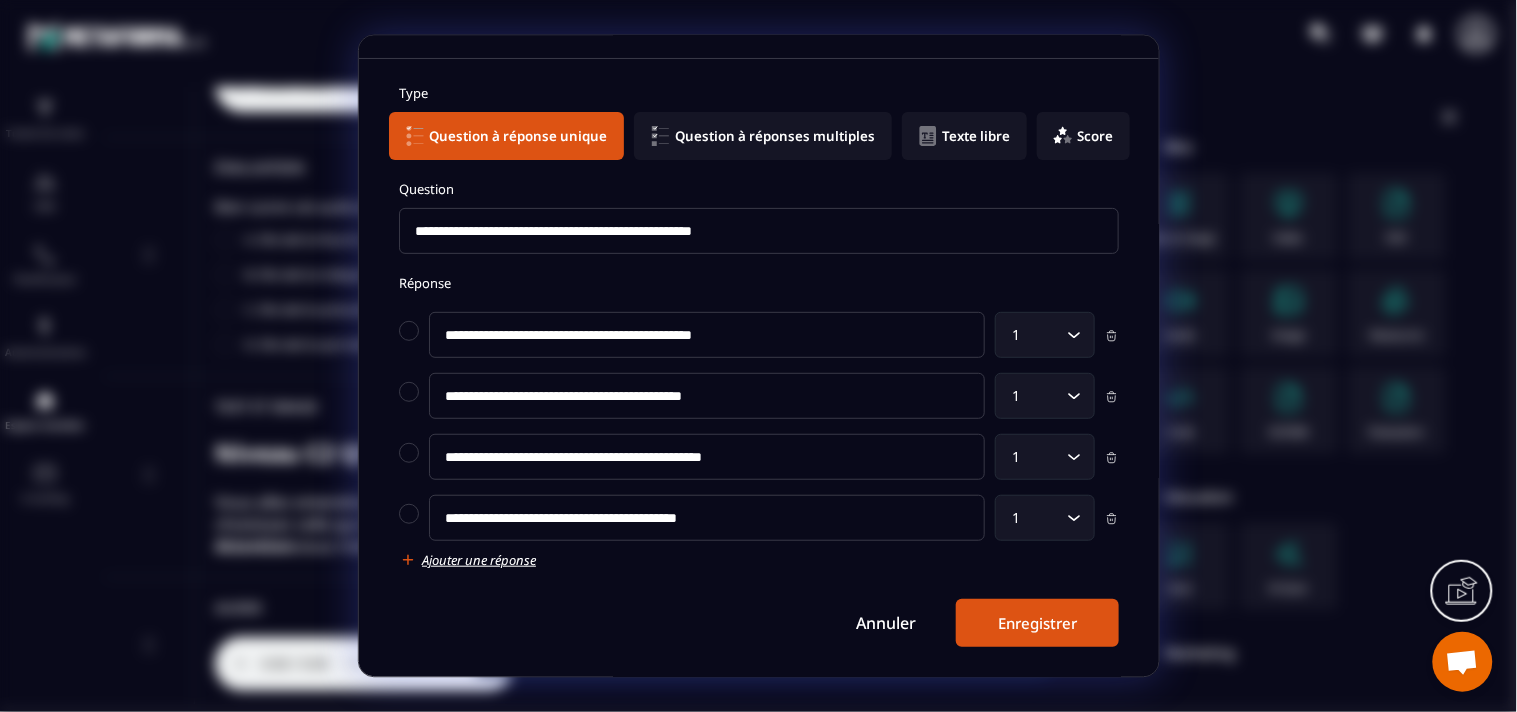 click on "Enregistrer" at bounding box center [1037, 623] 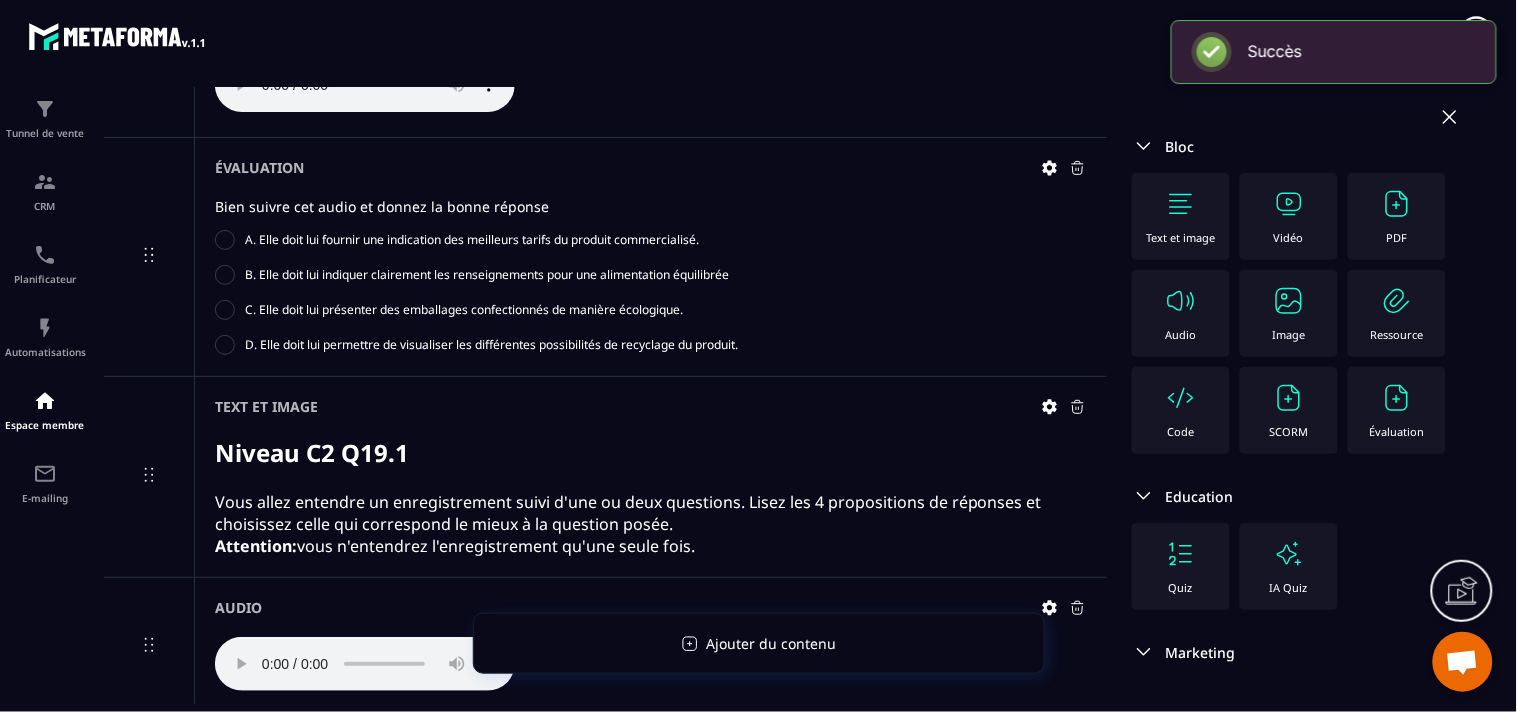 scroll, scrollTop: 66, scrollLeft: 0, axis: vertical 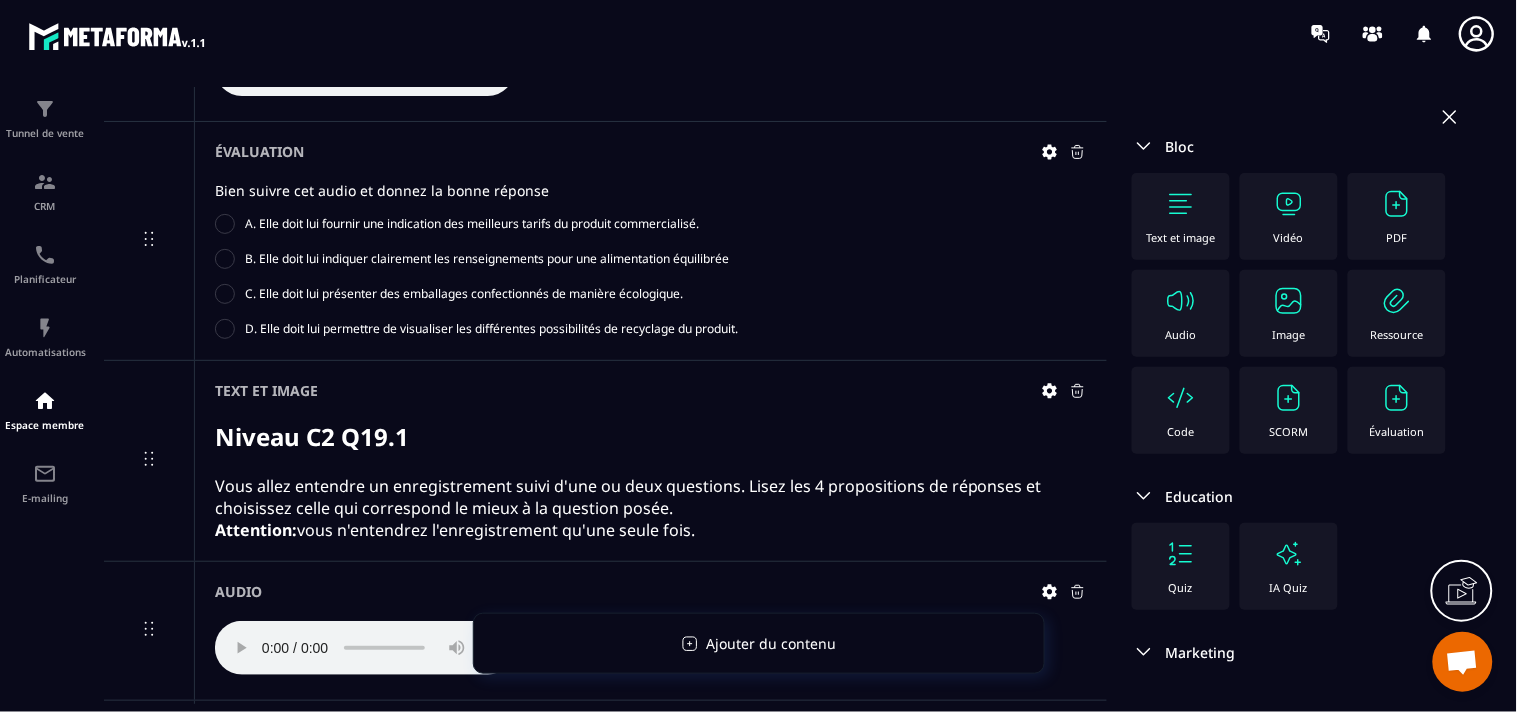 click on "Text et image" at bounding box center (1181, 237) 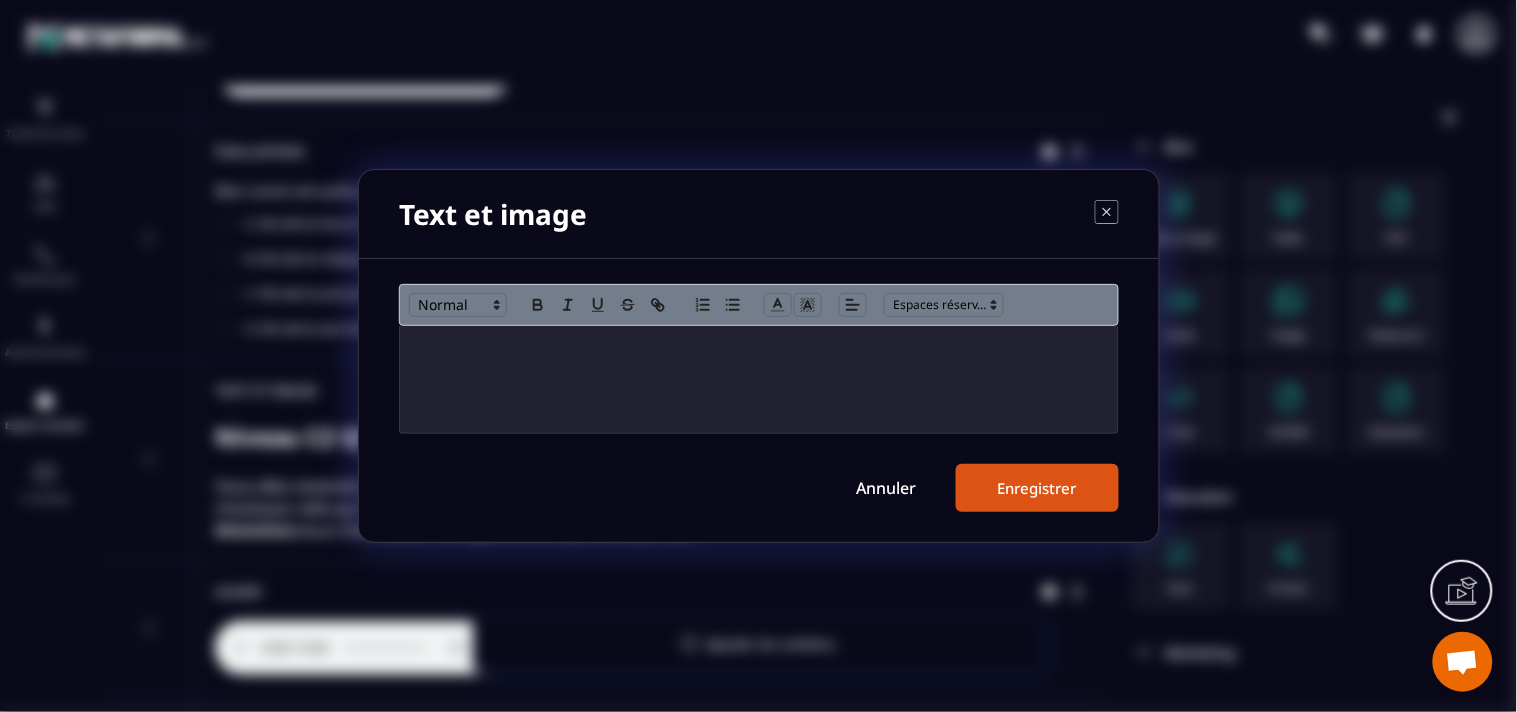 click at bounding box center [759, 347] 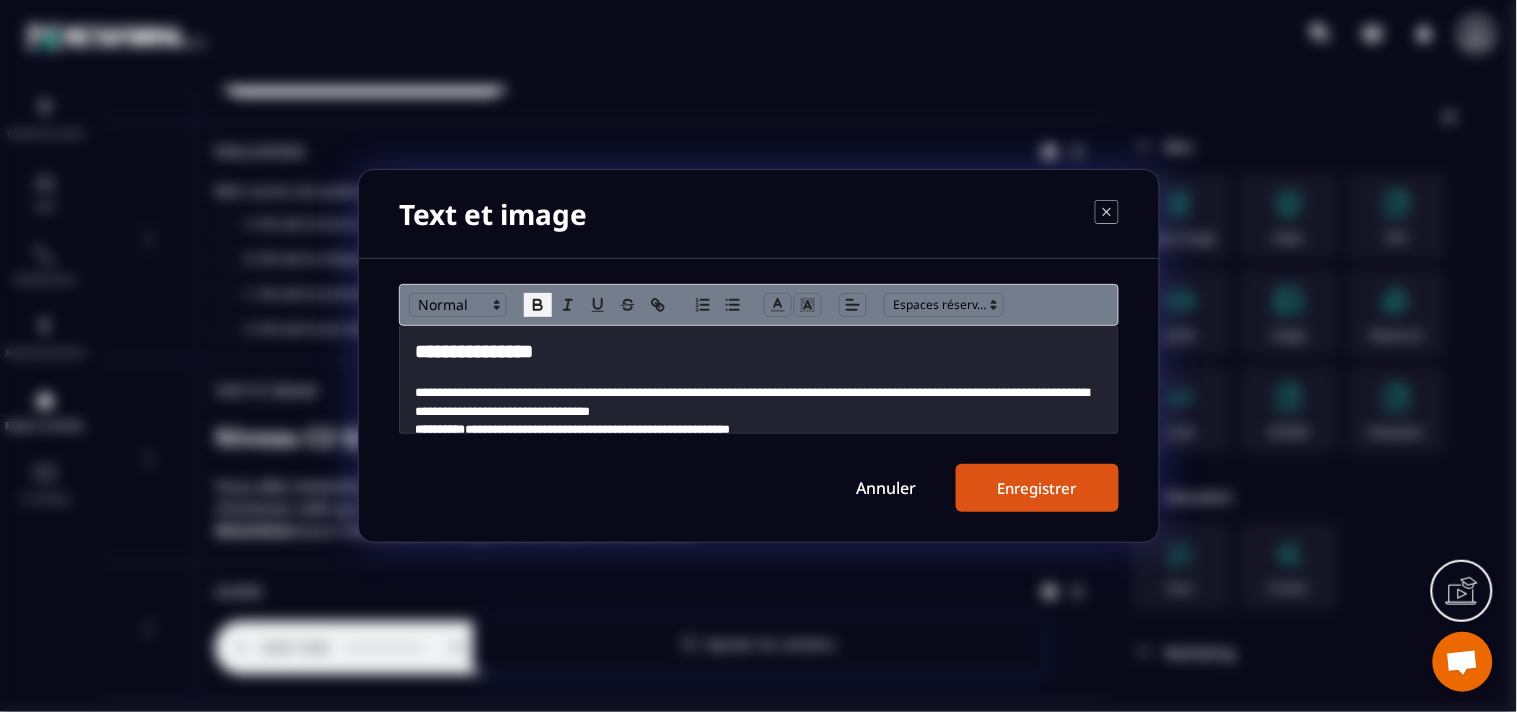 scroll, scrollTop: 0, scrollLeft: 0, axis: both 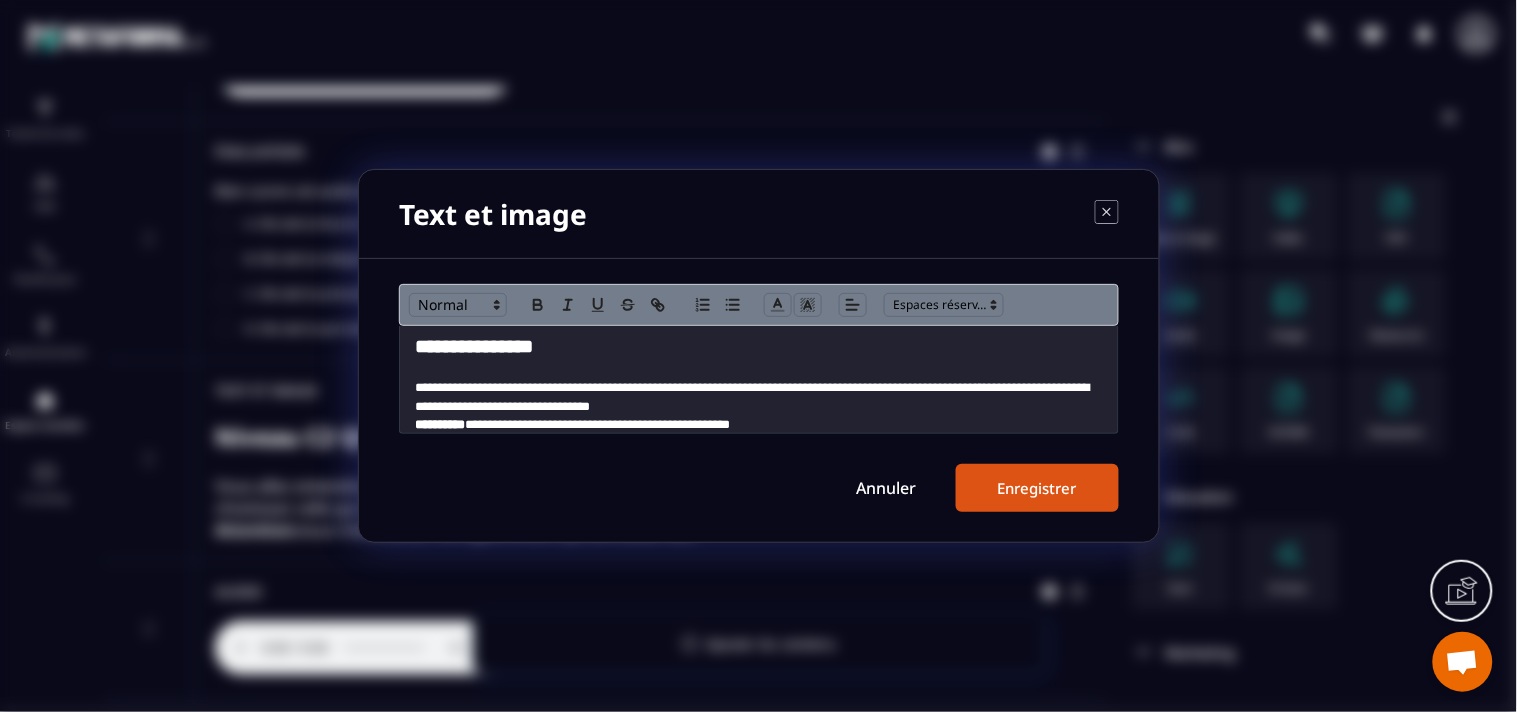 click on "**********" at bounding box center [474, 346] 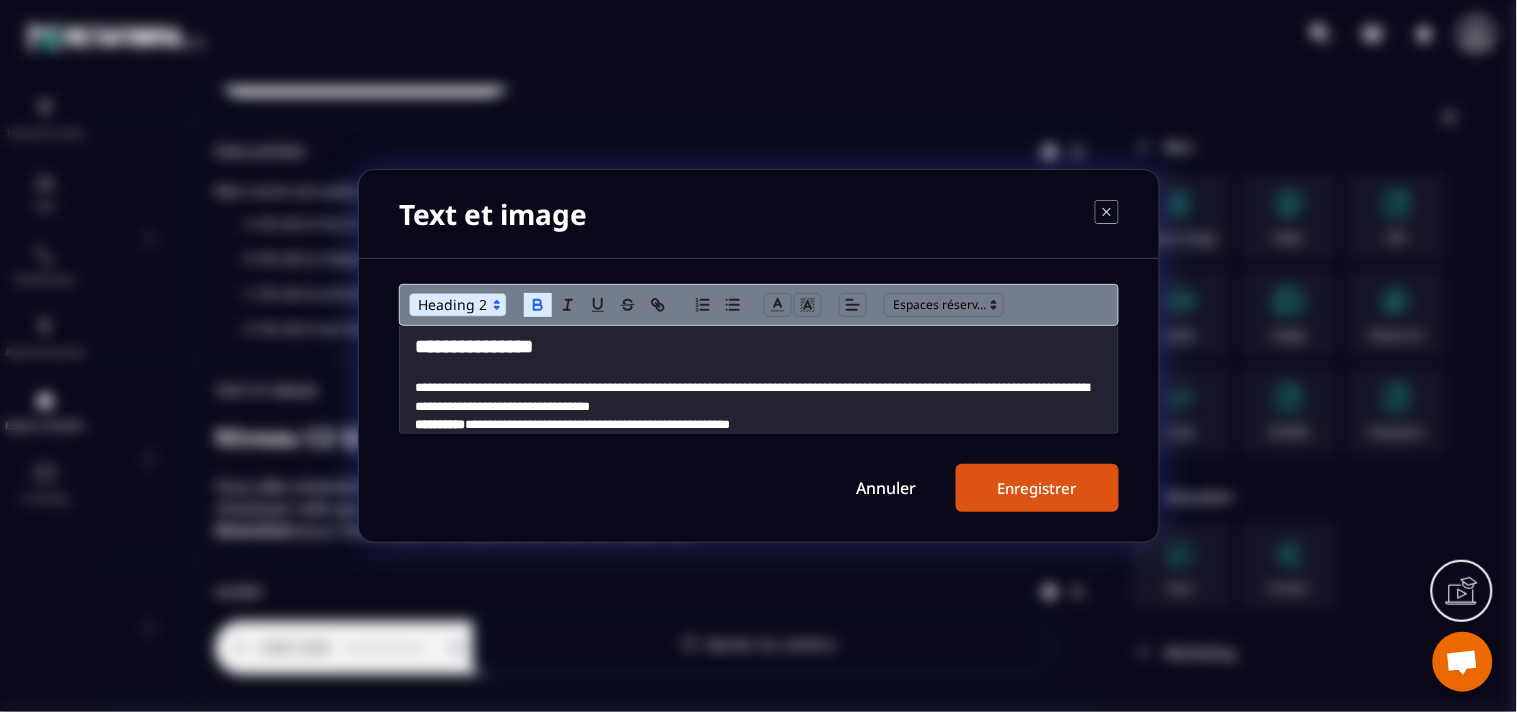 type 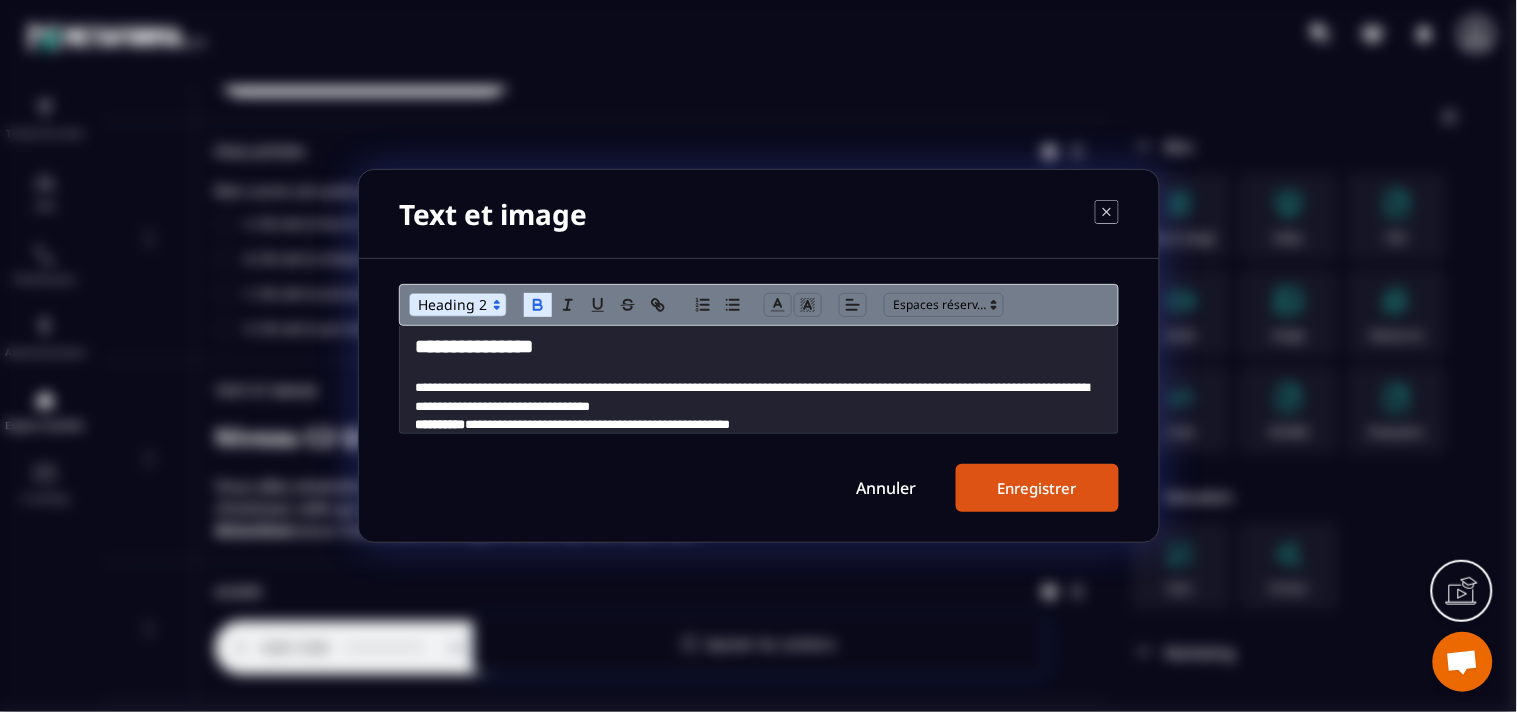 click on "**********" at bounding box center (759, 347) 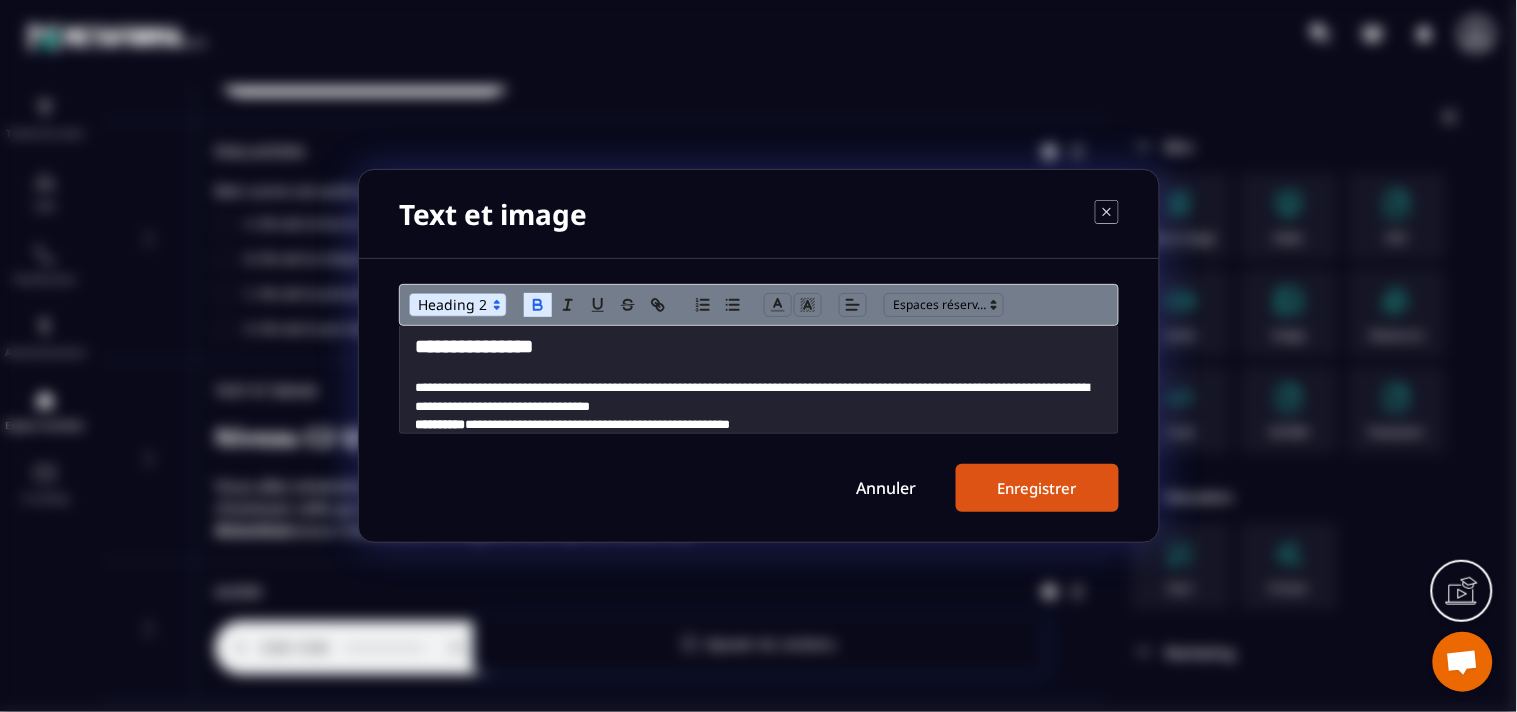 click on "Enregistrer" at bounding box center [1037, 488] 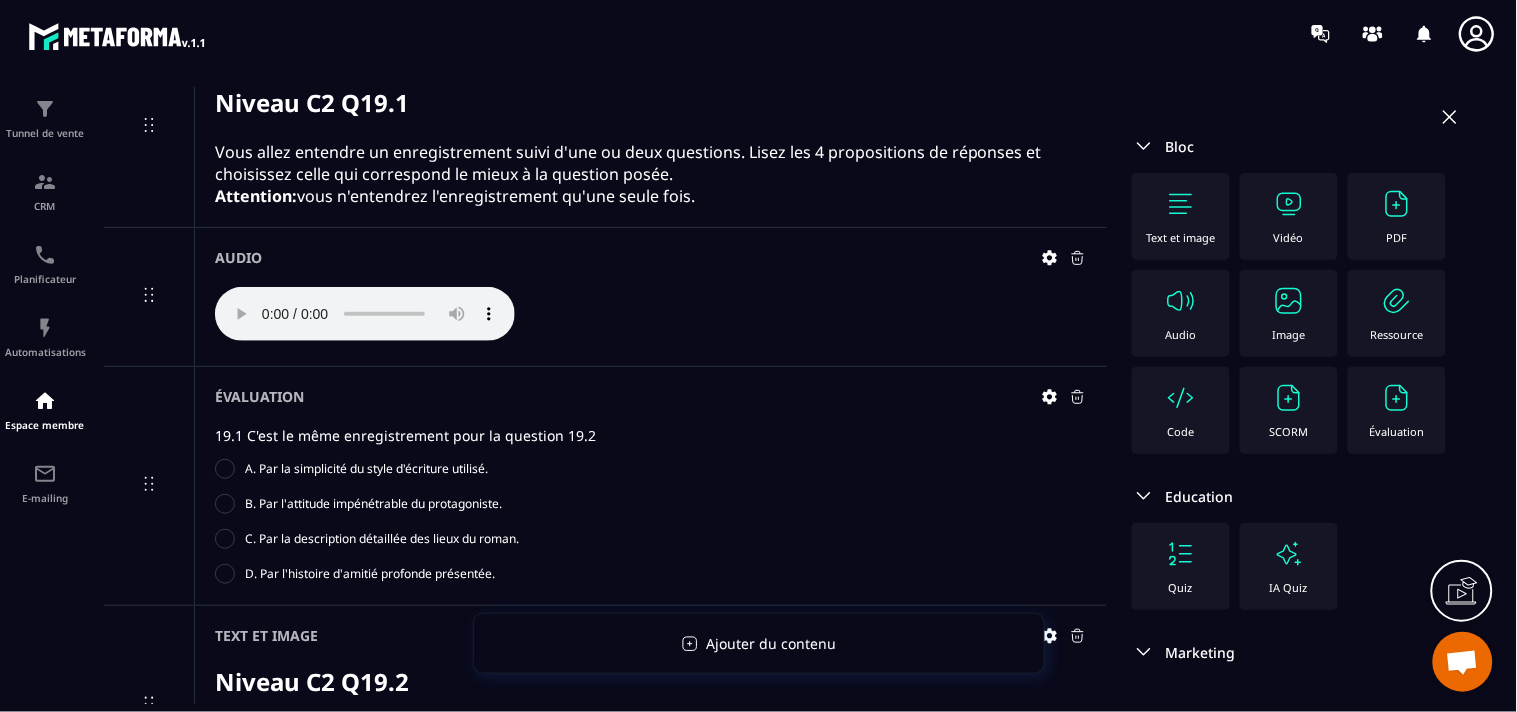 scroll, scrollTop: 12907, scrollLeft: 0, axis: vertical 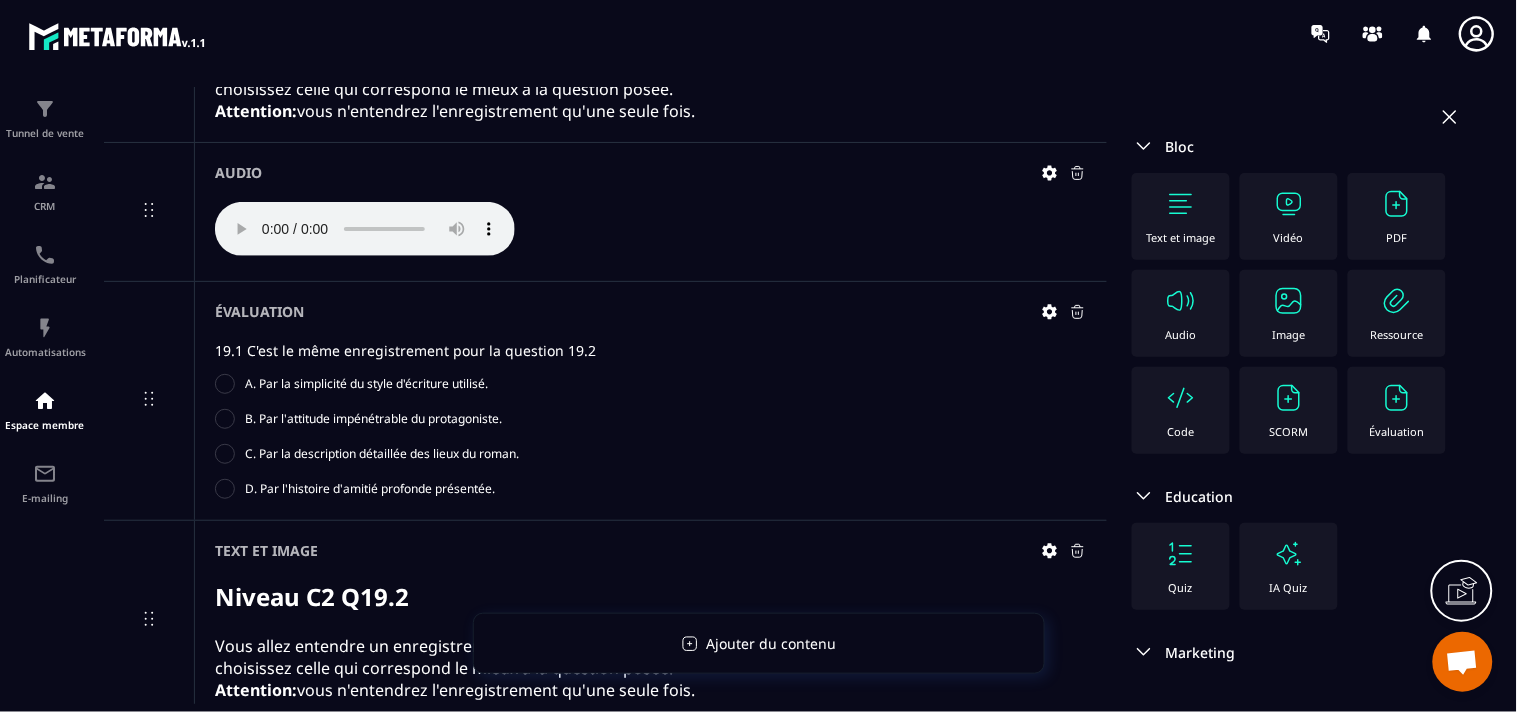 click on "Audio" at bounding box center (1181, 313) 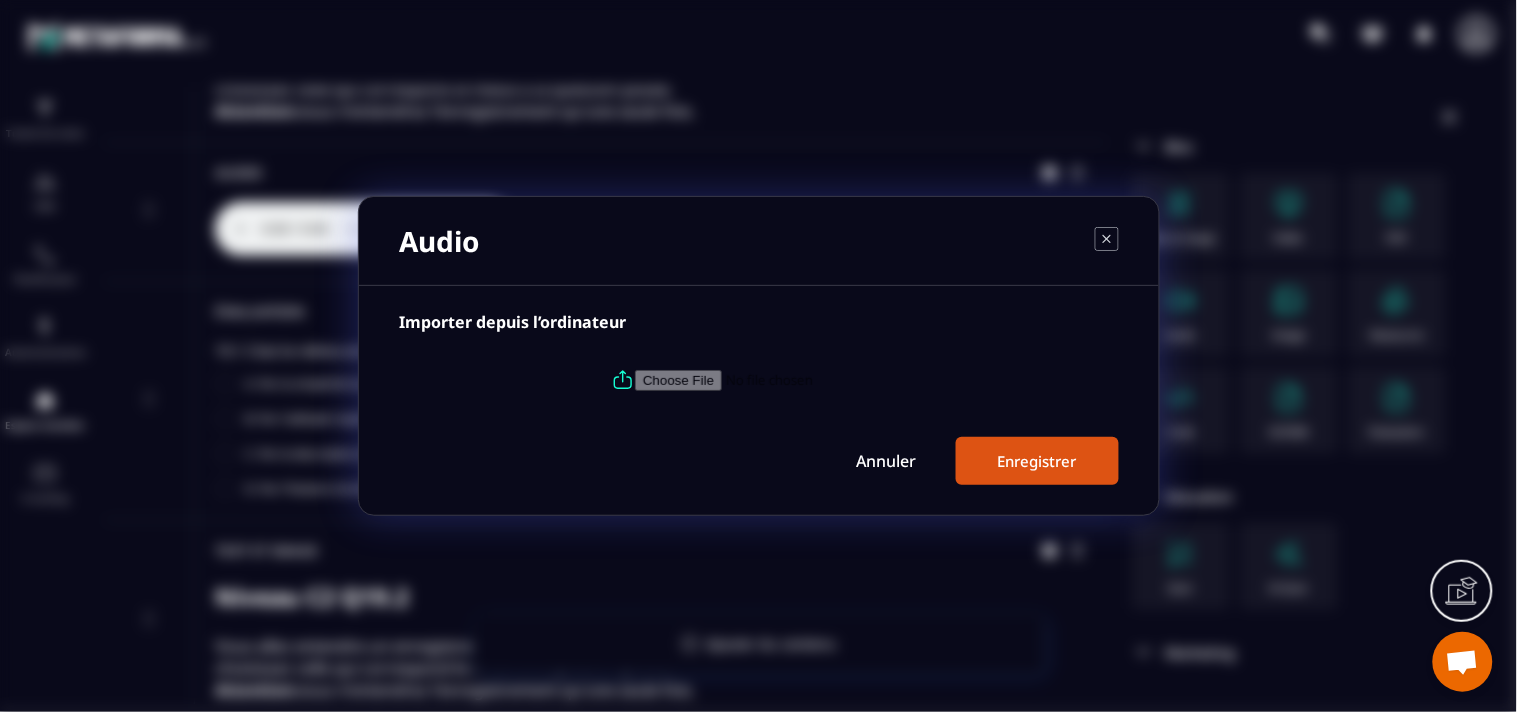 click at bounding box center [759, 380] 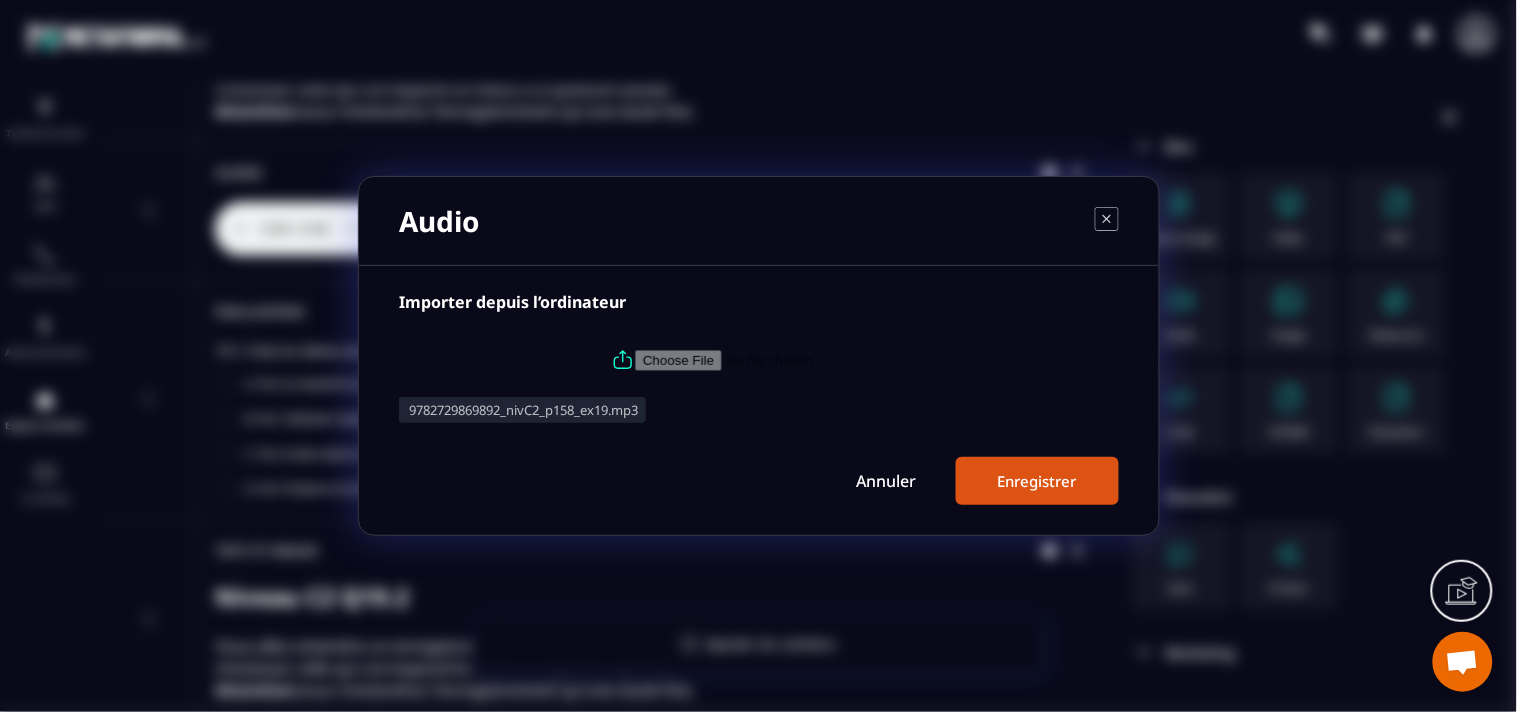 click on "Enregistrer" at bounding box center [1037, 481] 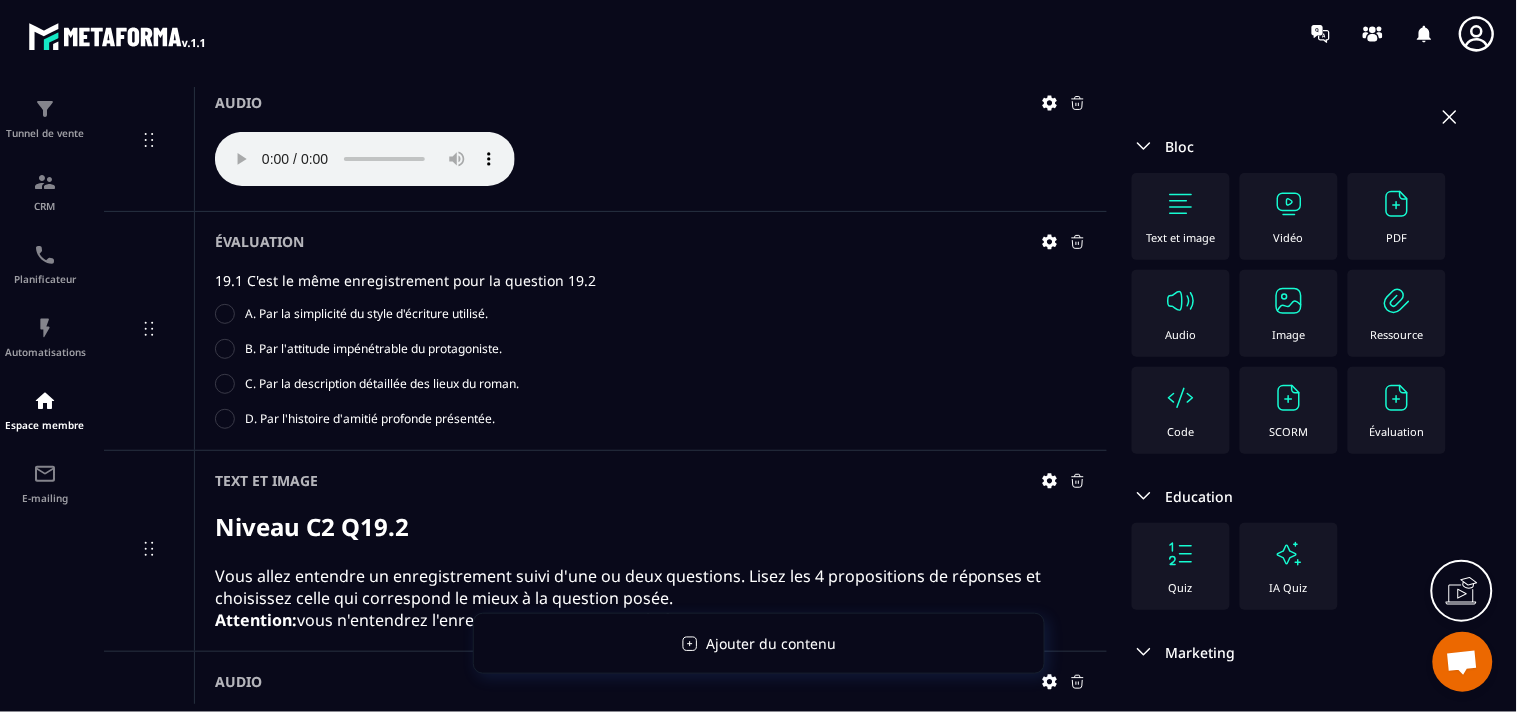 scroll, scrollTop: 13045, scrollLeft: 0, axis: vertical 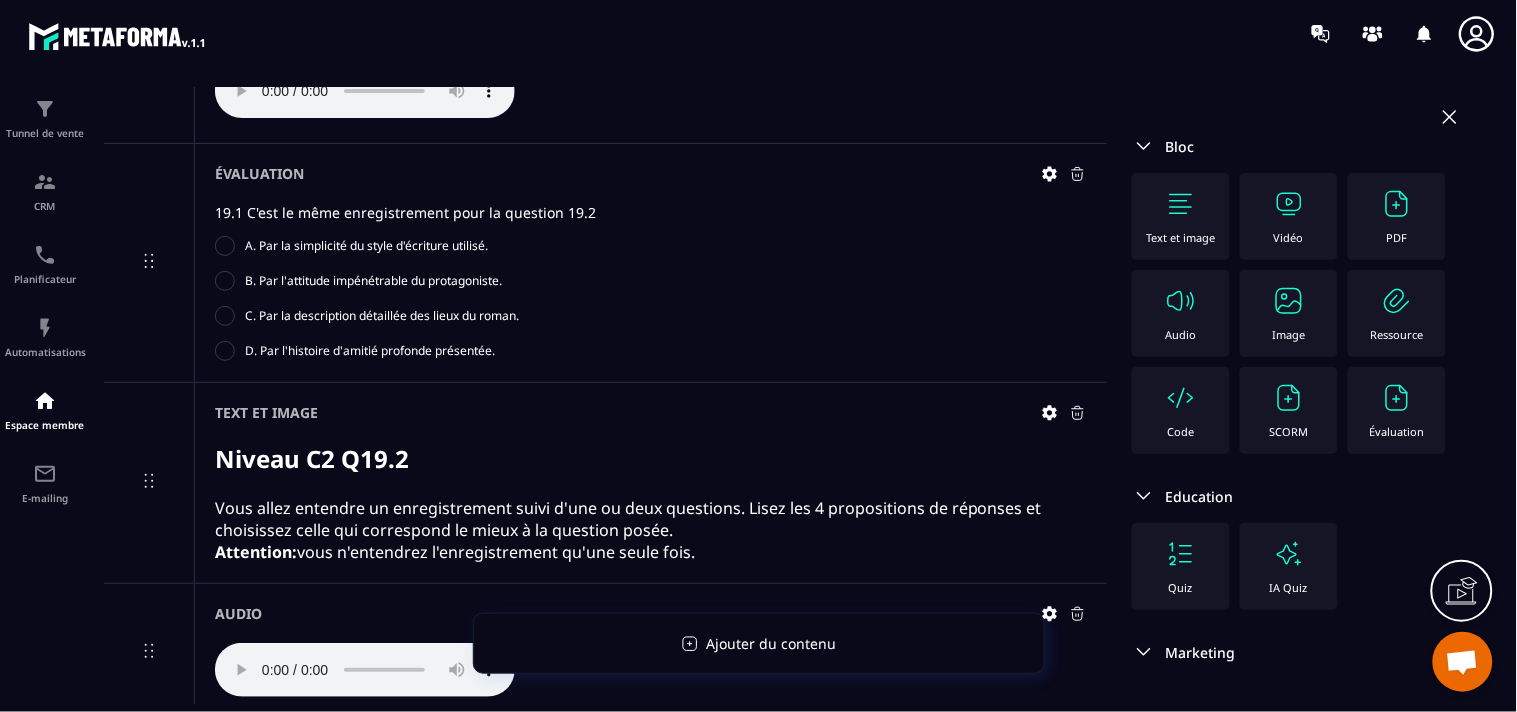 click at bounding box center [1397, 398] 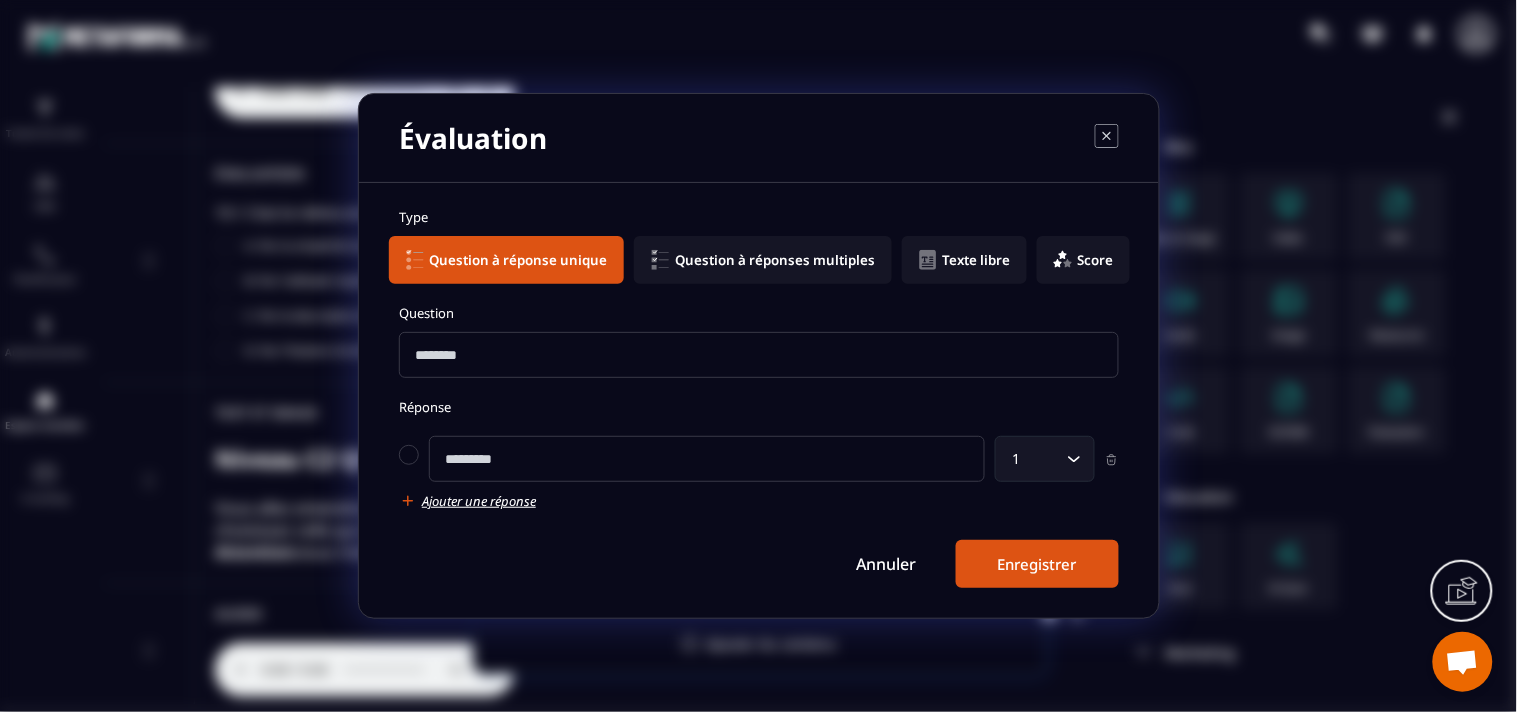 click at bounding box center (759, 355) 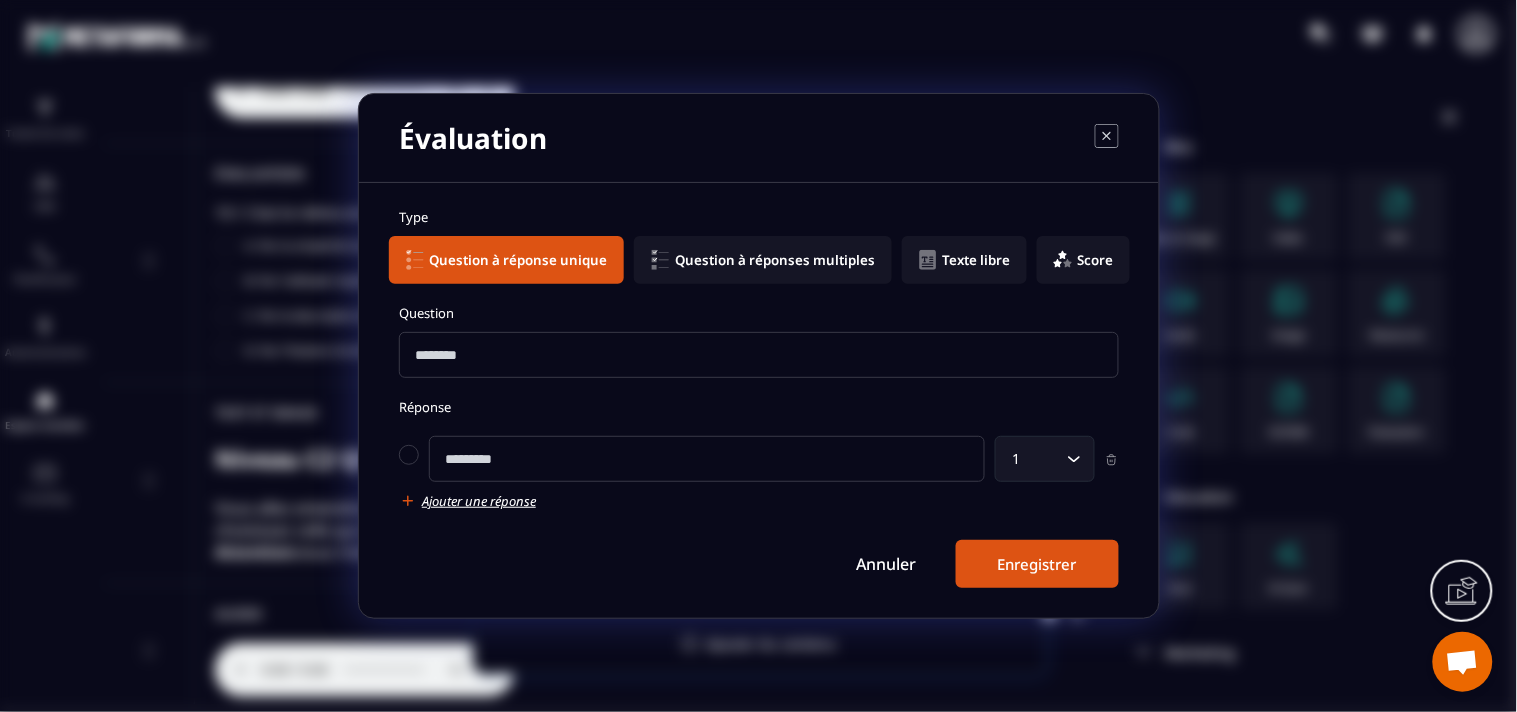 type on "**********" 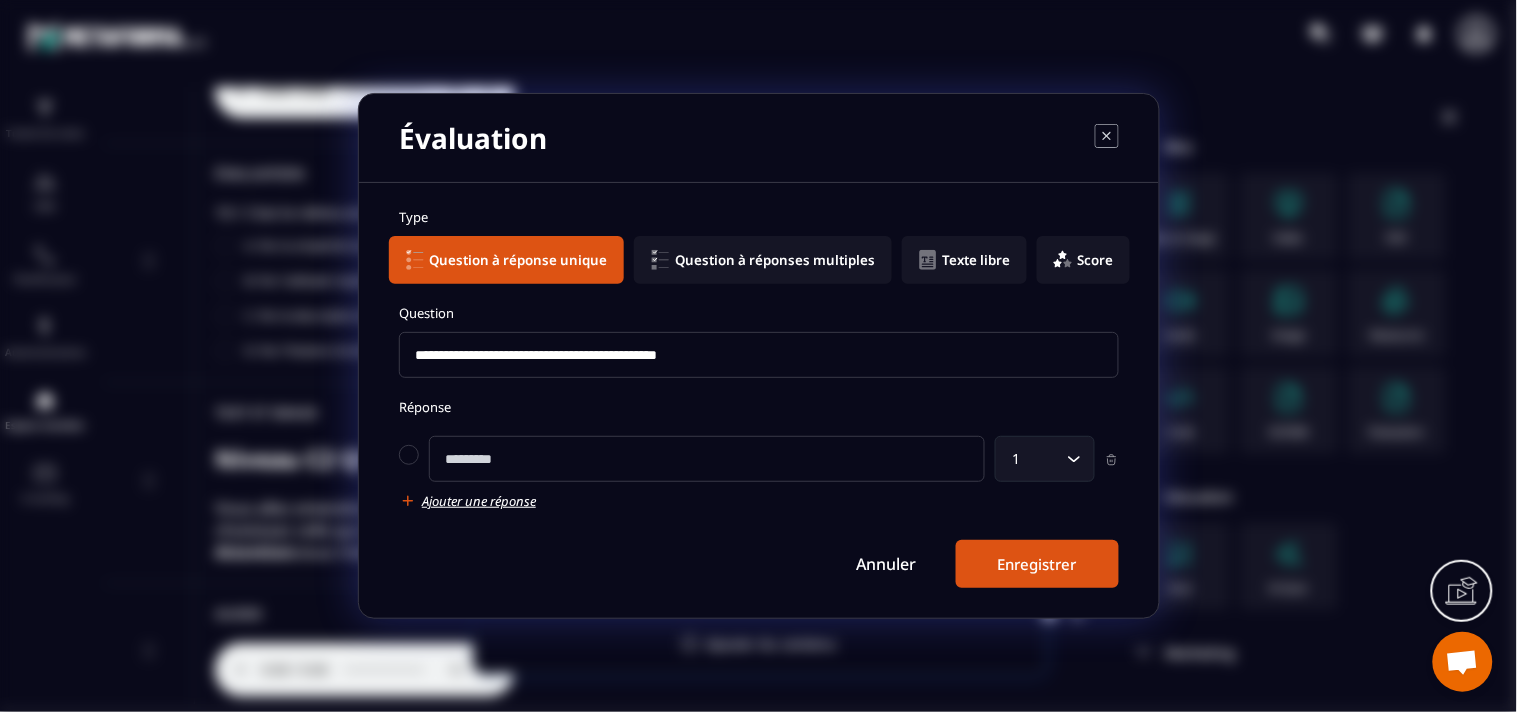 click at bounding box center (707, 459) 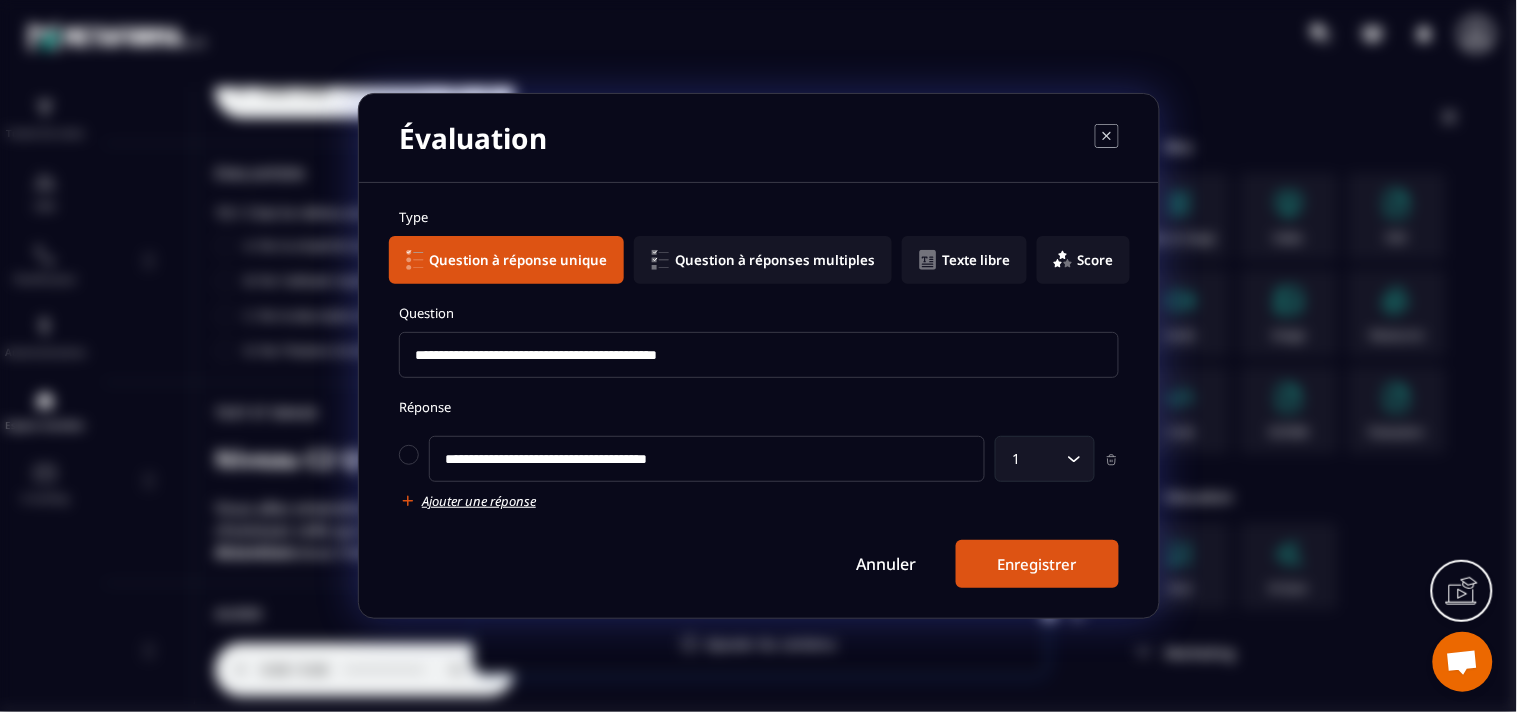 type on "**********" 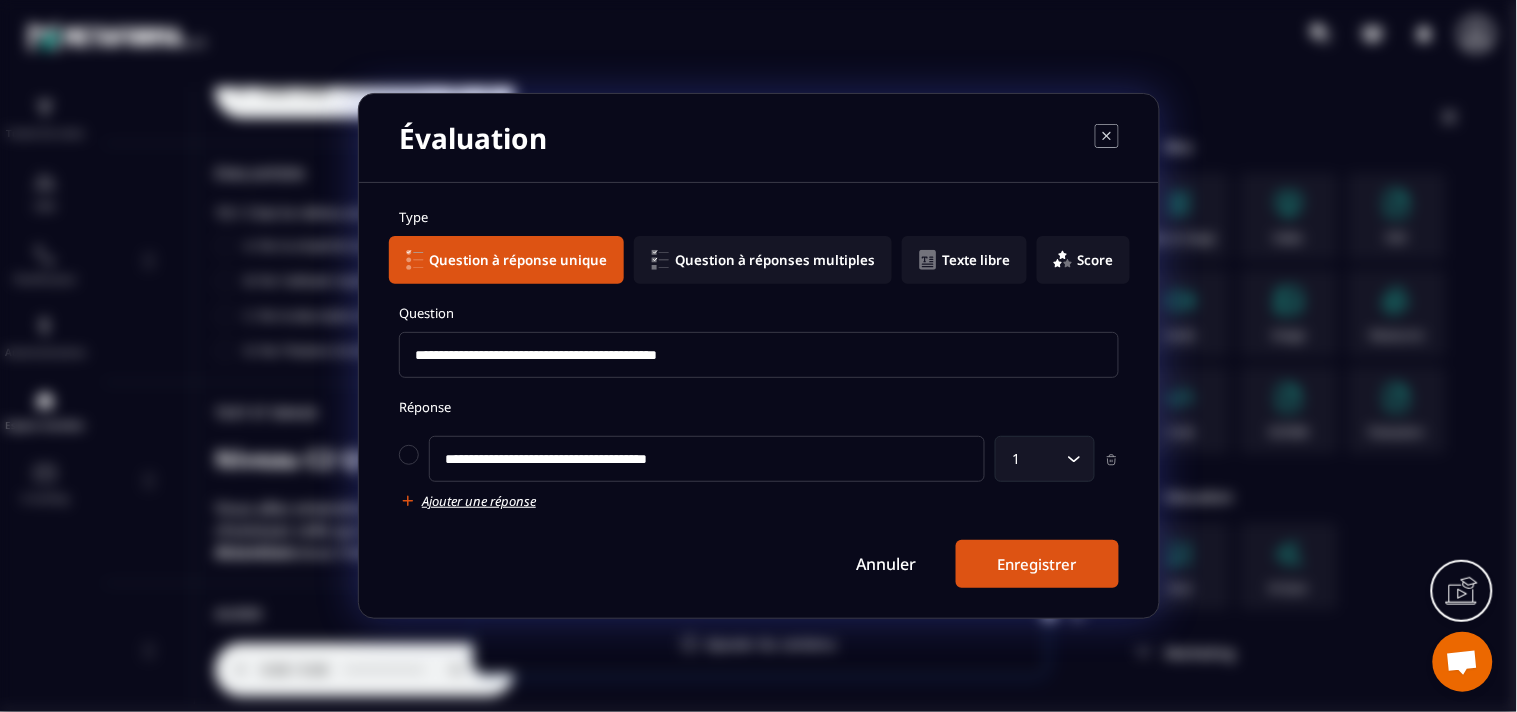 click on "Ajouter une réponse" at bounding box center (479, 501) 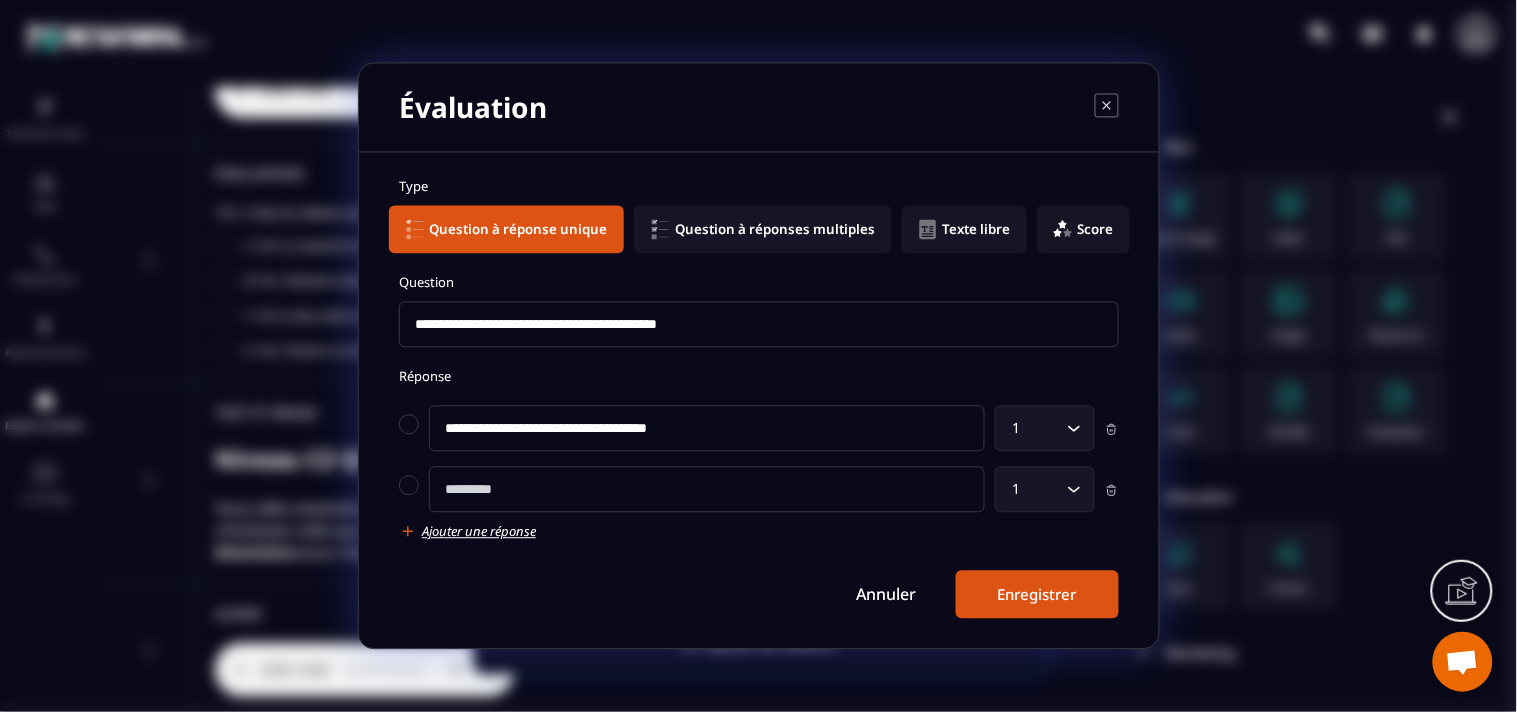 click at bounding box center (707, 490) 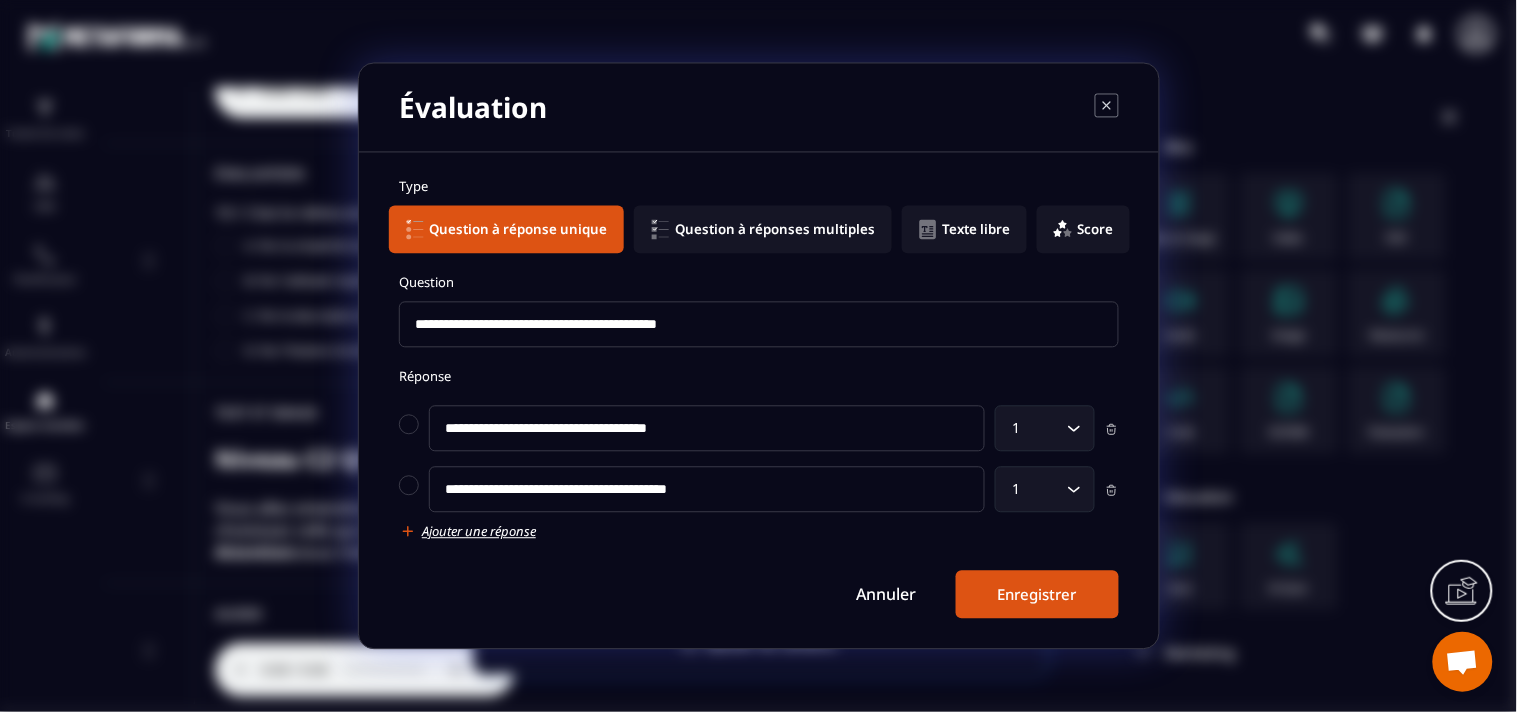 type on "**********" 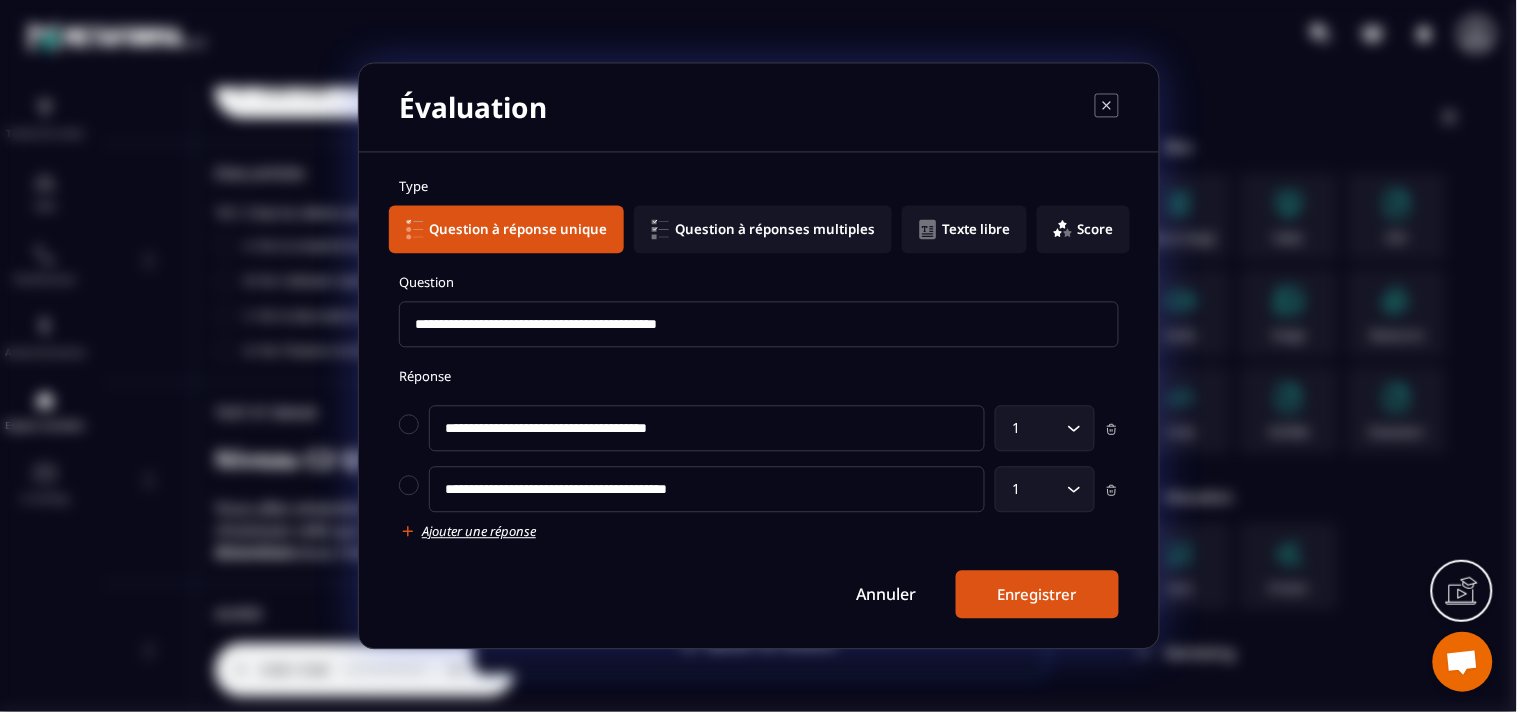 click on "Ajouter une réponse" at bounding box center [479, 532] 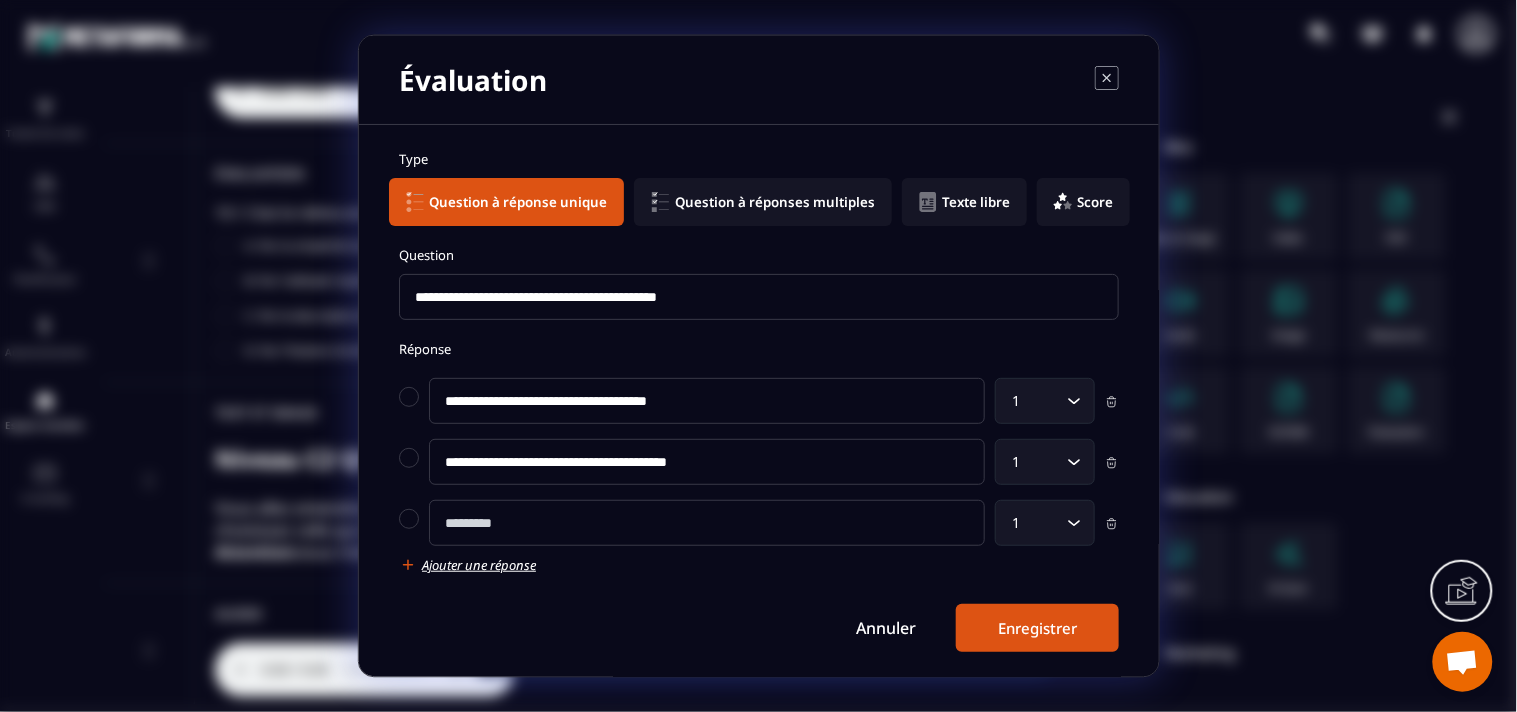 click at bounding box center [707, 523] 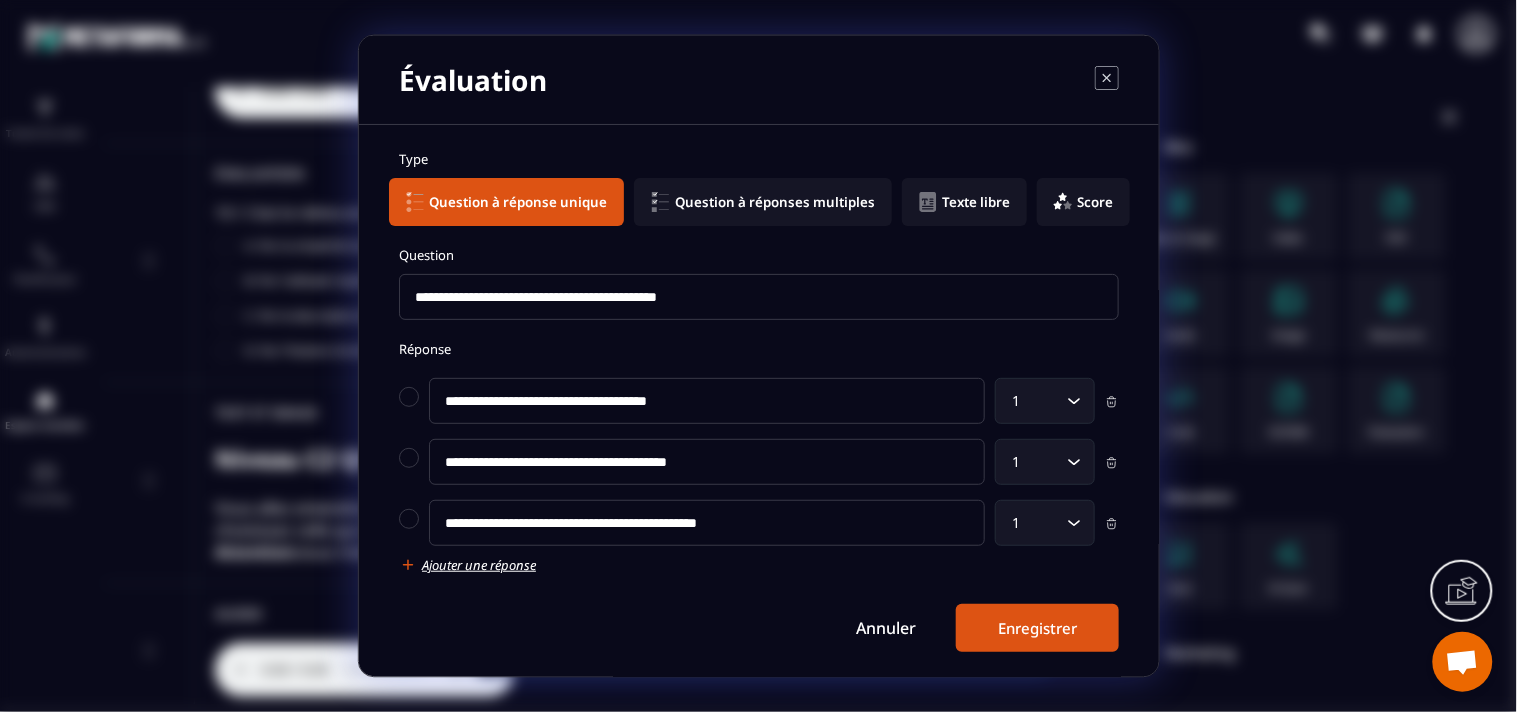 type on "**********" 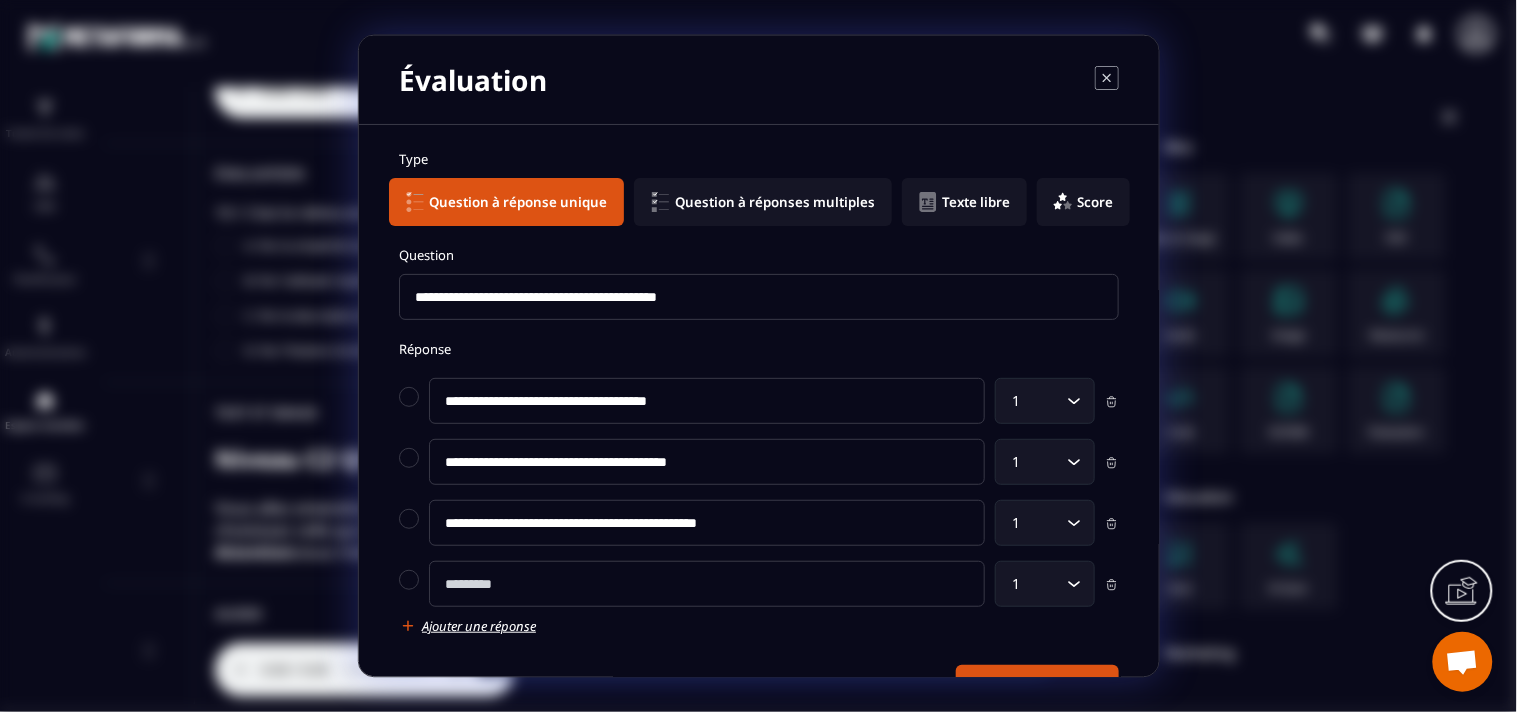 click at bounding box center (707, 584) 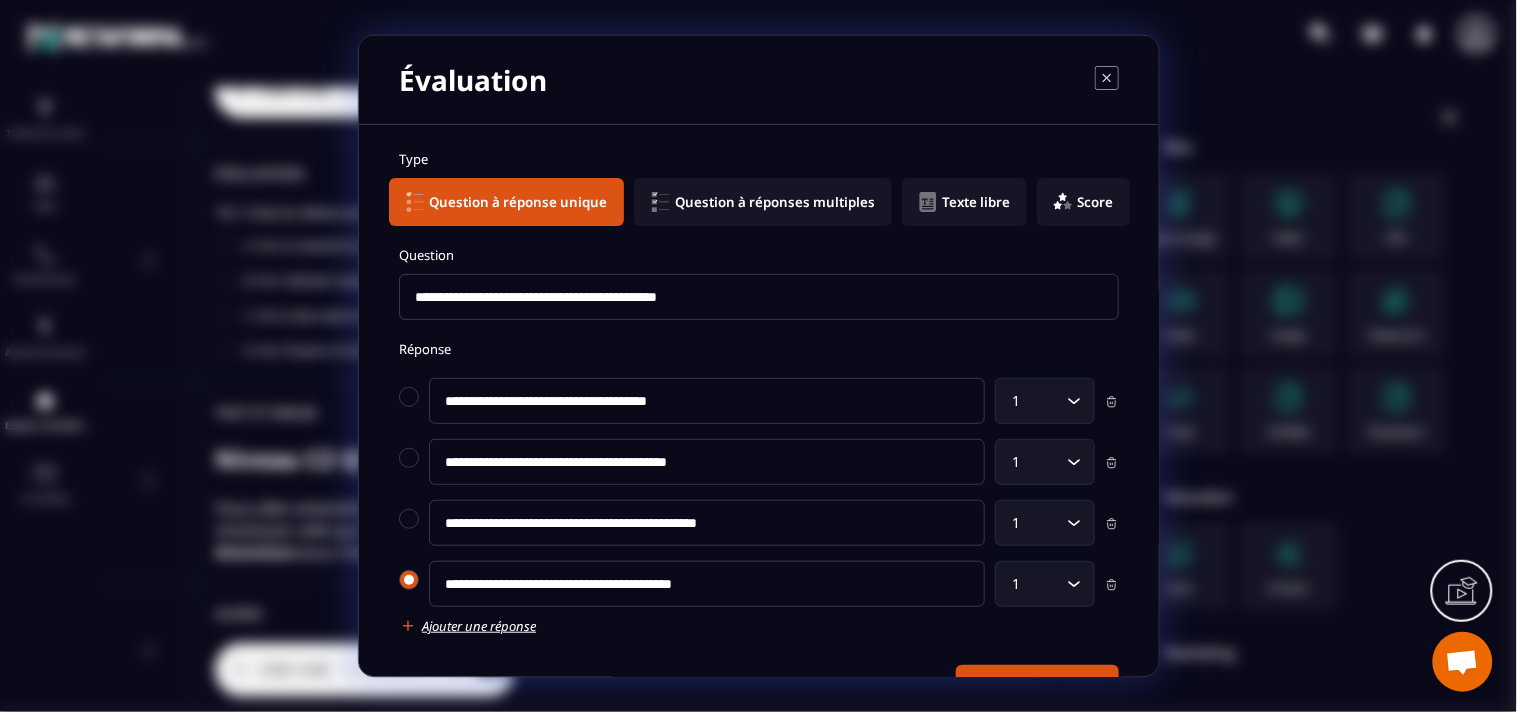 type on "**********" 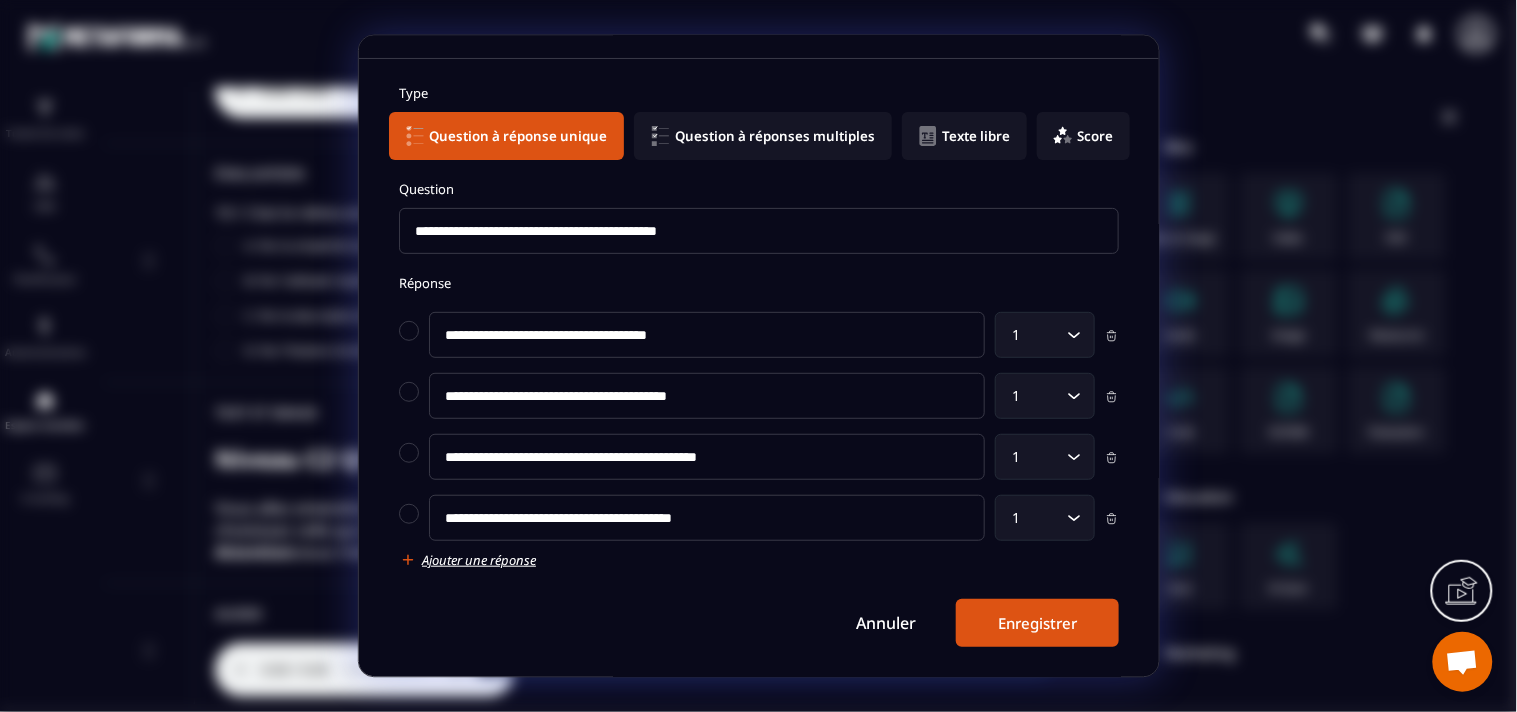 click on "Enregistrer" at bounding box center (1037, 623) 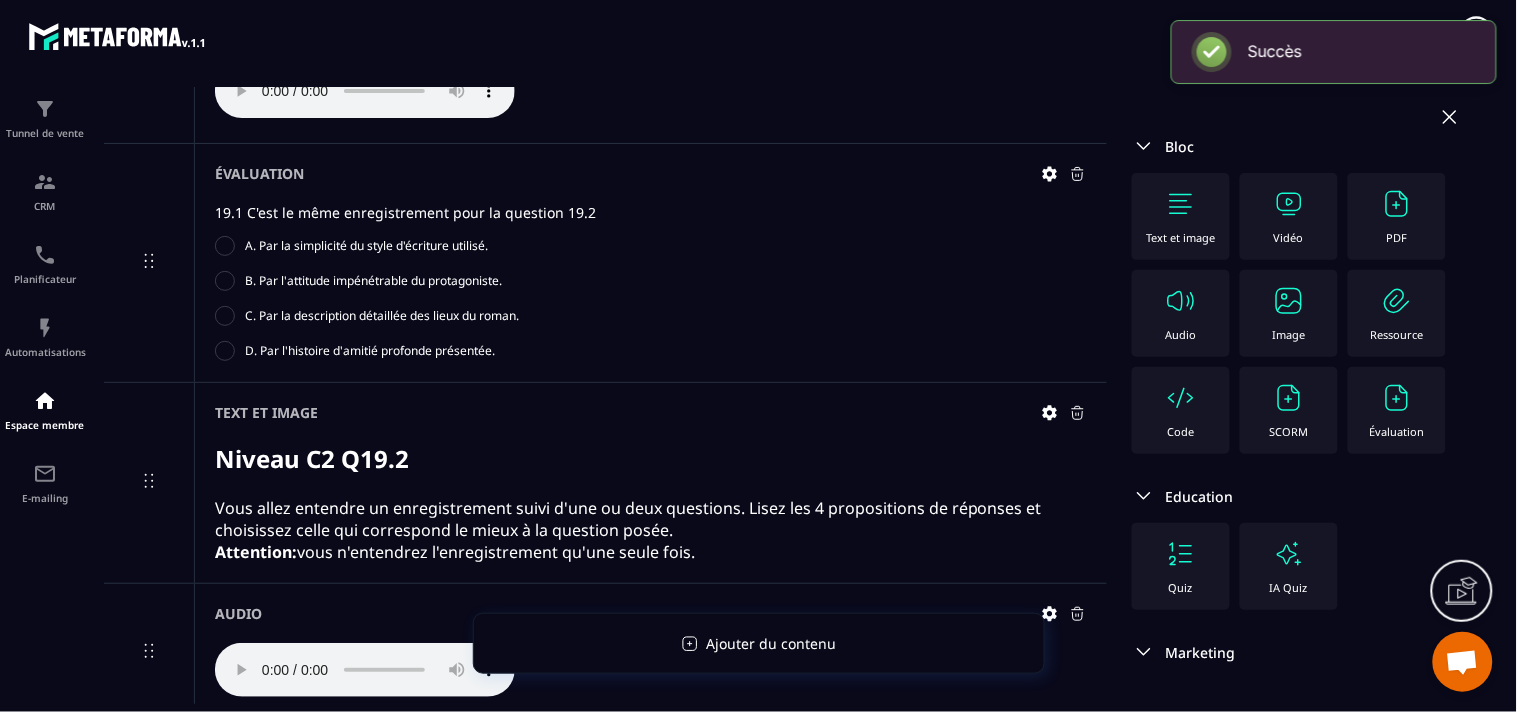 scroll, scrollTop: 66, scrollLeft: 0, axis: vertical 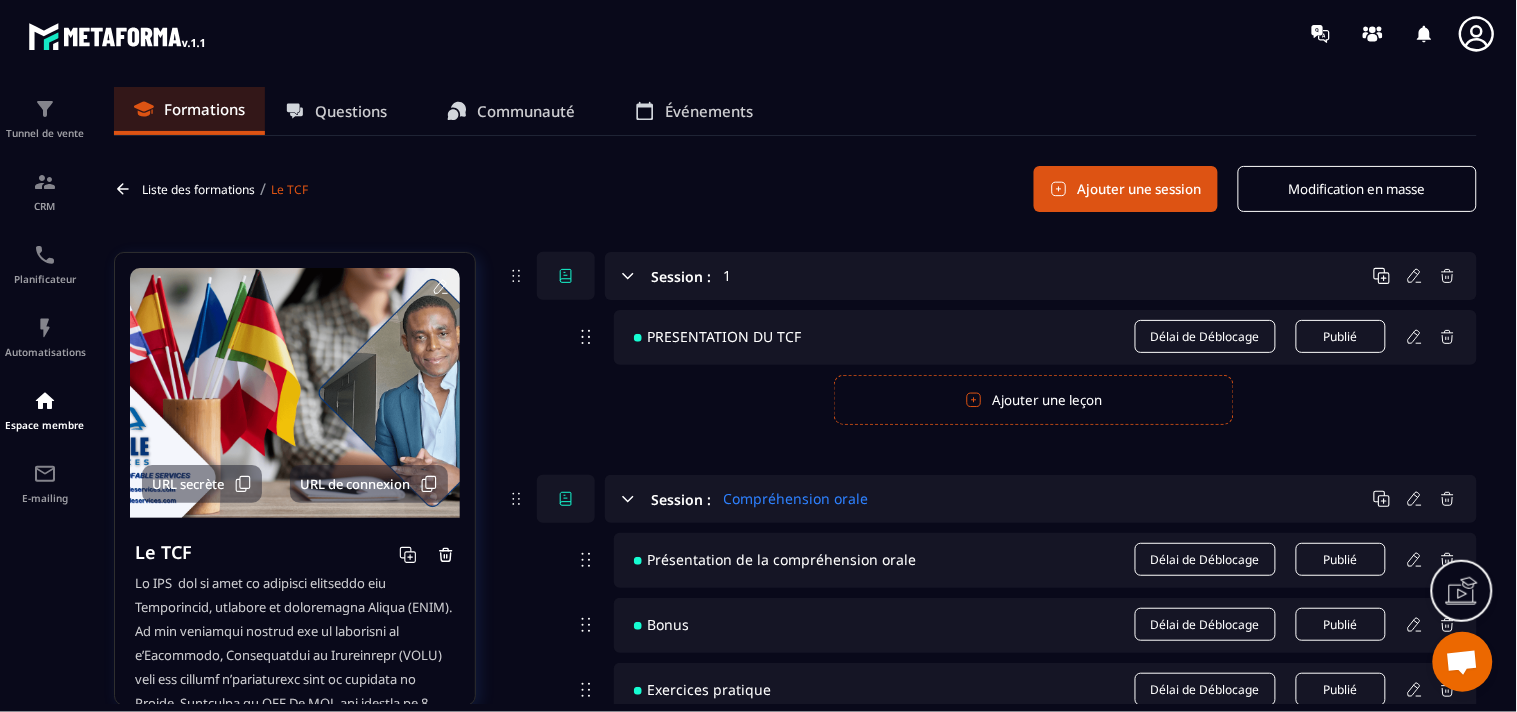 click on "Formations" at bounding box center (204, 109) 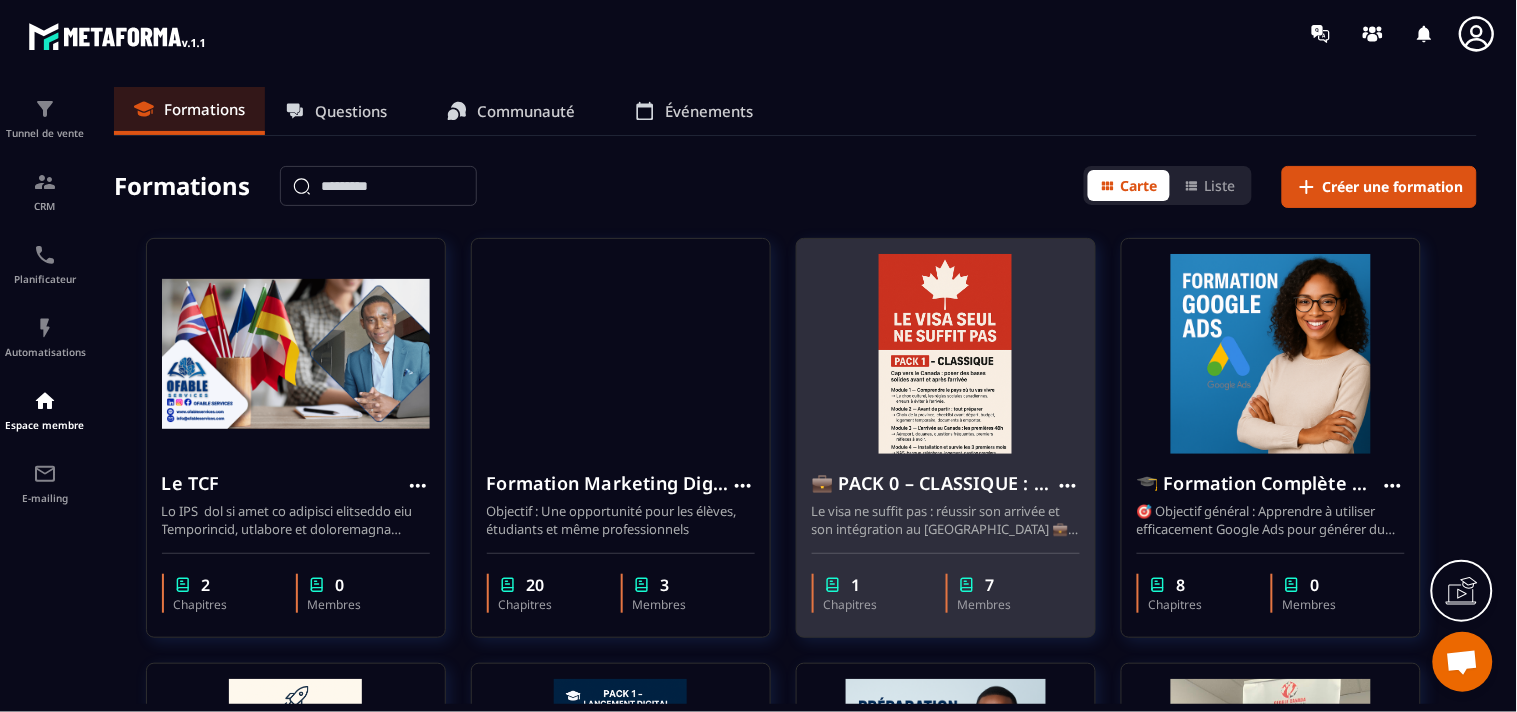 scroll, scrollTop: 111, scrollLeft: 0, axis: vertical 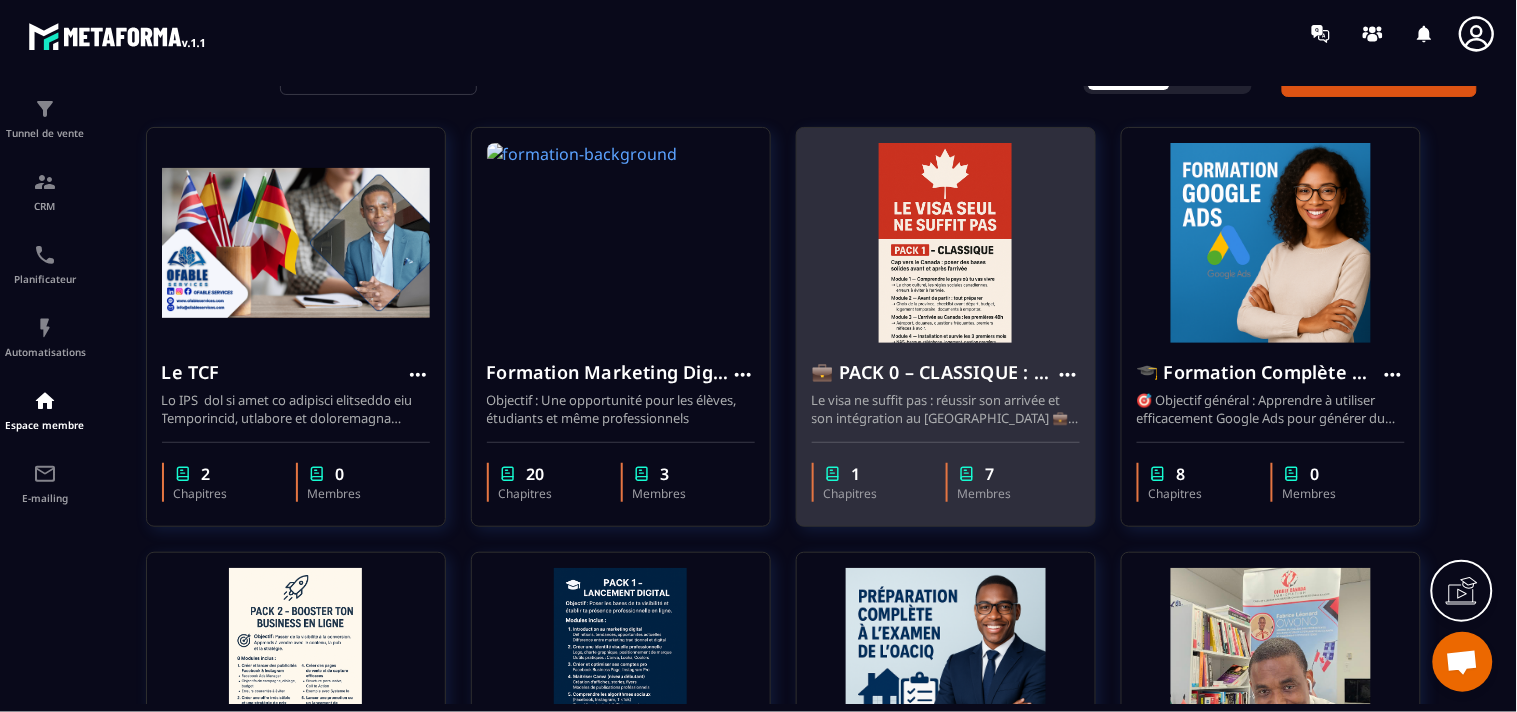 click at bounding box center [946, 243] 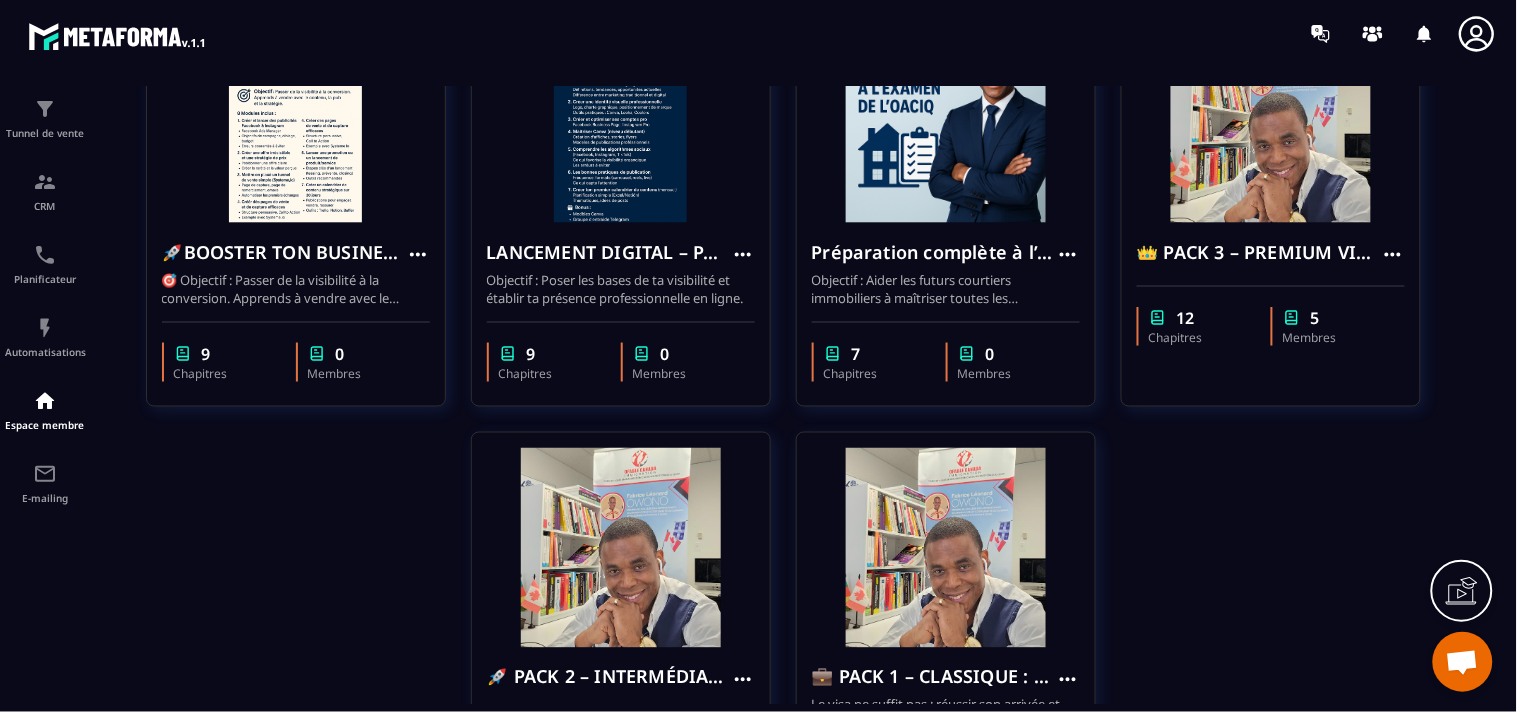 scroll, scrollTop: 666, scrollLeft: 0, axis: vertical 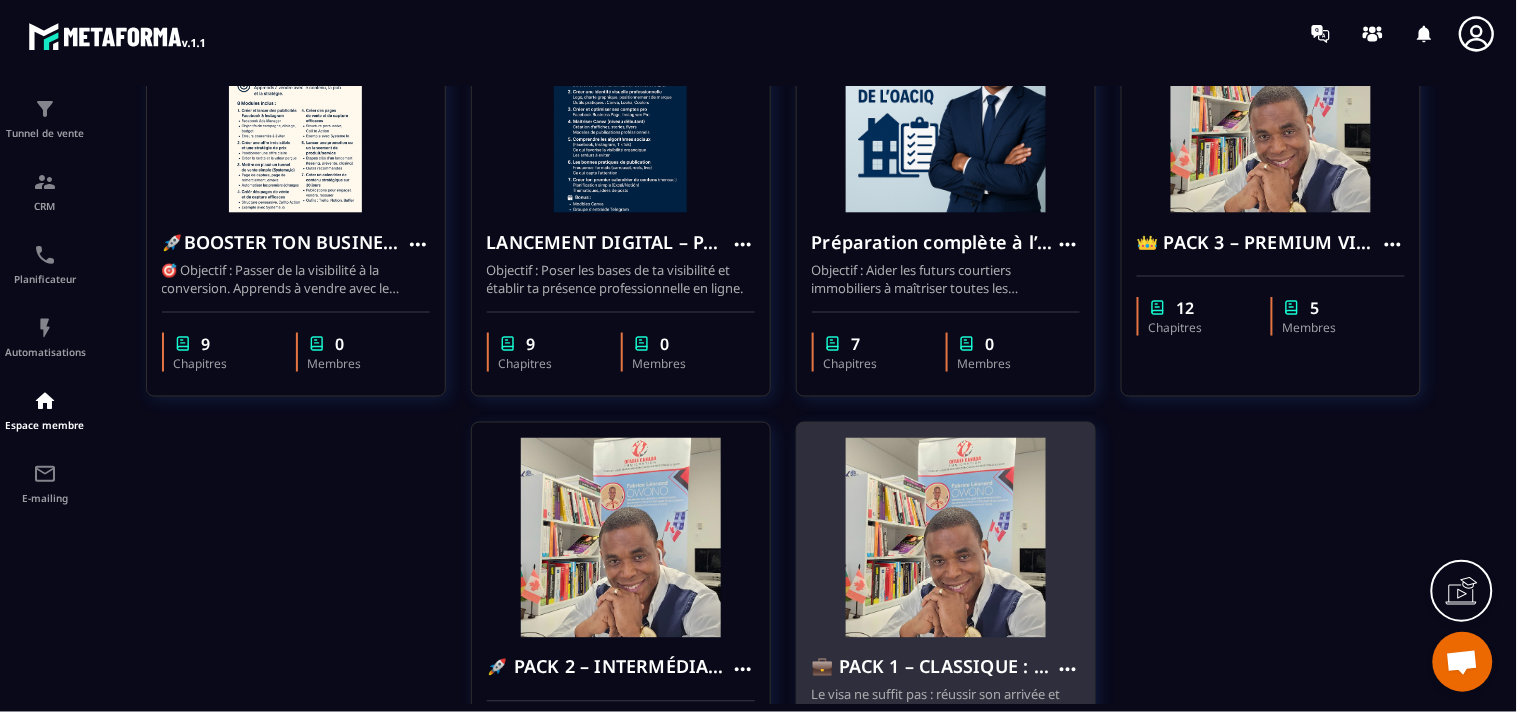 click at bounding box center (946, 538) 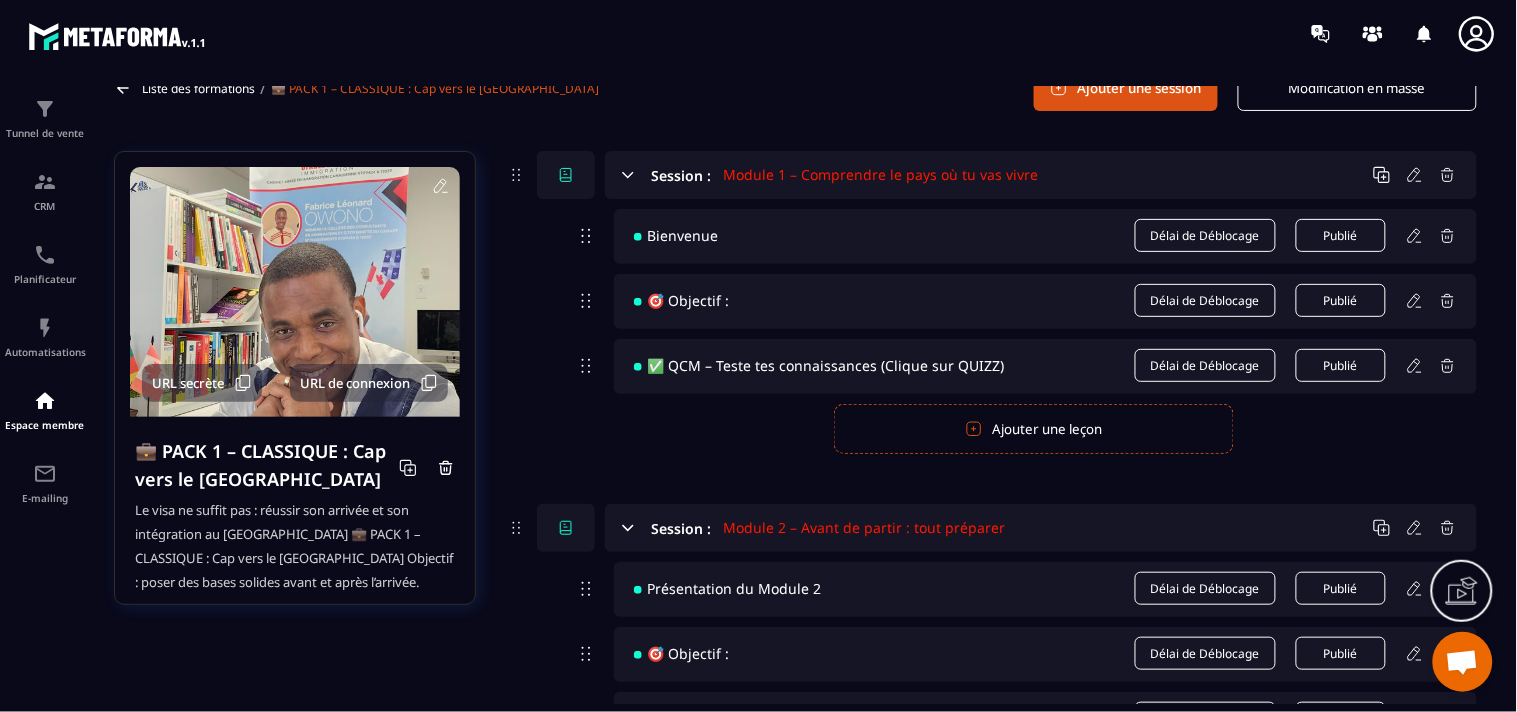 scroll, scrollTop: 0, scrollLeft: 0, axis: both 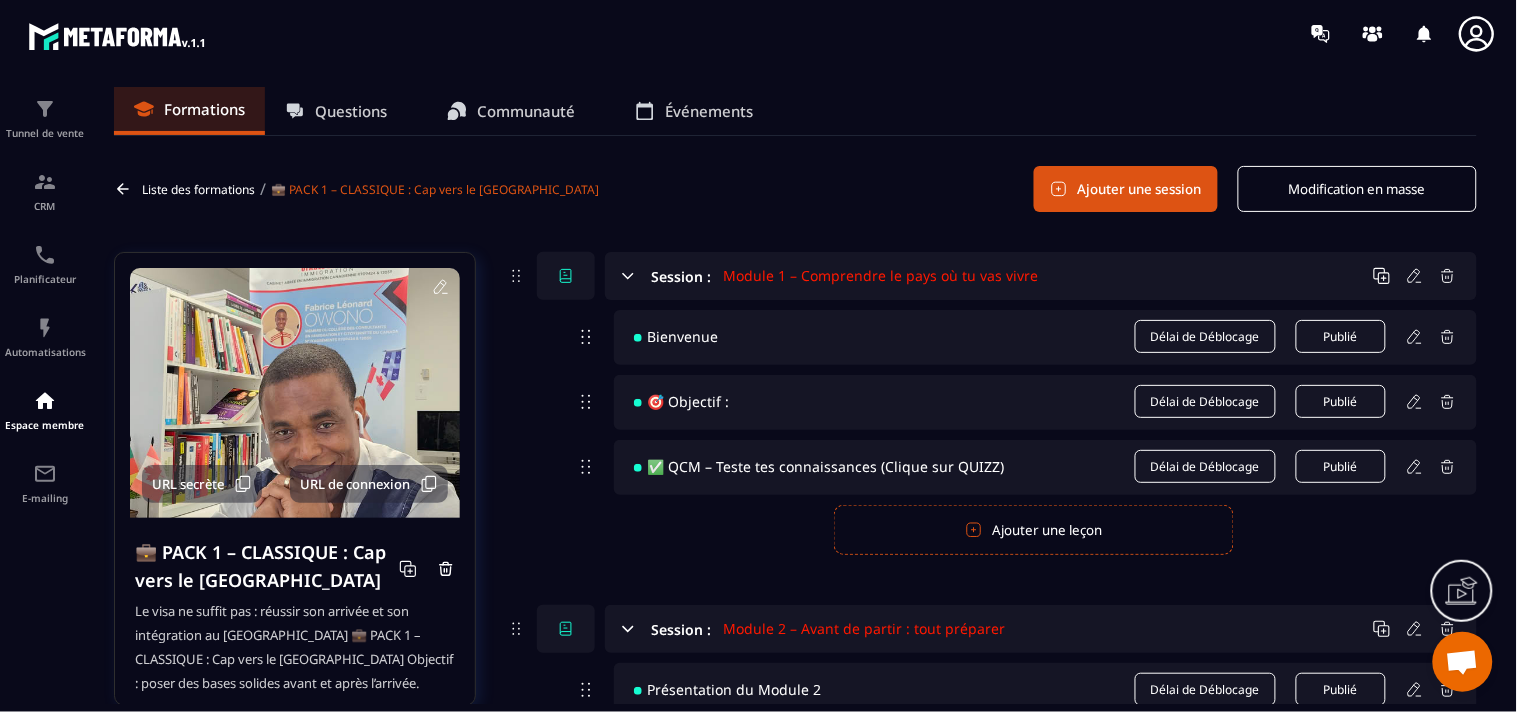 click 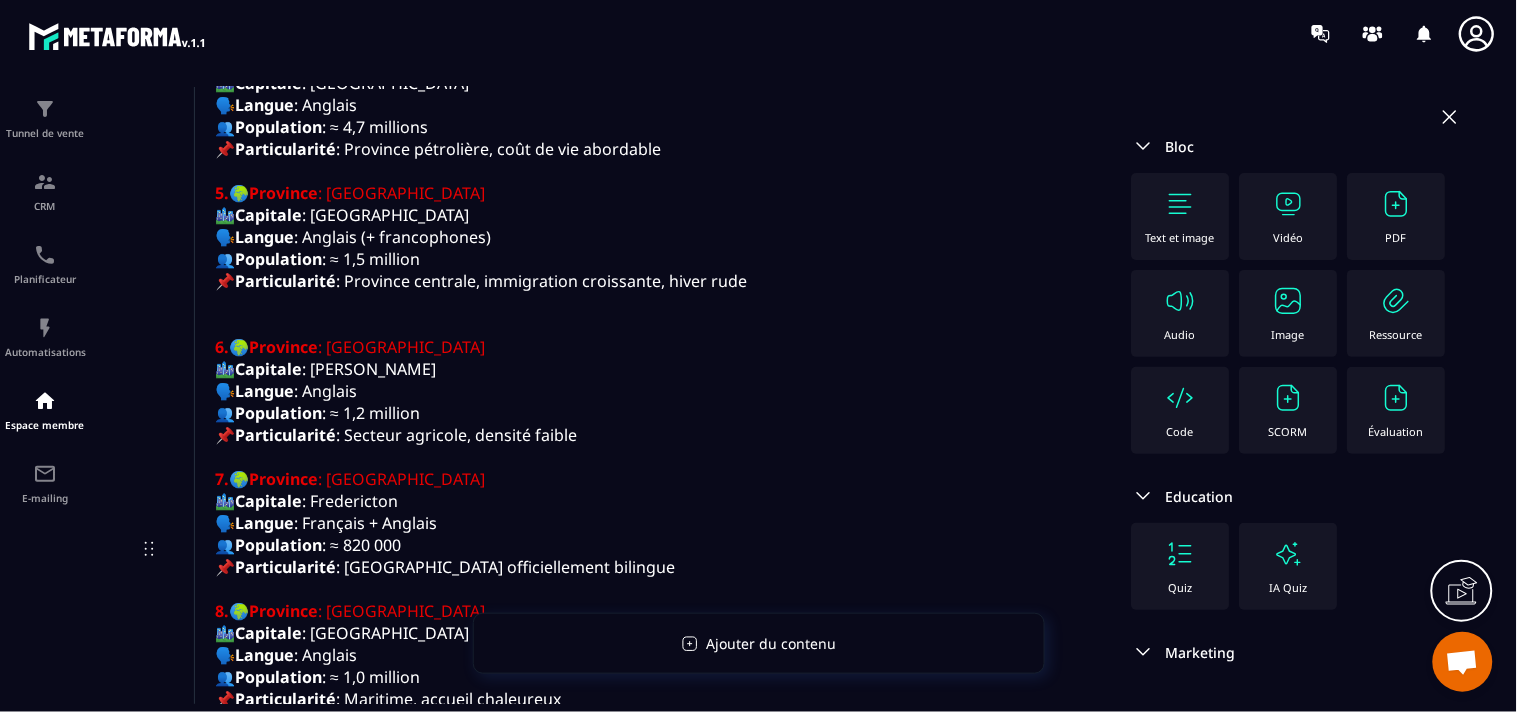 scroll, scrollTop: 2222, scrollLeft: 0, axis: vertical 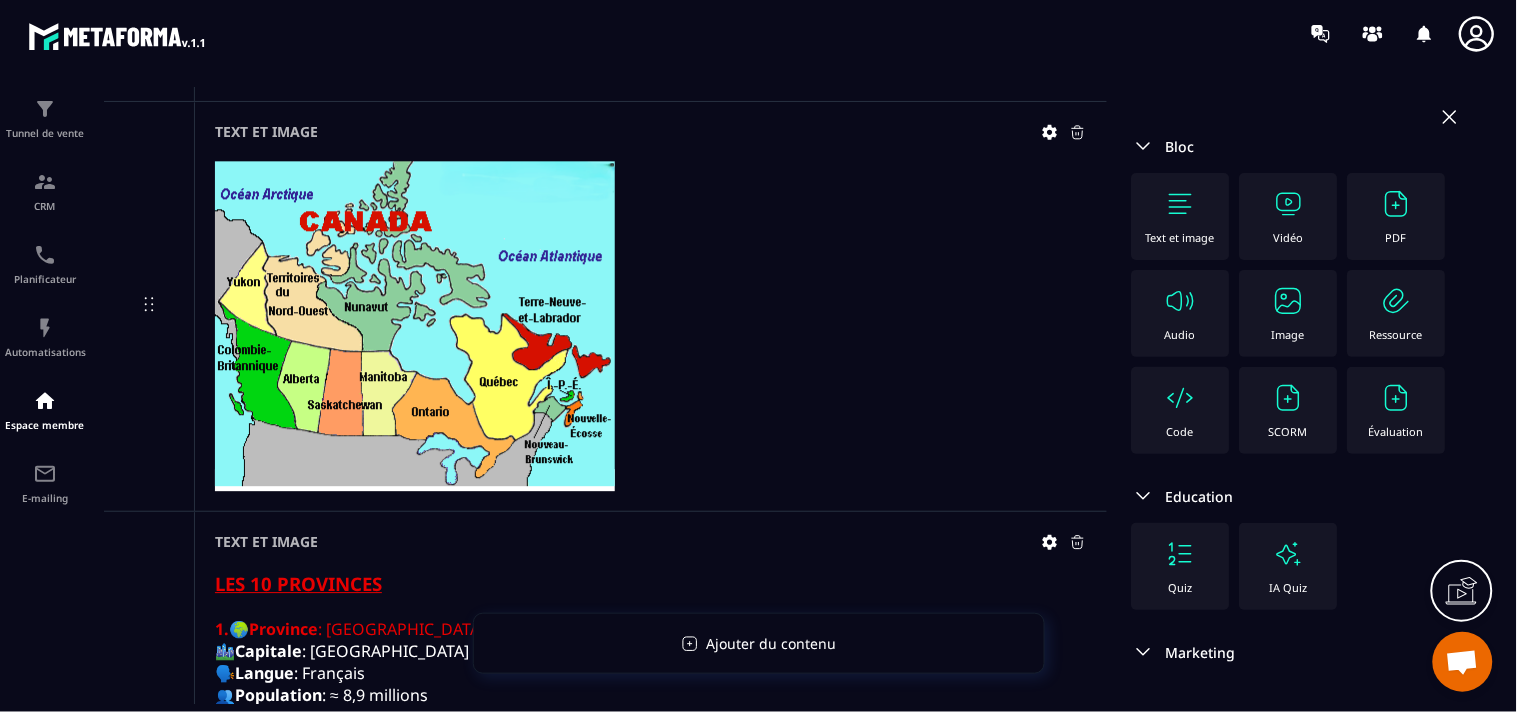 click 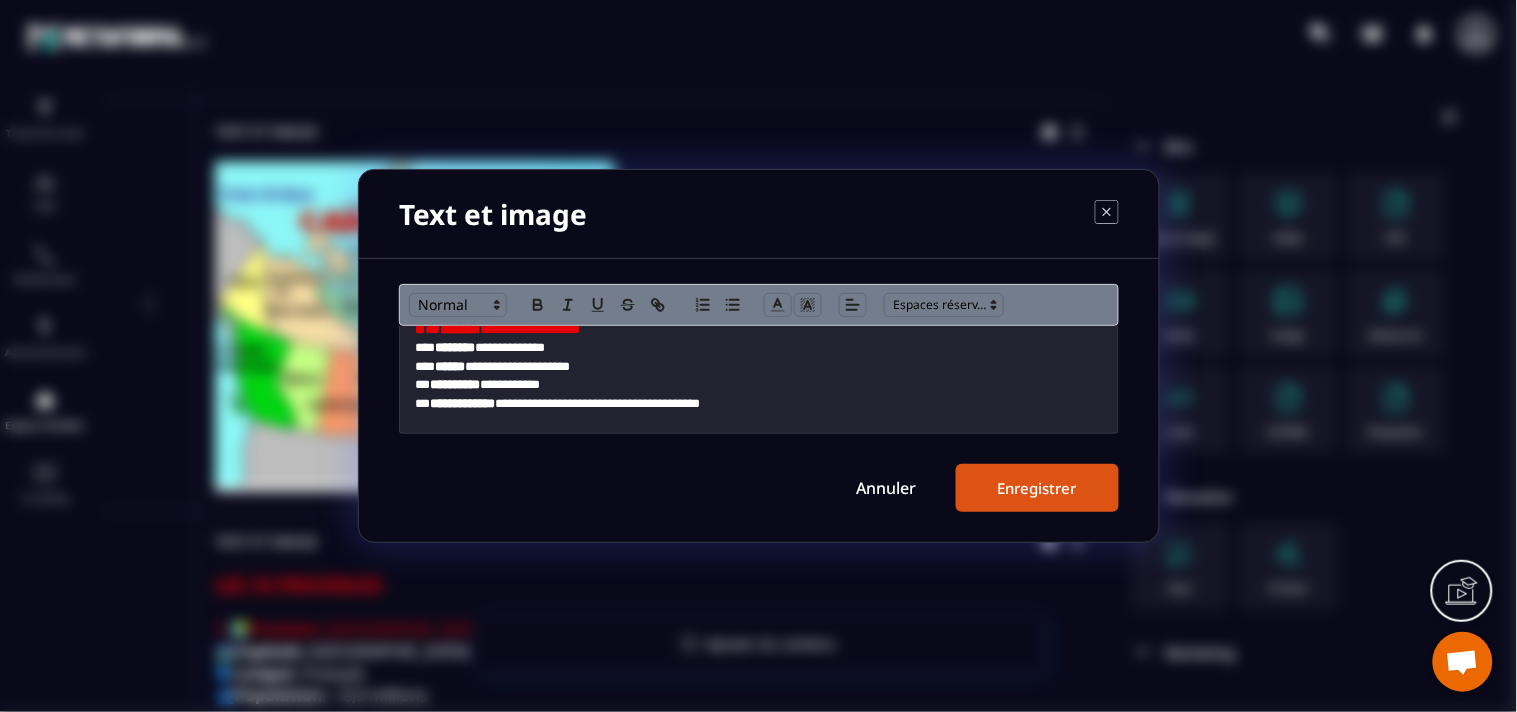 scroll, scrollTop: 777, scrollLeft: 0, axis: vertical 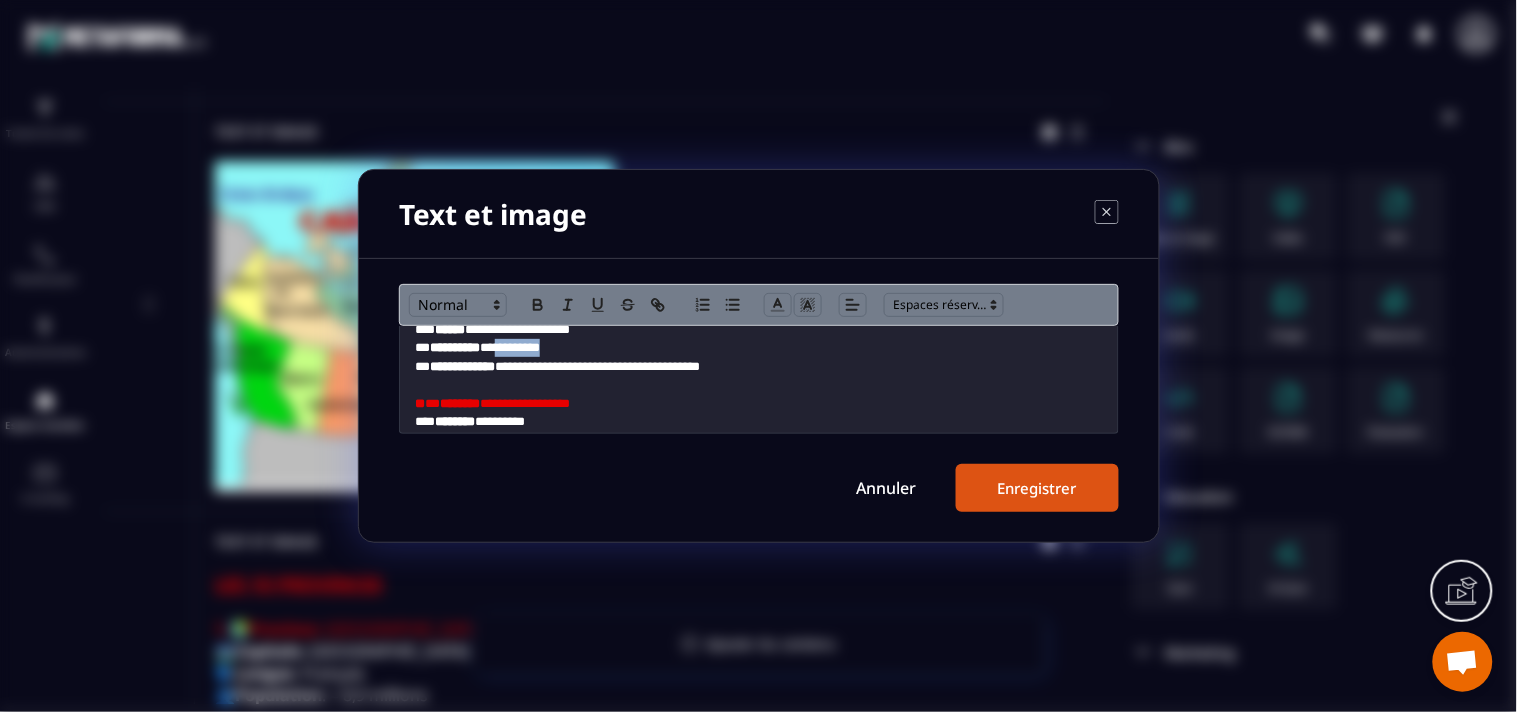 drag, startPoint x: 515, startPoint y: 350, endPoint x: 582, endPoint y: 348, distance: 67.02985 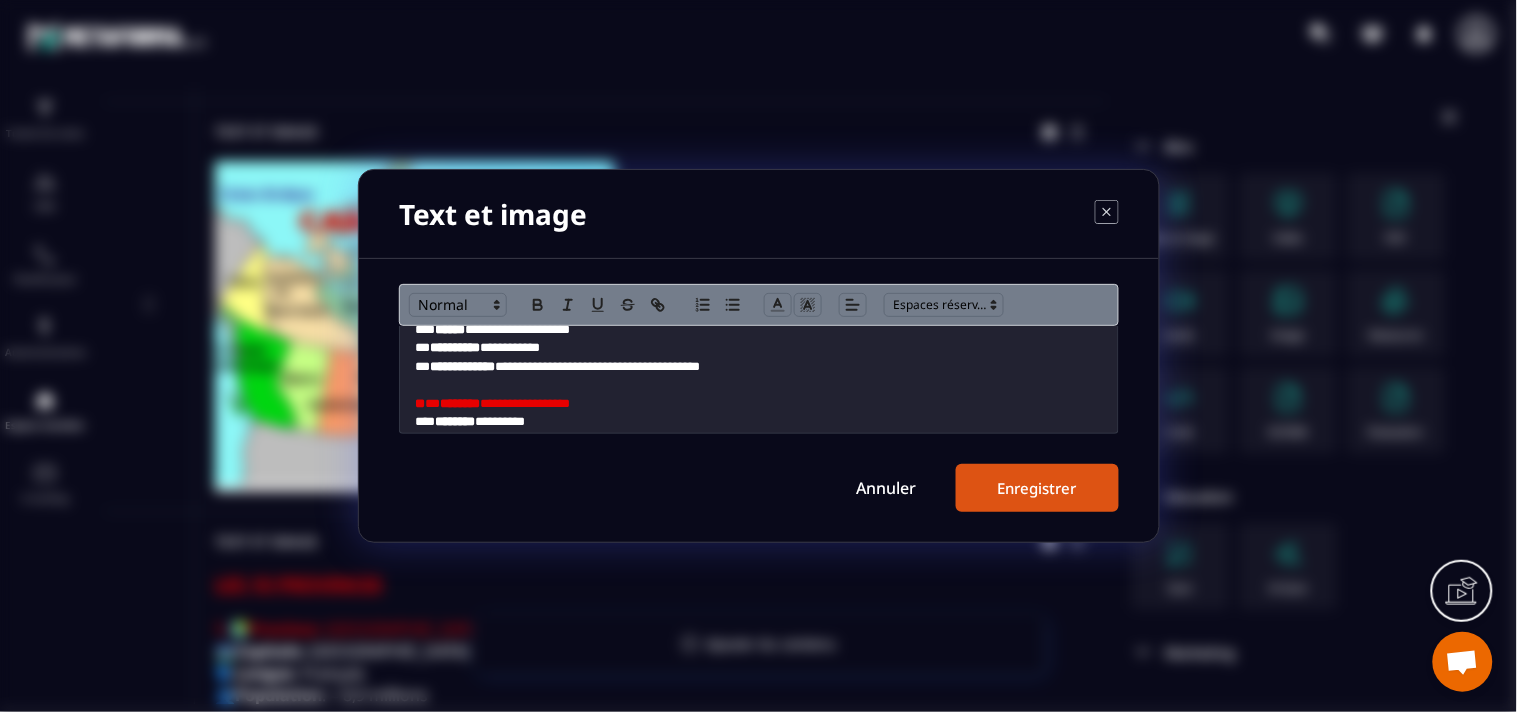 click on "**********" at bounding box center [750, 330] 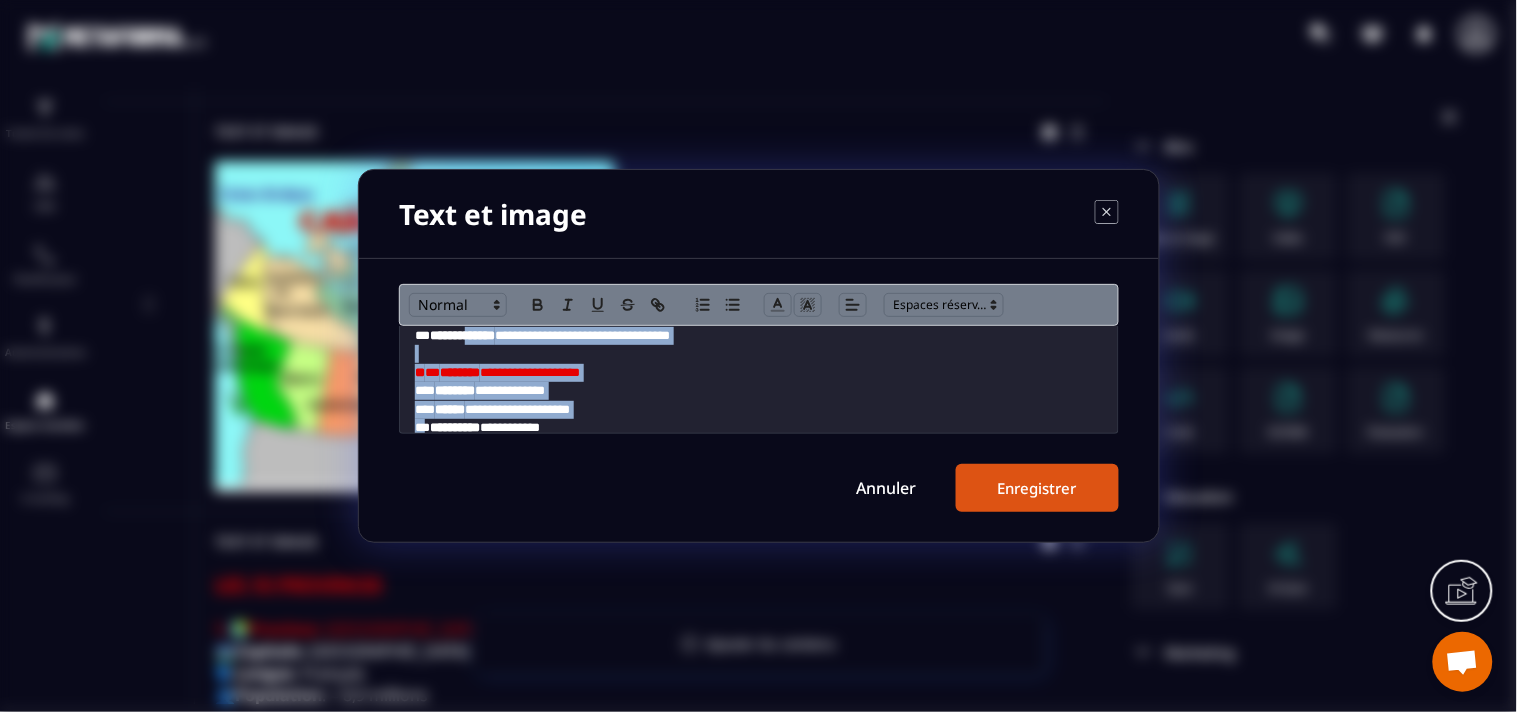 drag, startPoint x: 434, startPoint y: 341, endPoint x: 483, endPoint y: 344, distance: 49.09175 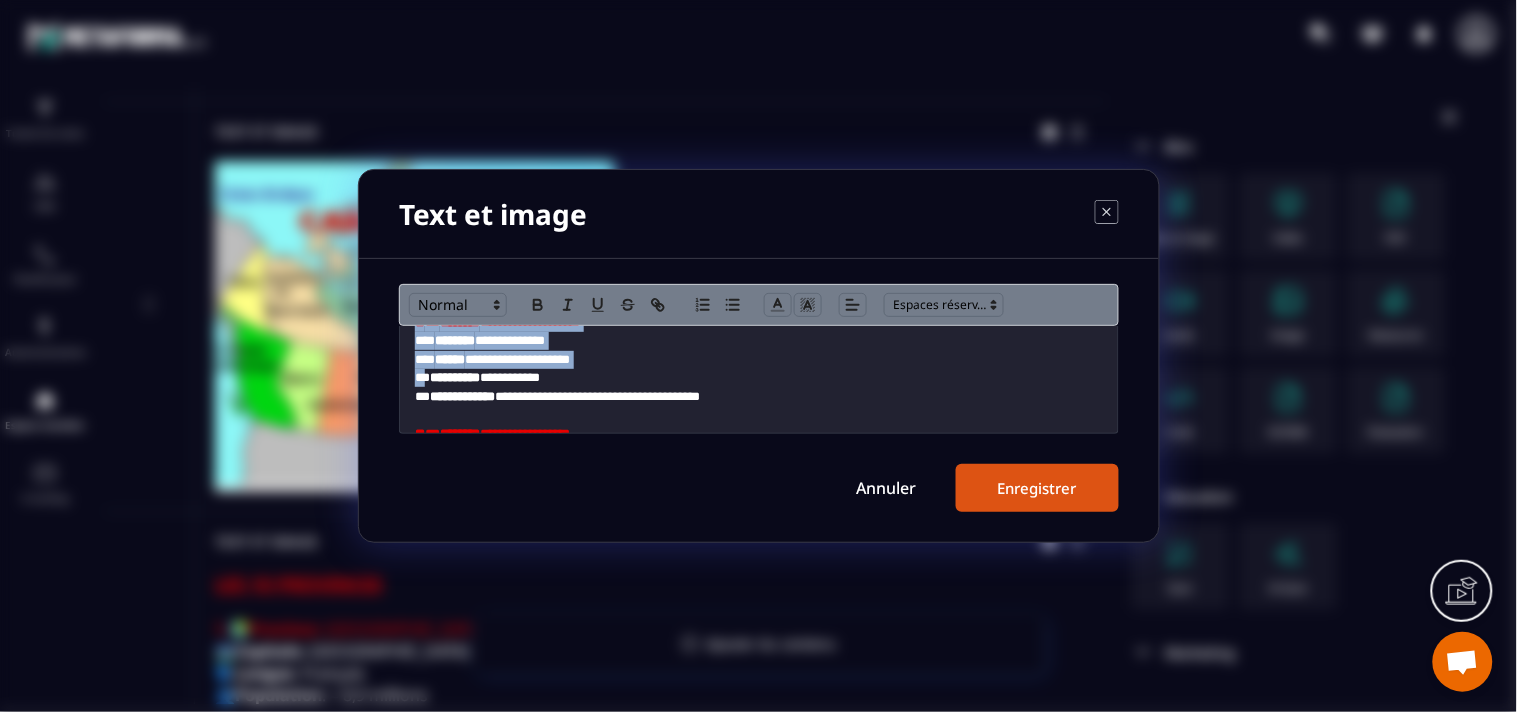 scroll, scrollTop: 786, scrollLeft: 0, axis: vertical 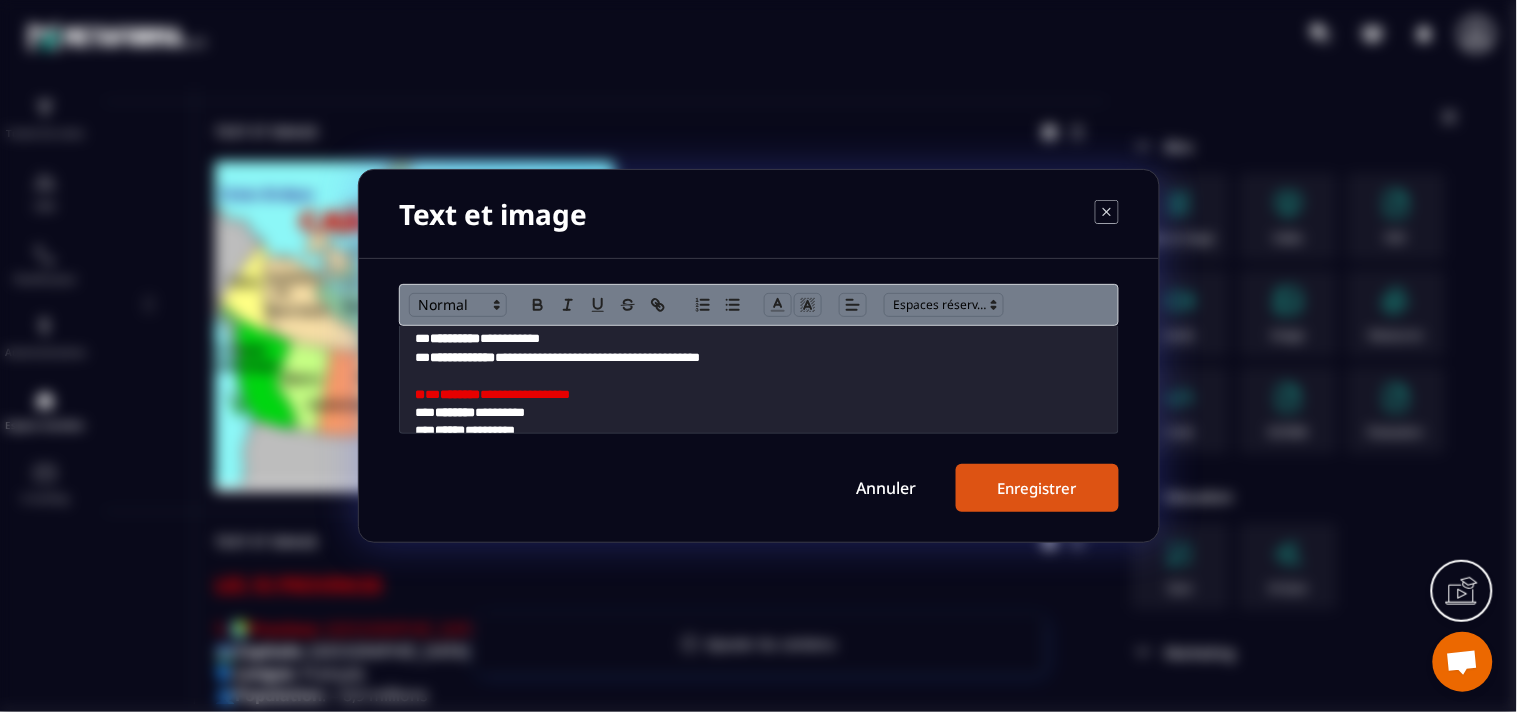click on "**********" at bounding box center (750, 339) 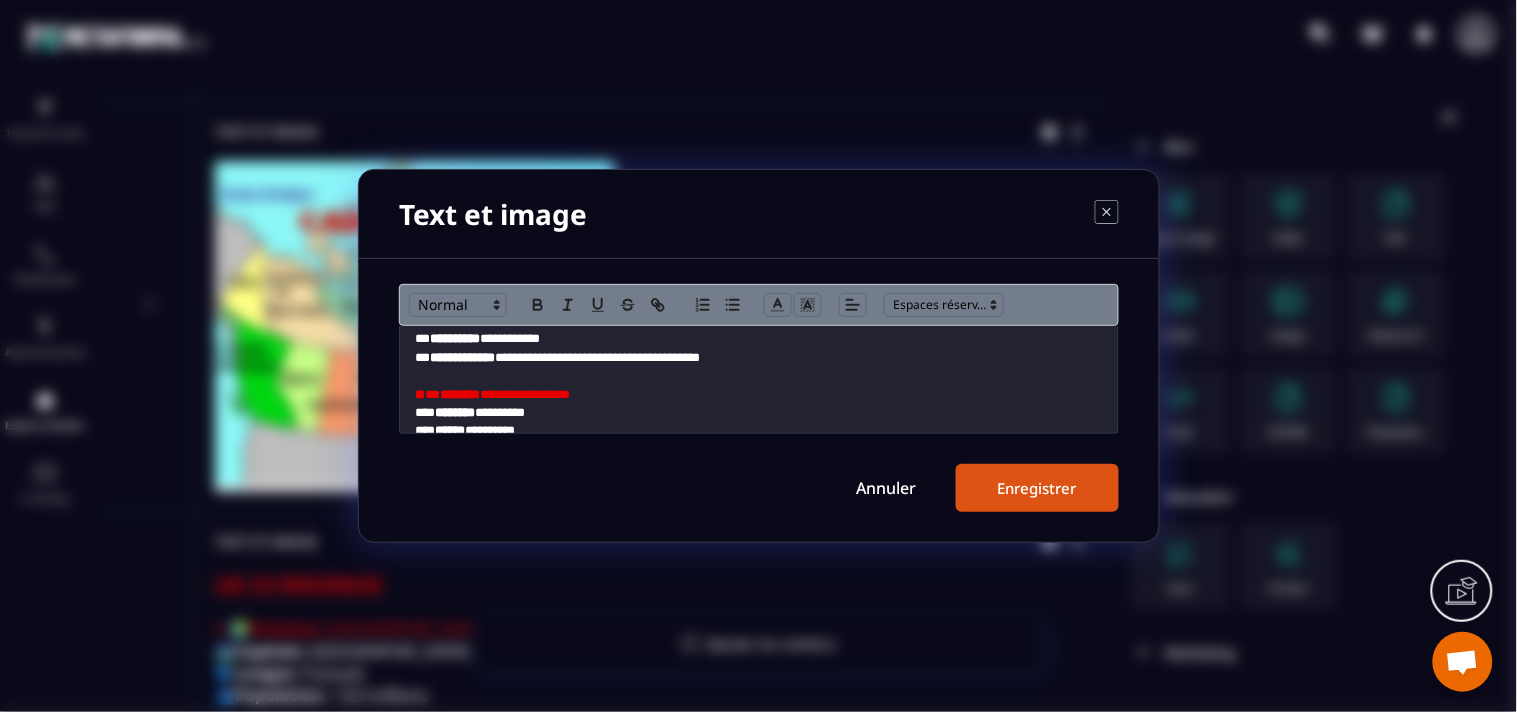 click on "**********" at bounding box center [750, 339] 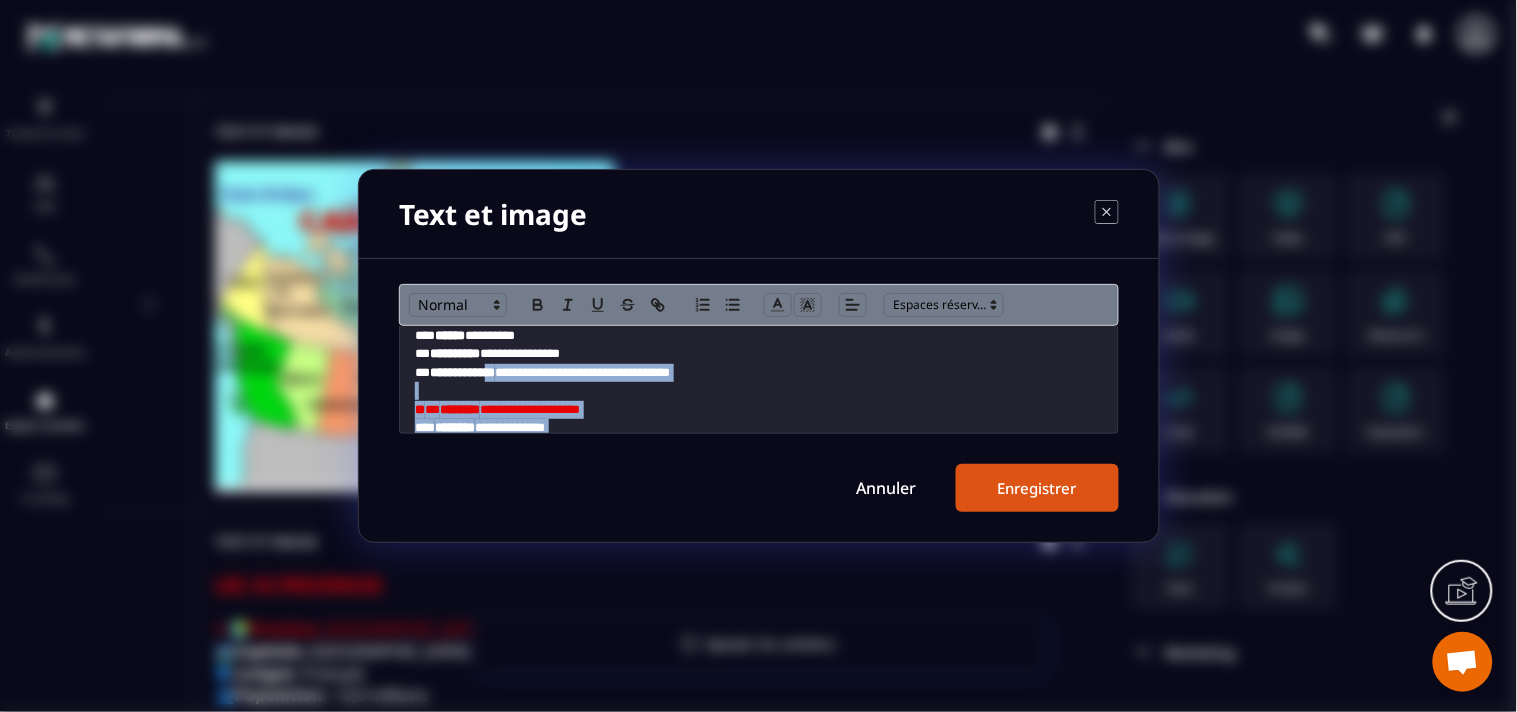 drag, startPoint x: 433, startPoint y: 341, endPoint x: 504, endPoint y: 397, distance: 90.426765 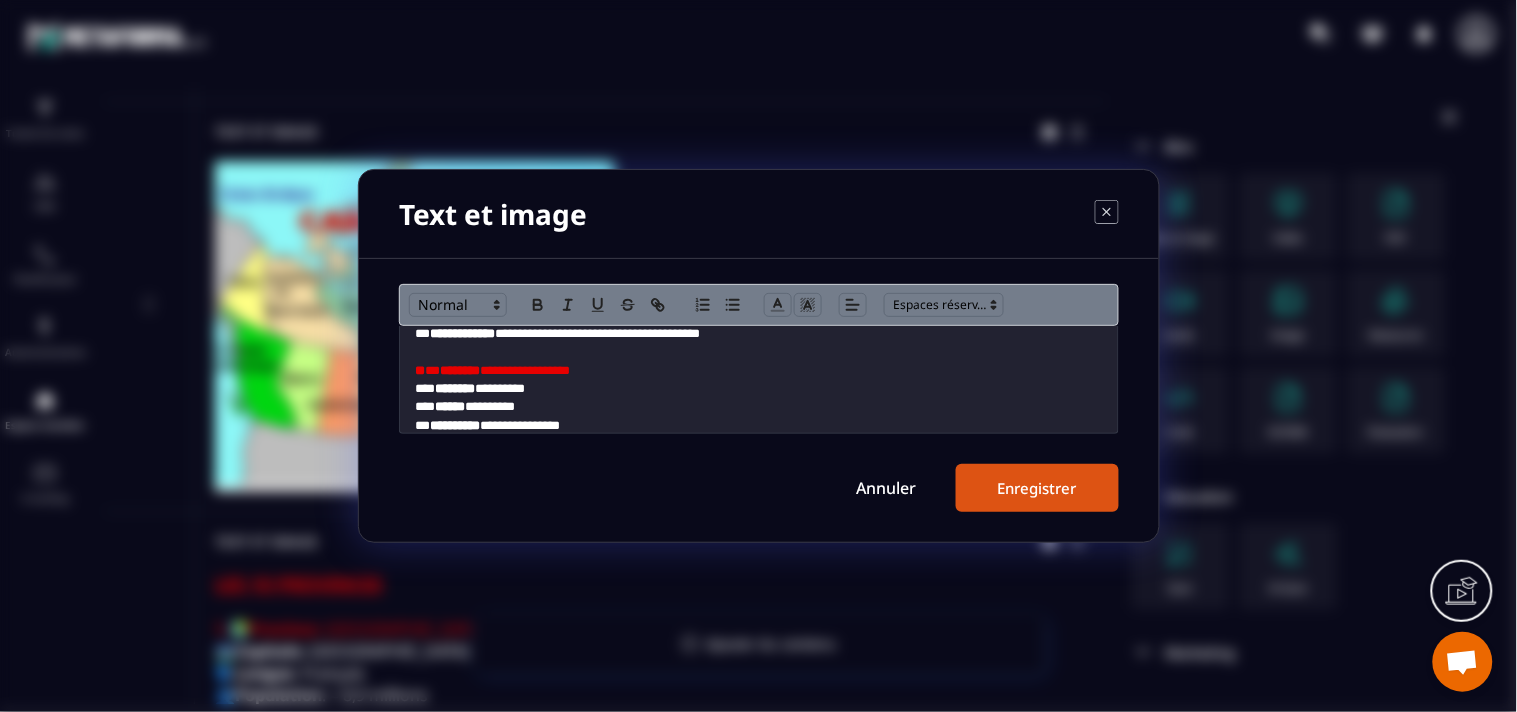 scroll, scrollTop: 771, scrollLeft: 0, axis: vertical 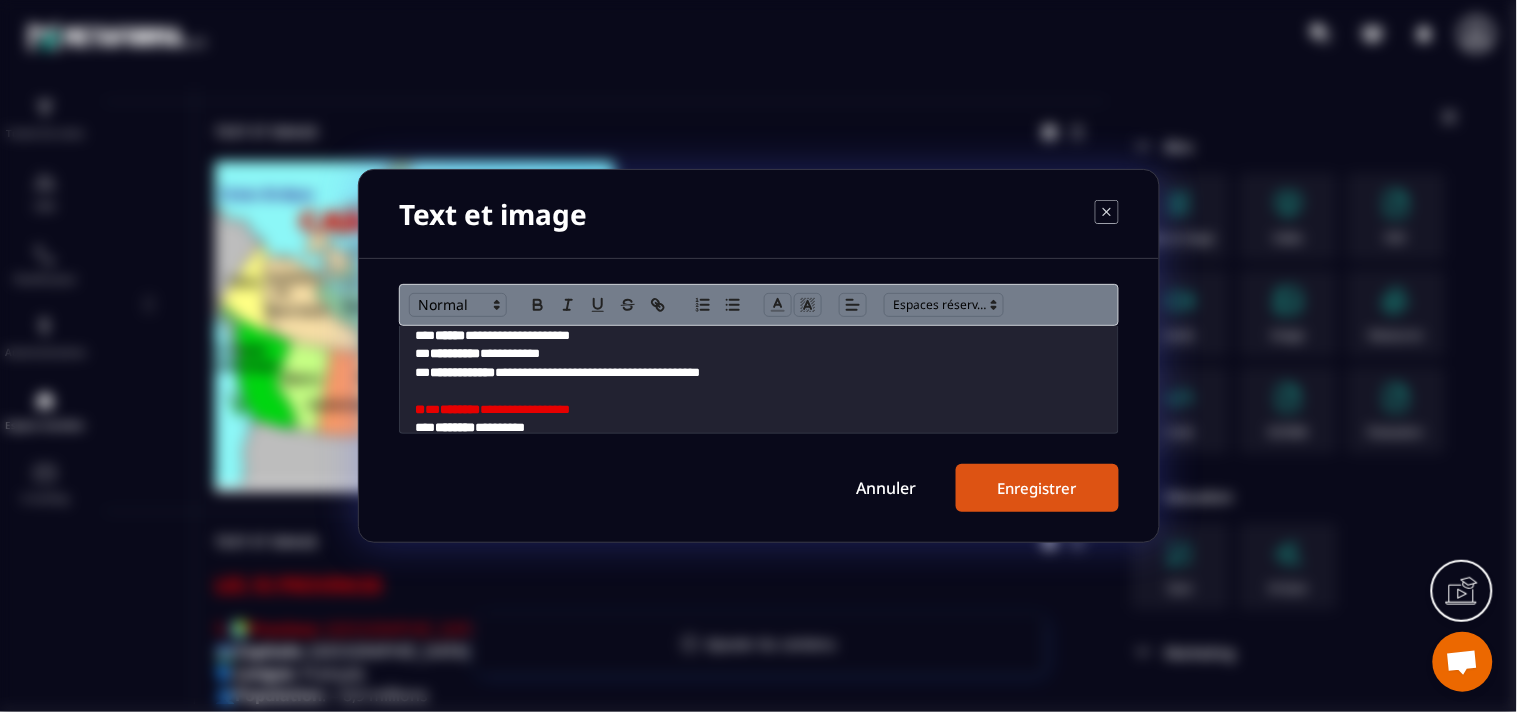 click on "**********" at bounding box center (750, 354) 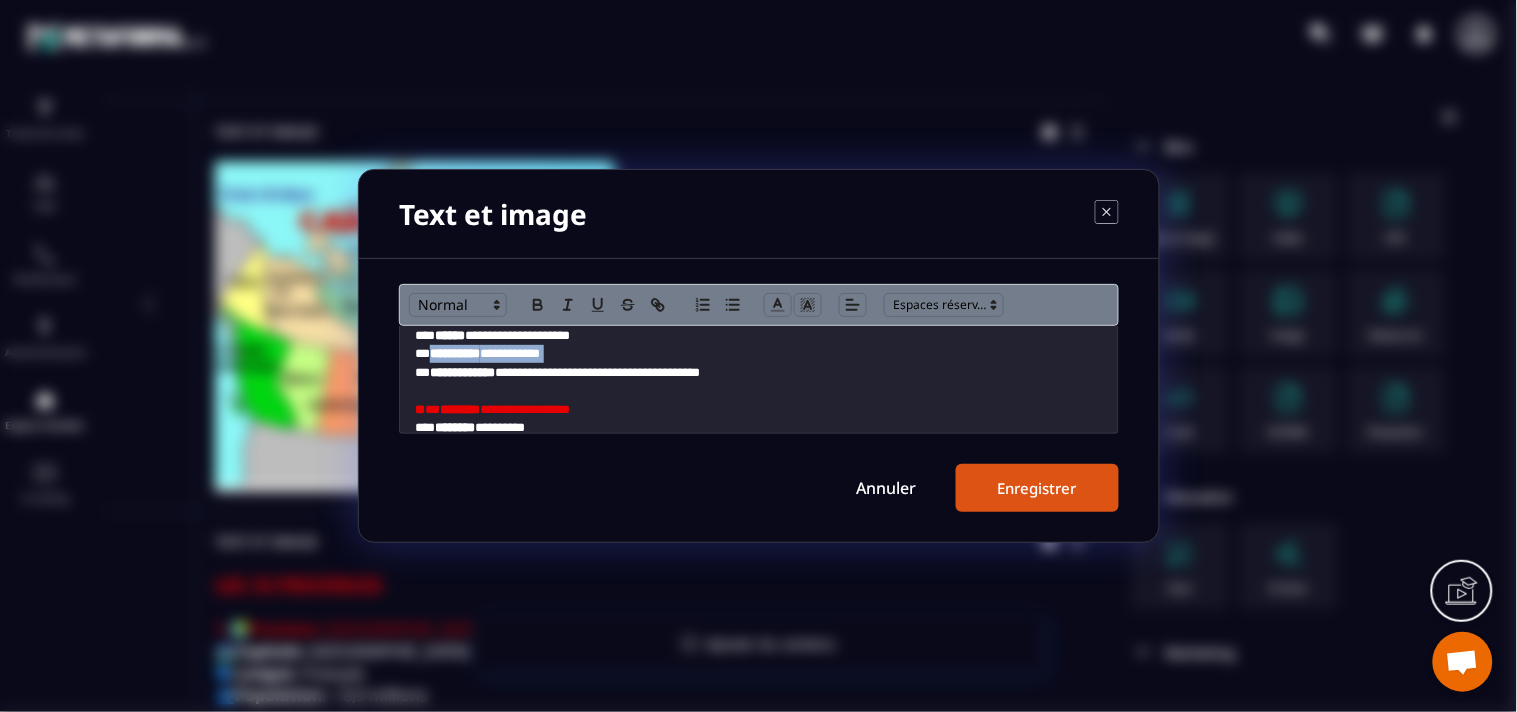 drag, startPoint x: 583, startPoint y: 357, endPoint x: 446, endPoint y: 356, distance: 137.00365 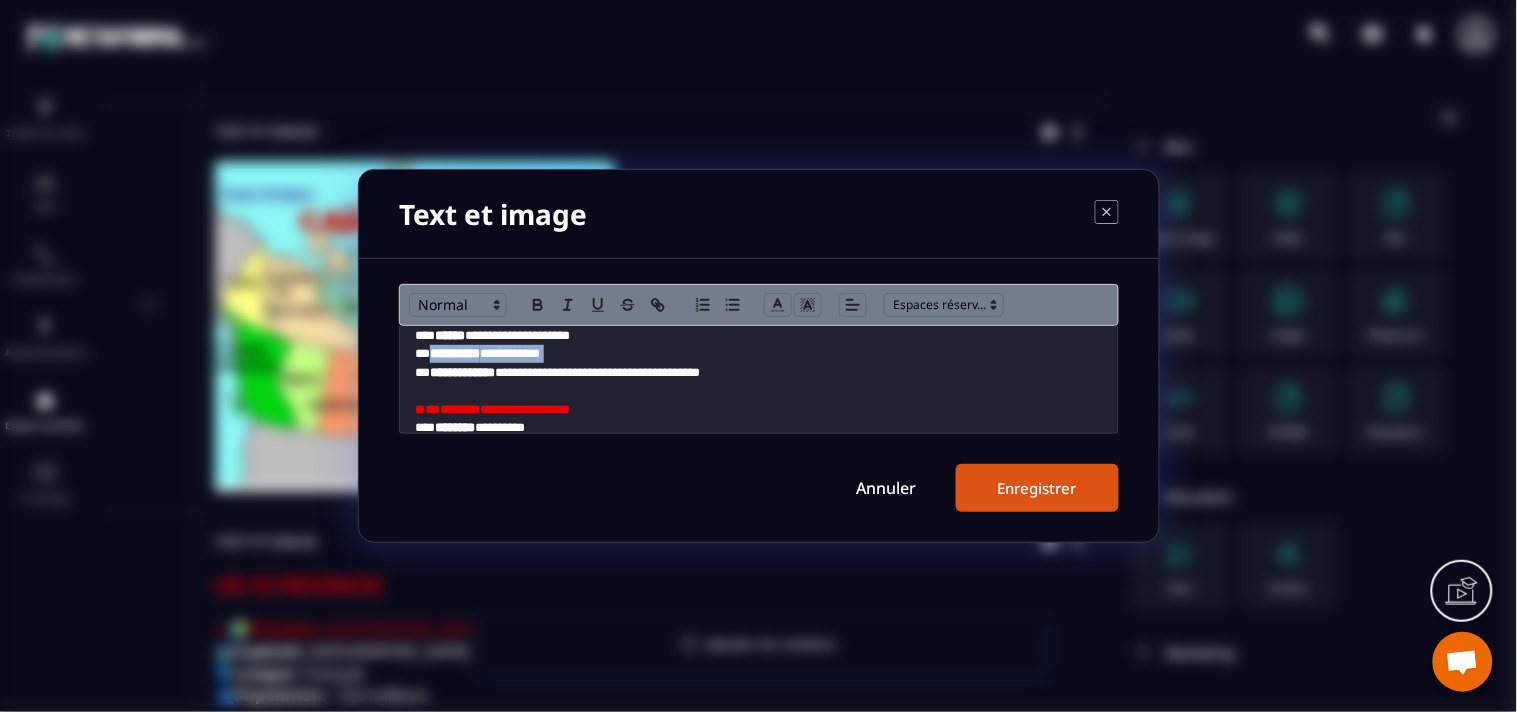 copy on "**********" 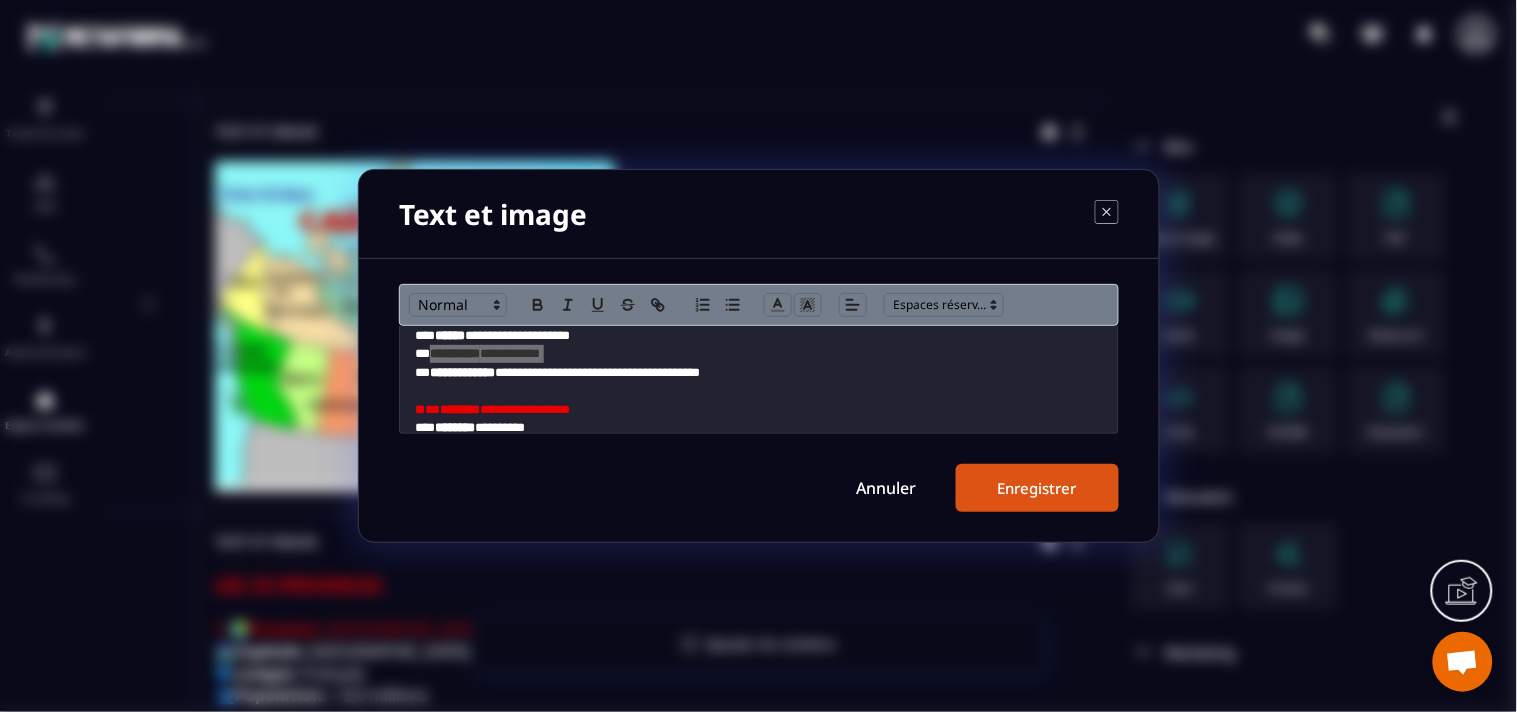 scroll, scrollTop: 660, scrollLeft: 0, axis: vertical 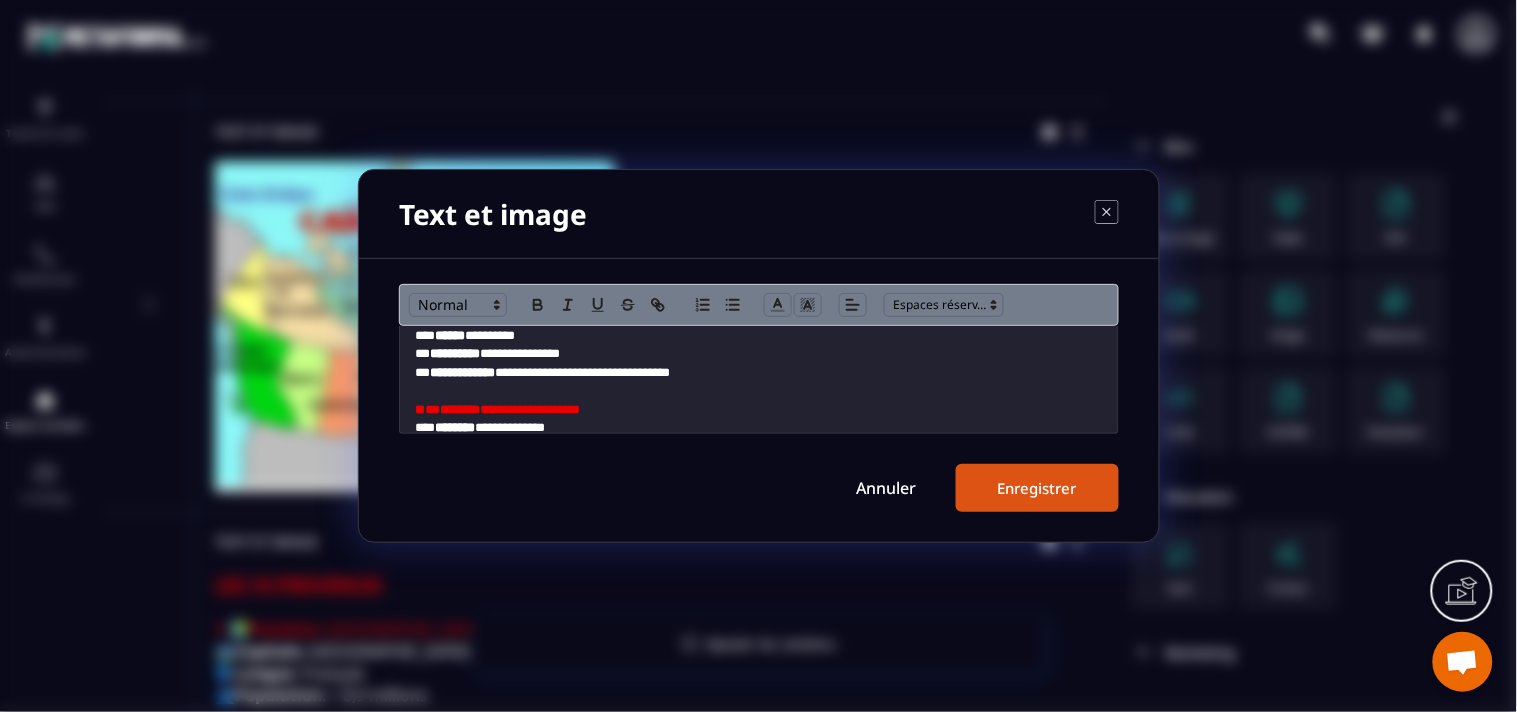 click on "Annuler" at bounding box center (886, 488) 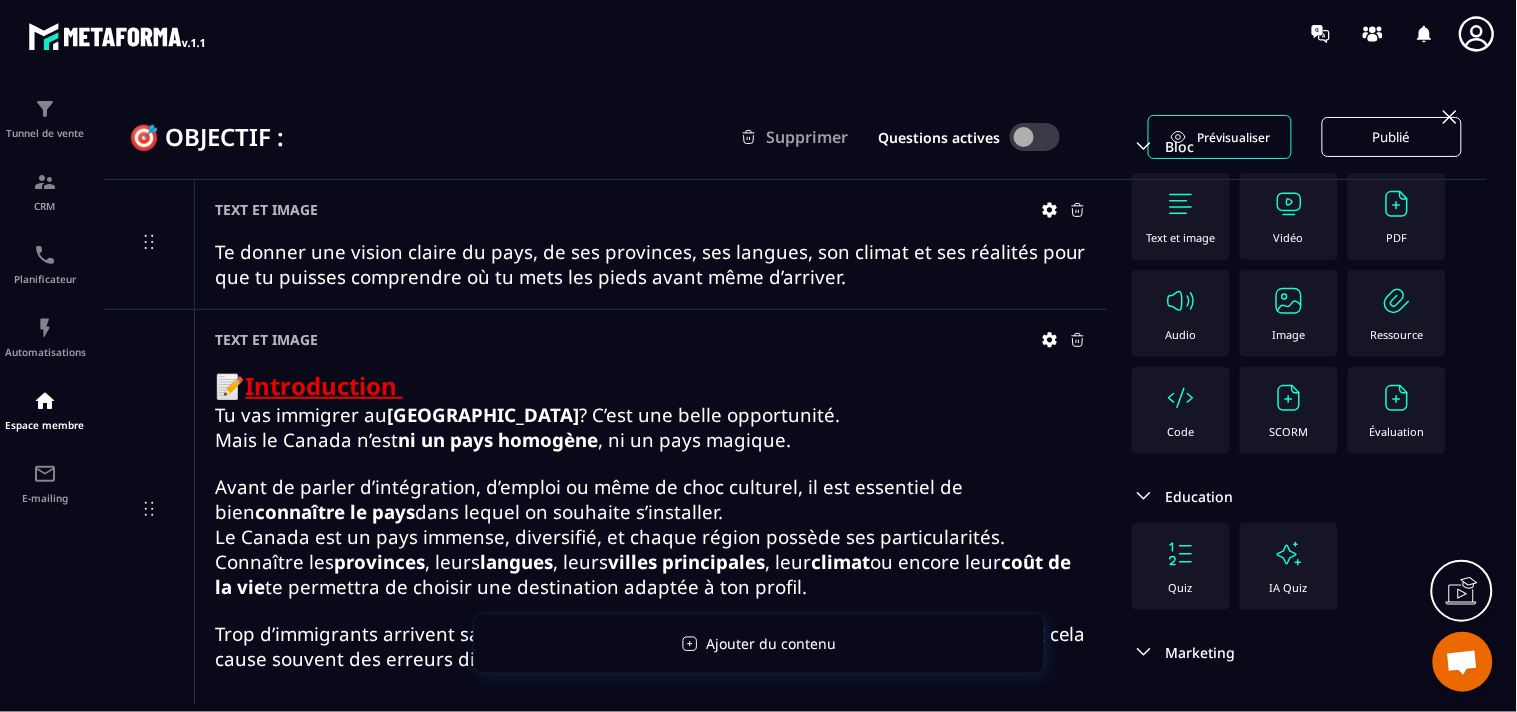 scroll, scrollTop: 0, scrollLeft: 0, axis: both 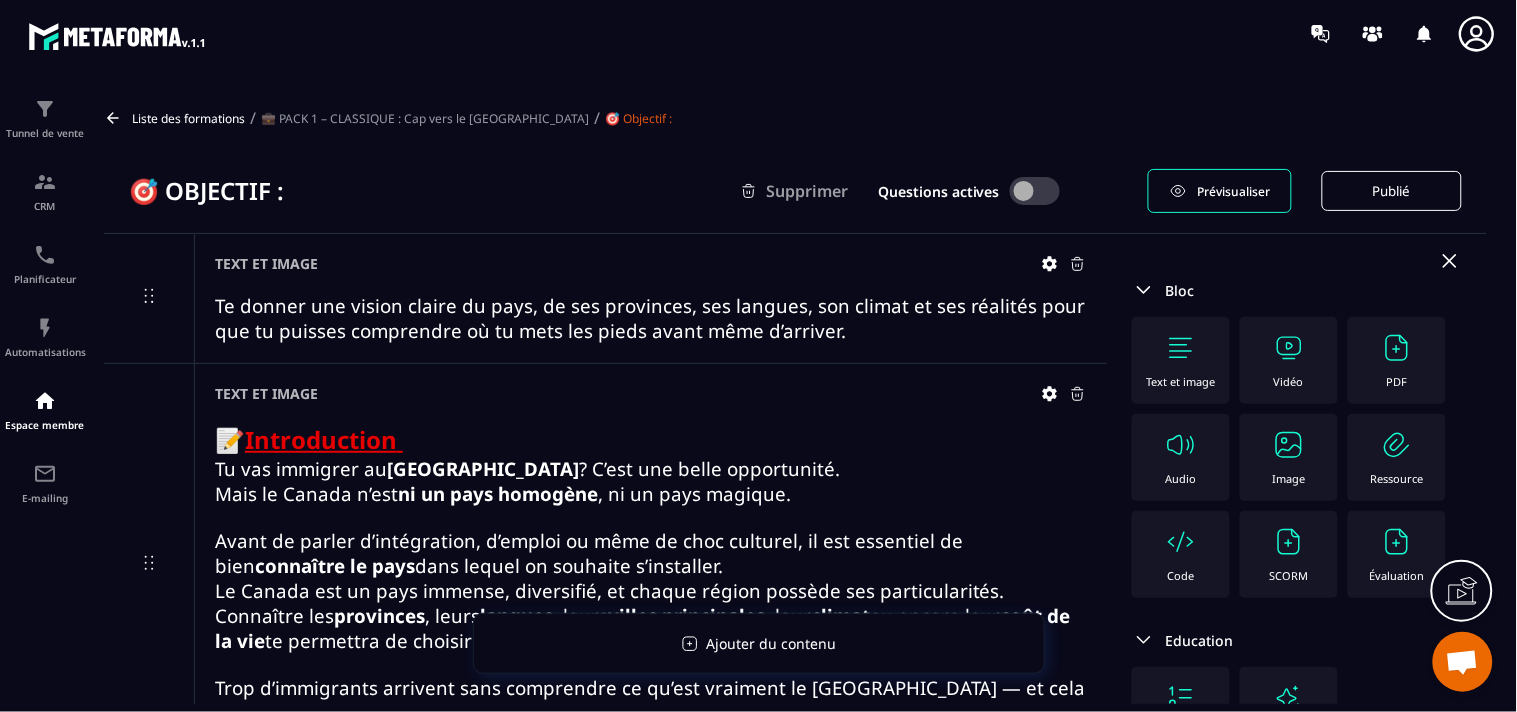 click 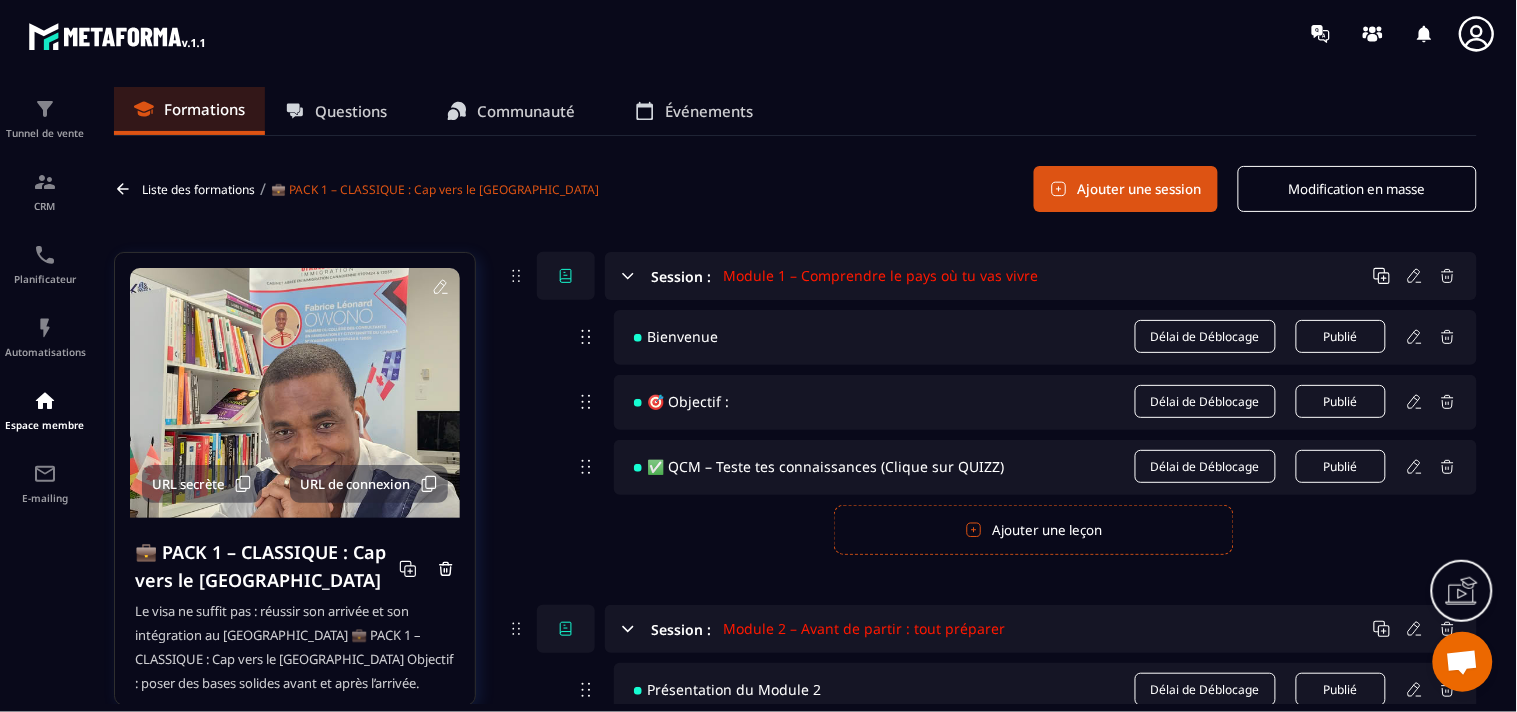 click on "Formations" at bounding box center [204, 109] 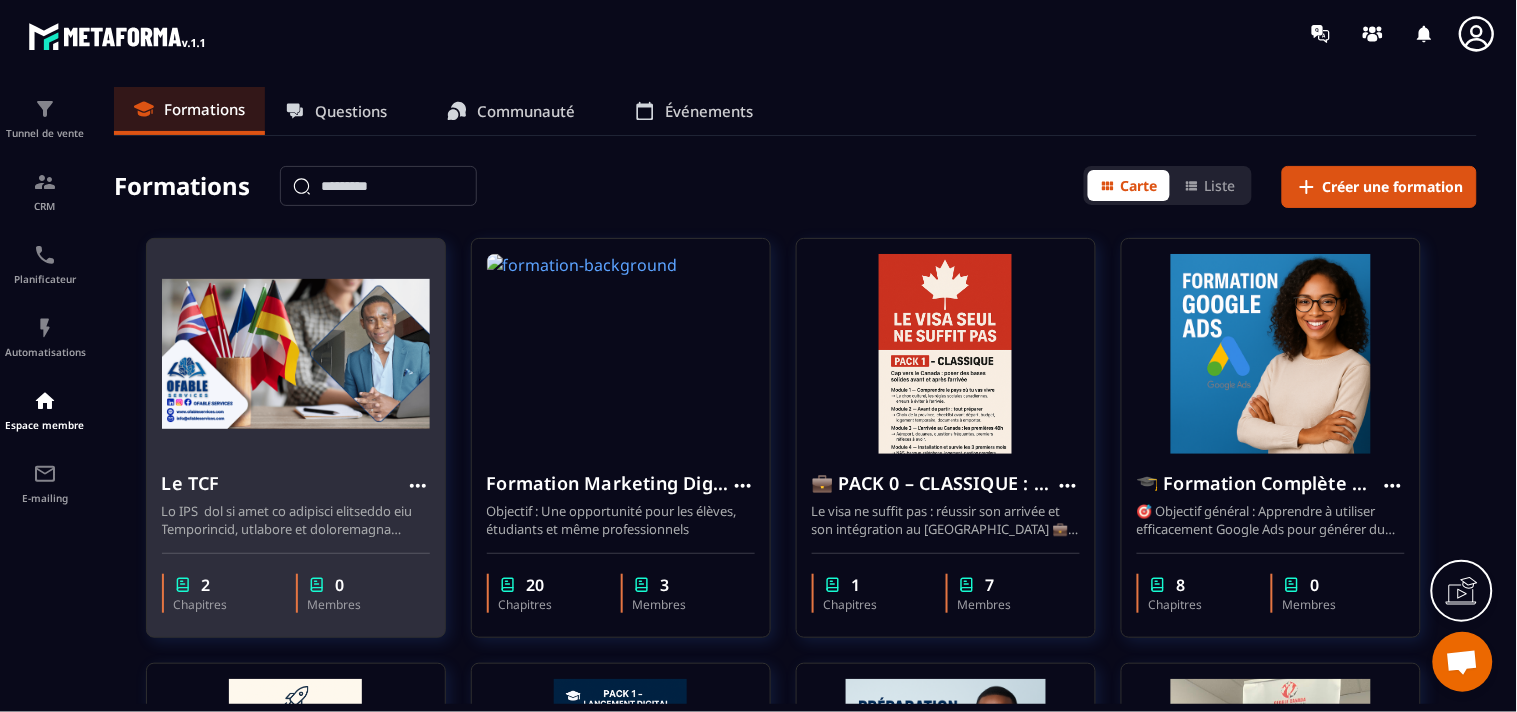click at bounding box center (296, 354) 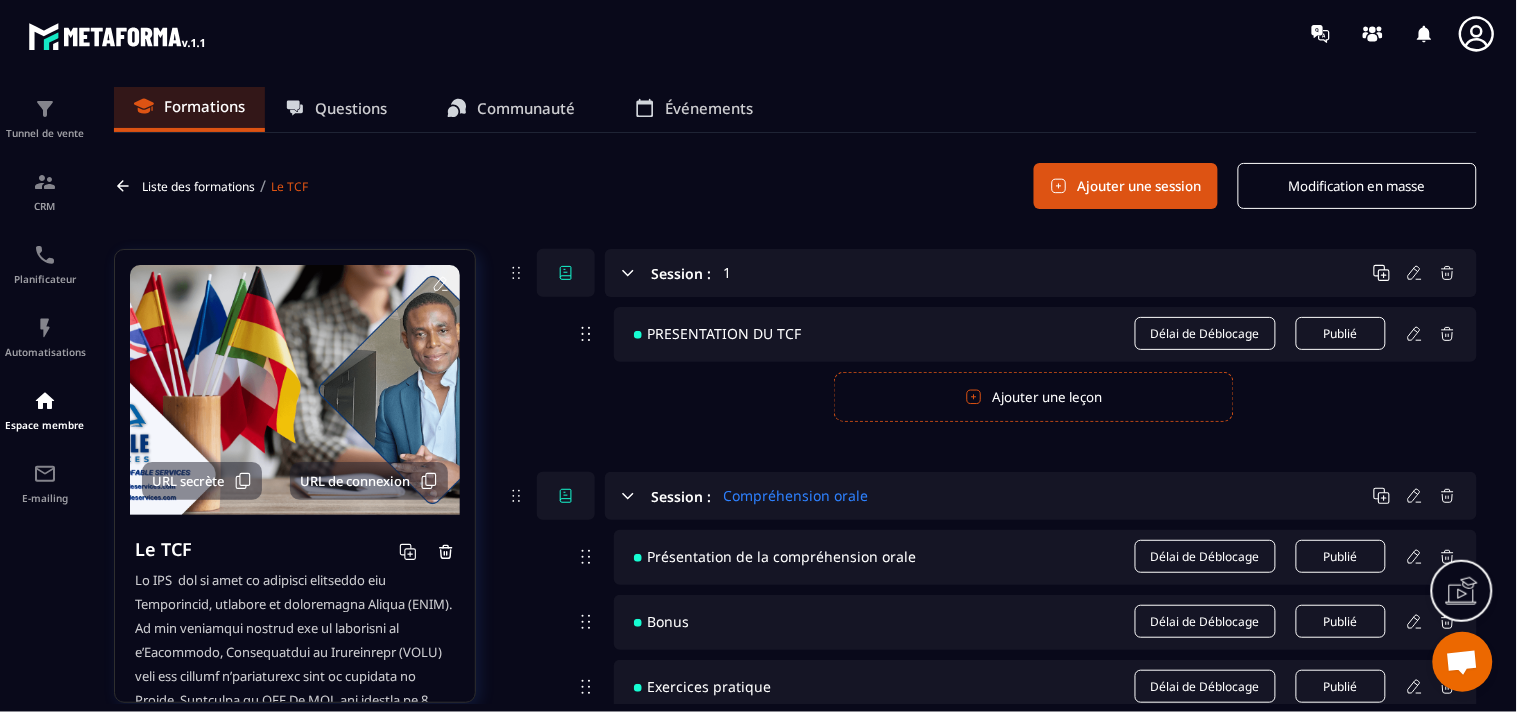 scroll, scrollTop: 0, scrollLeft: 0, axis: both 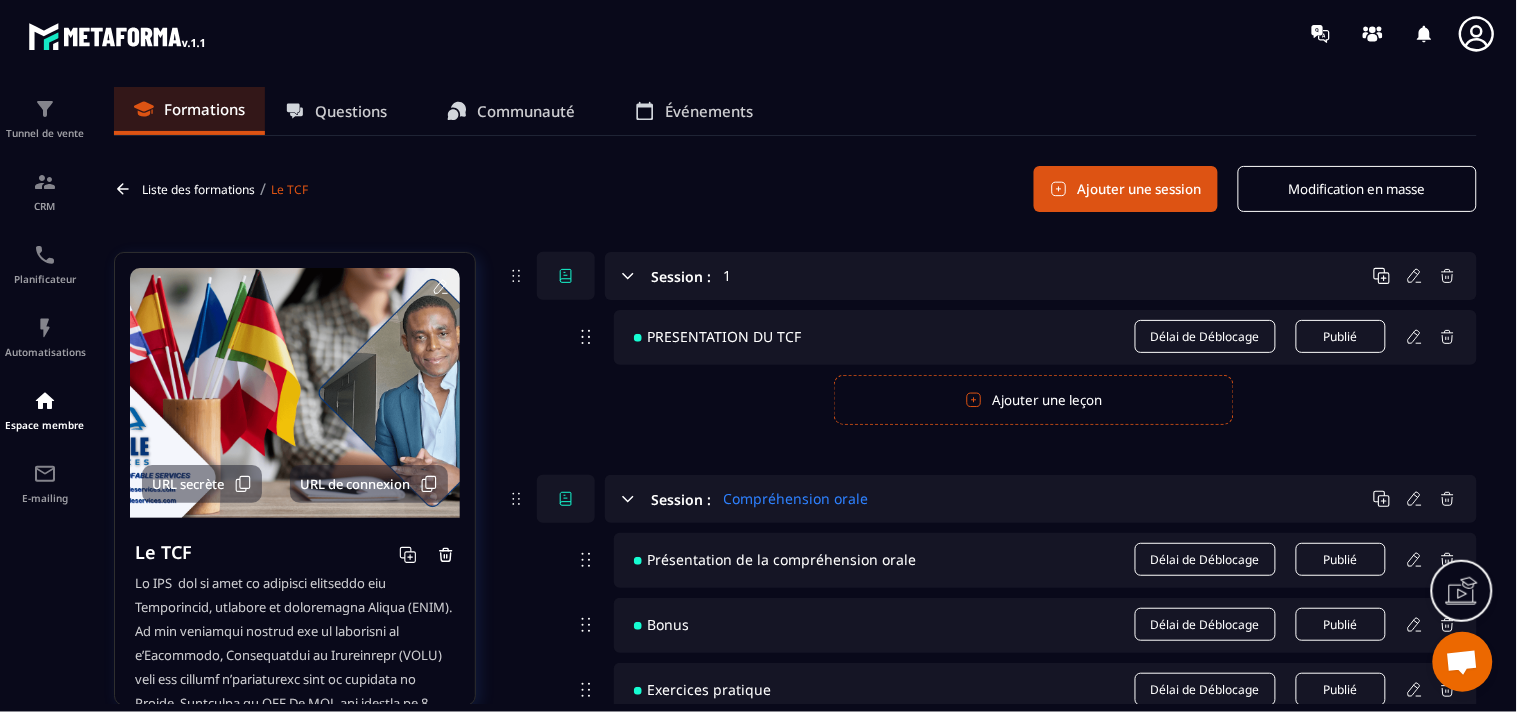 click on "Ajouter une session" at bounding box center (1126, 189) 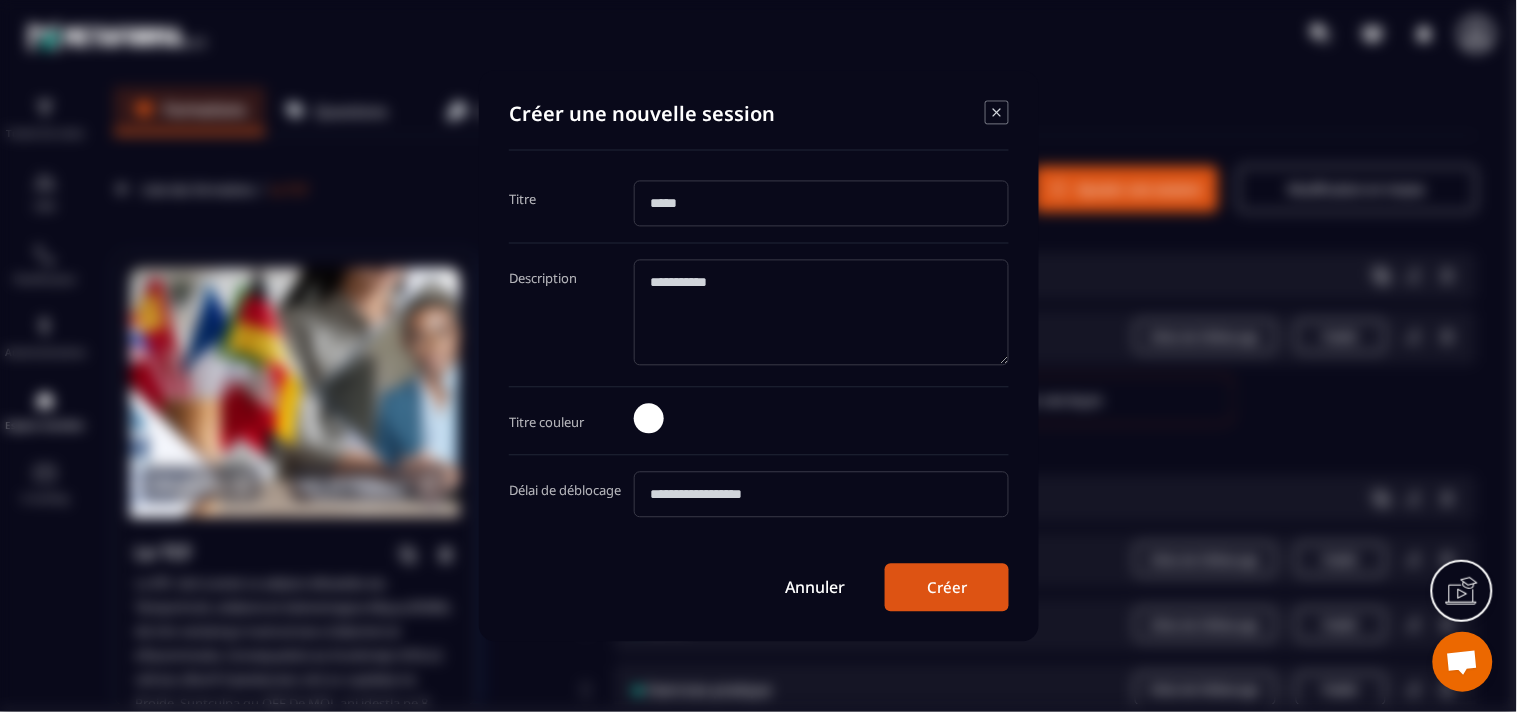 click at bounding box center (821, 204) 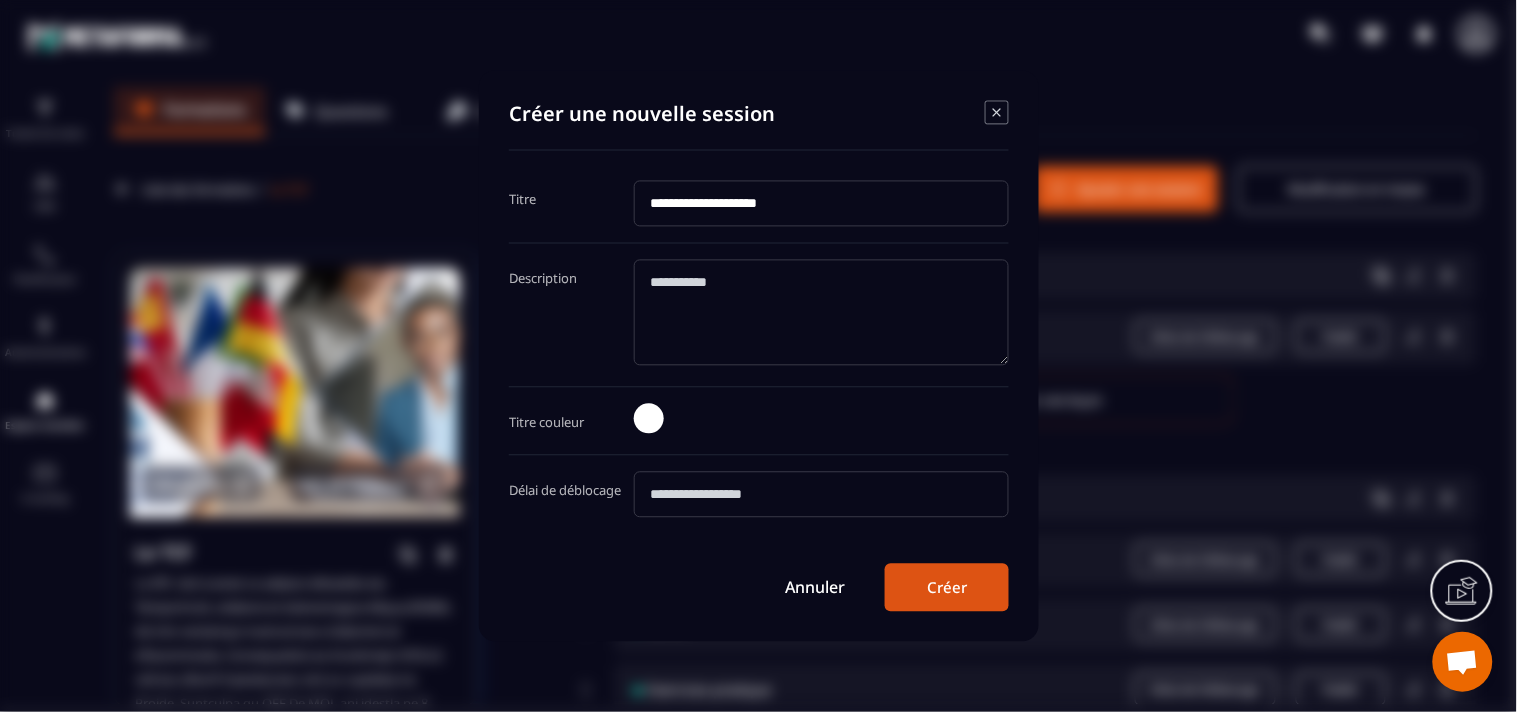 type on "**********" 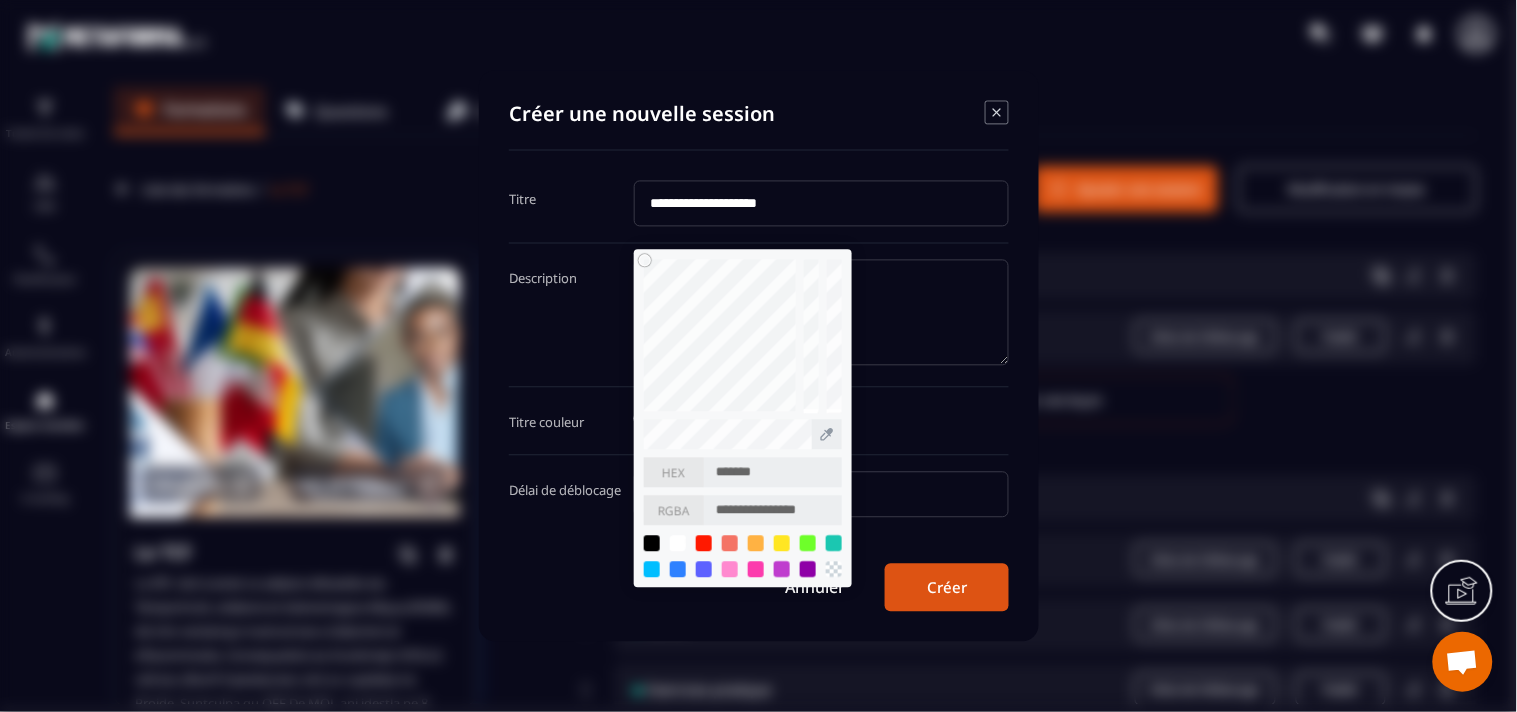 click at bounding box center (743, 552) 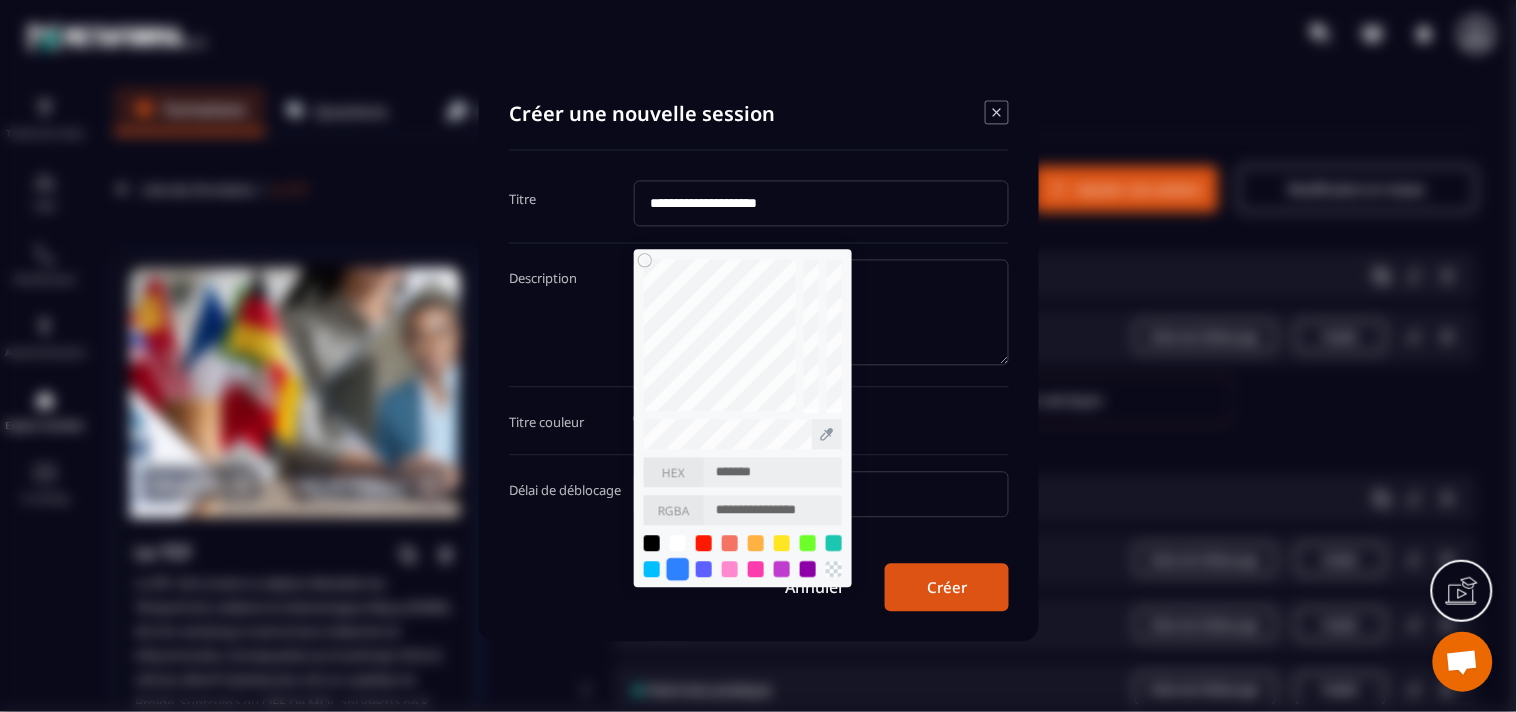 click at bounding box center [677, 569] 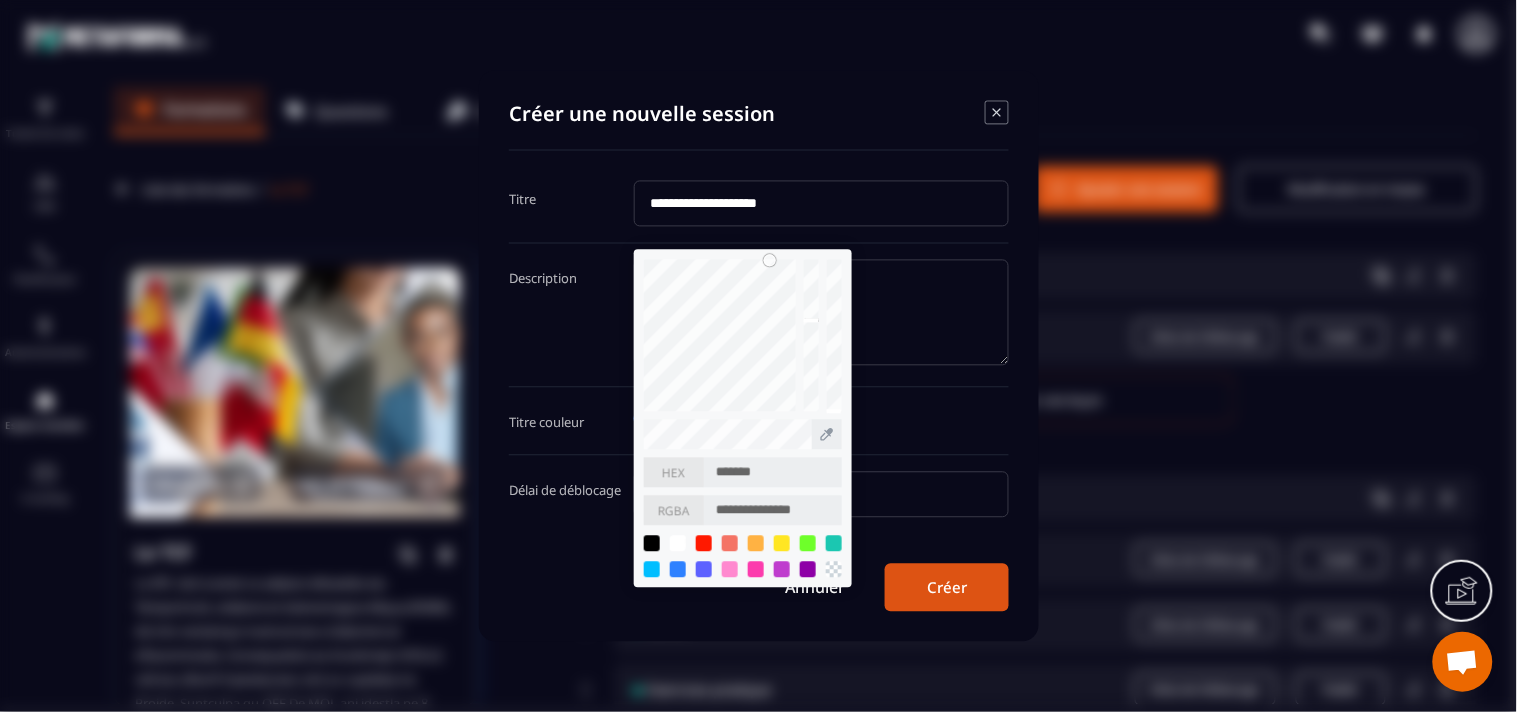 click on "Annuler Créer" at bounding box center (759, 588) 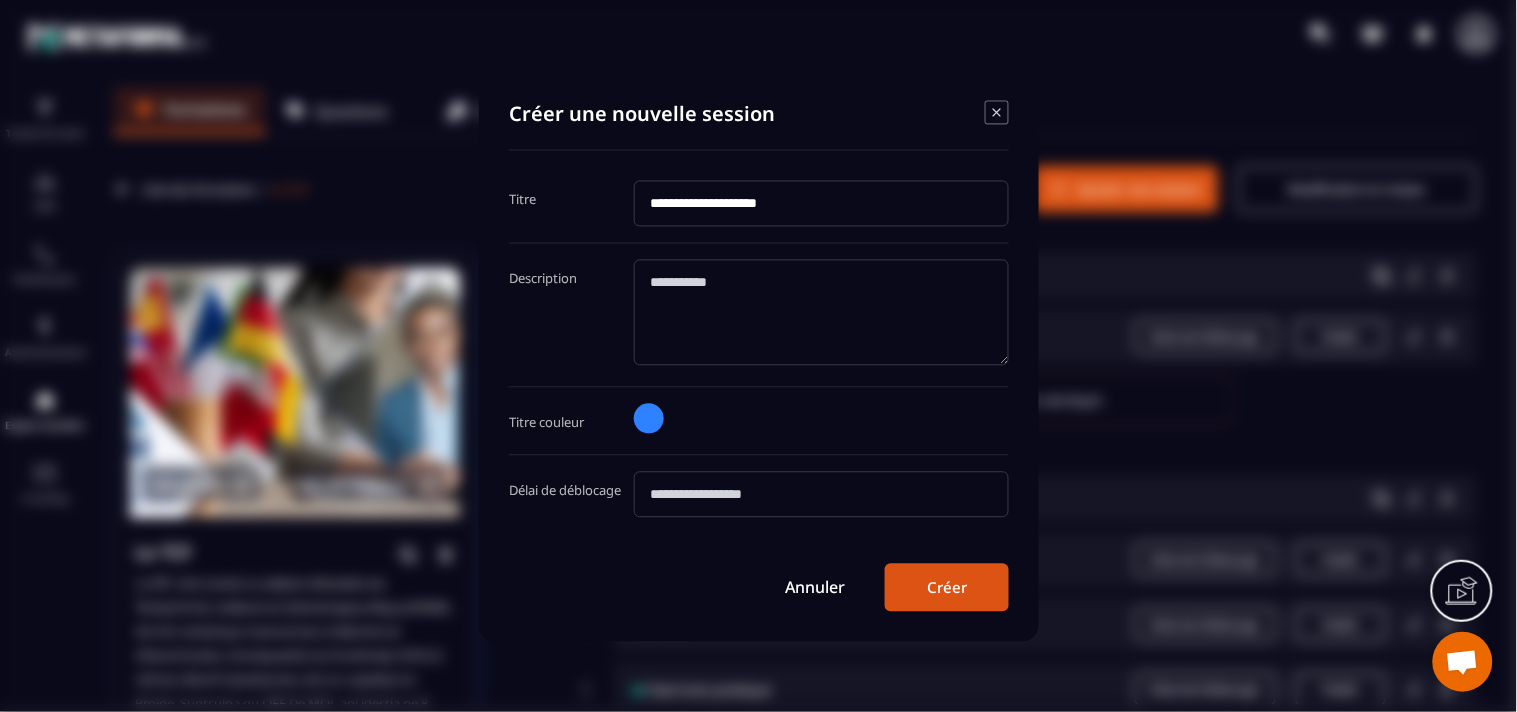 click on "Créer" at bounding box center (947, 588) 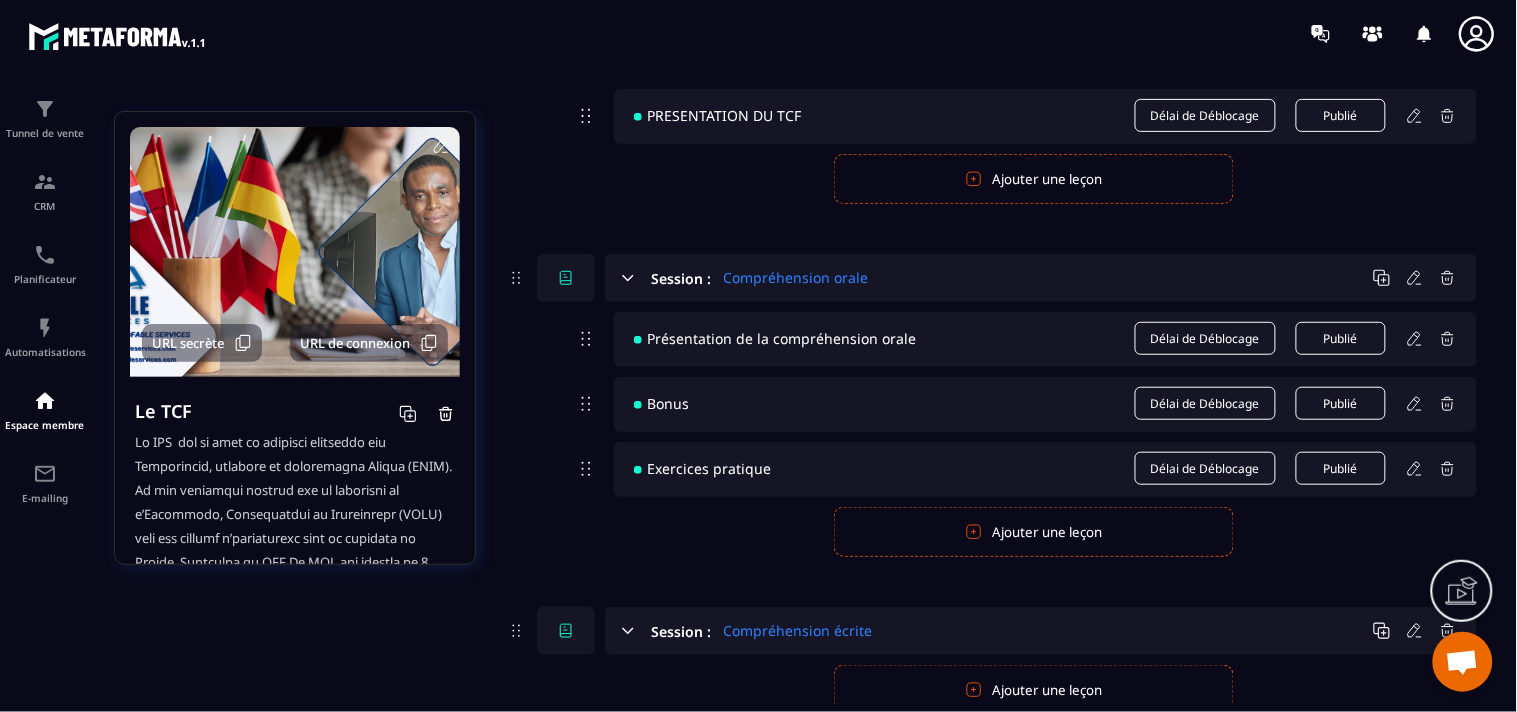 scroll, scrollTop: 222, scrollLeft: 0, axis: vertical 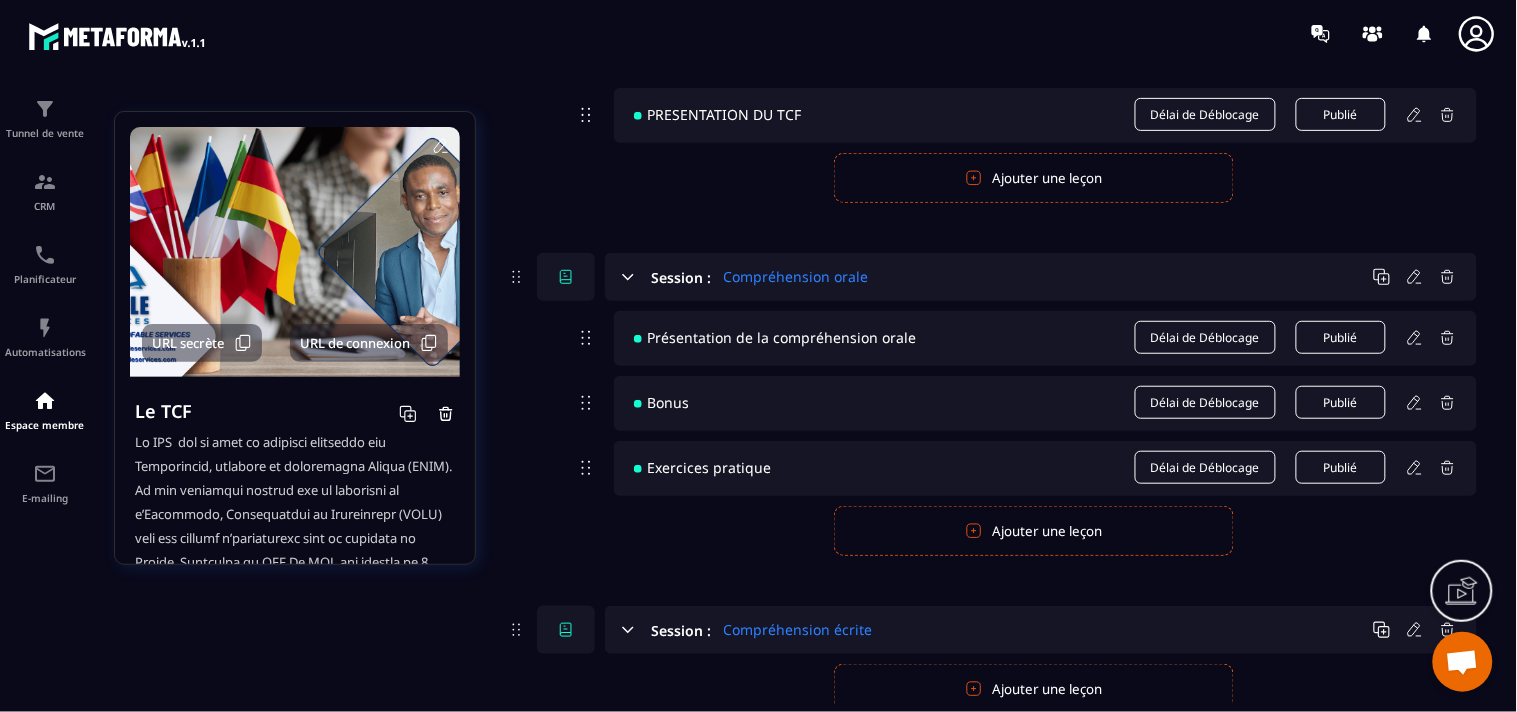 click 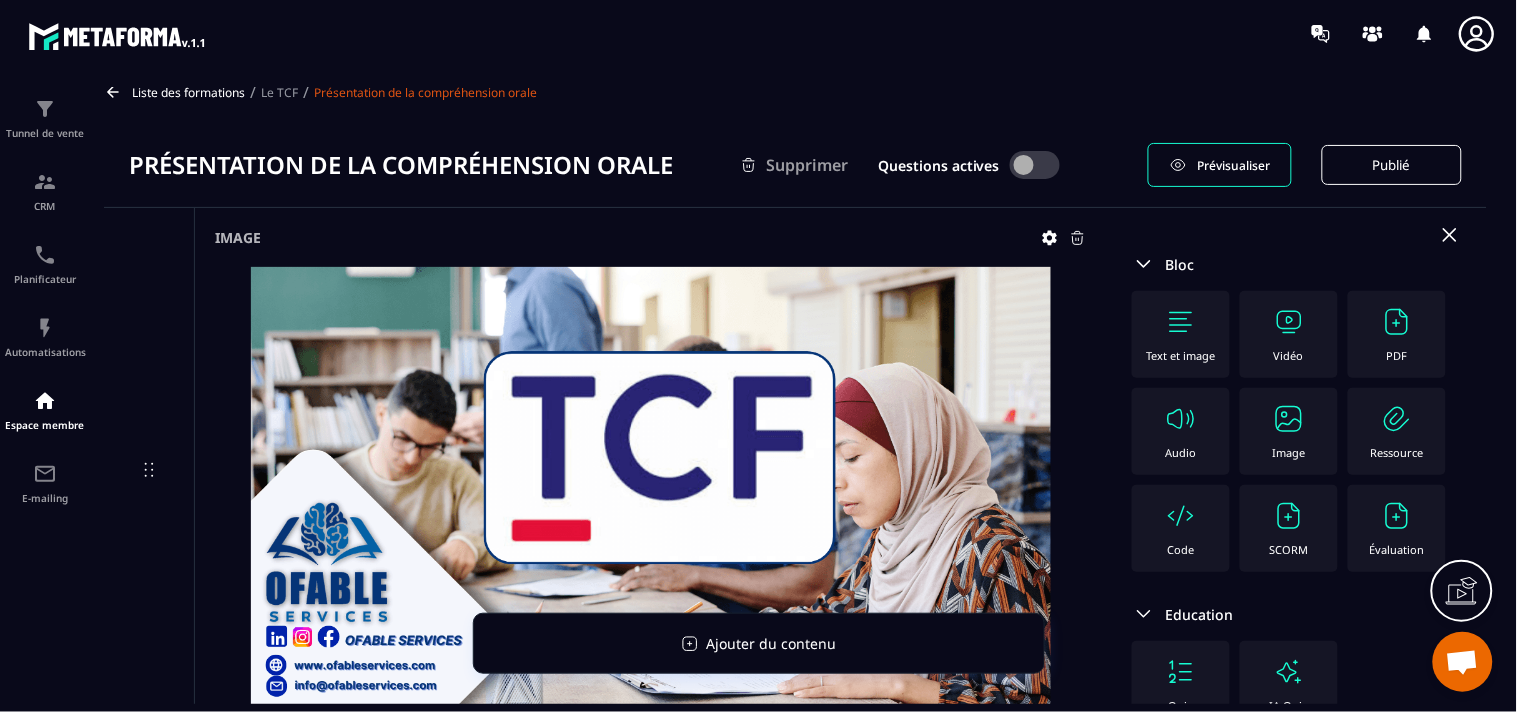 scroll, scrollTop: 0, scrollLeft: 0, axis: both 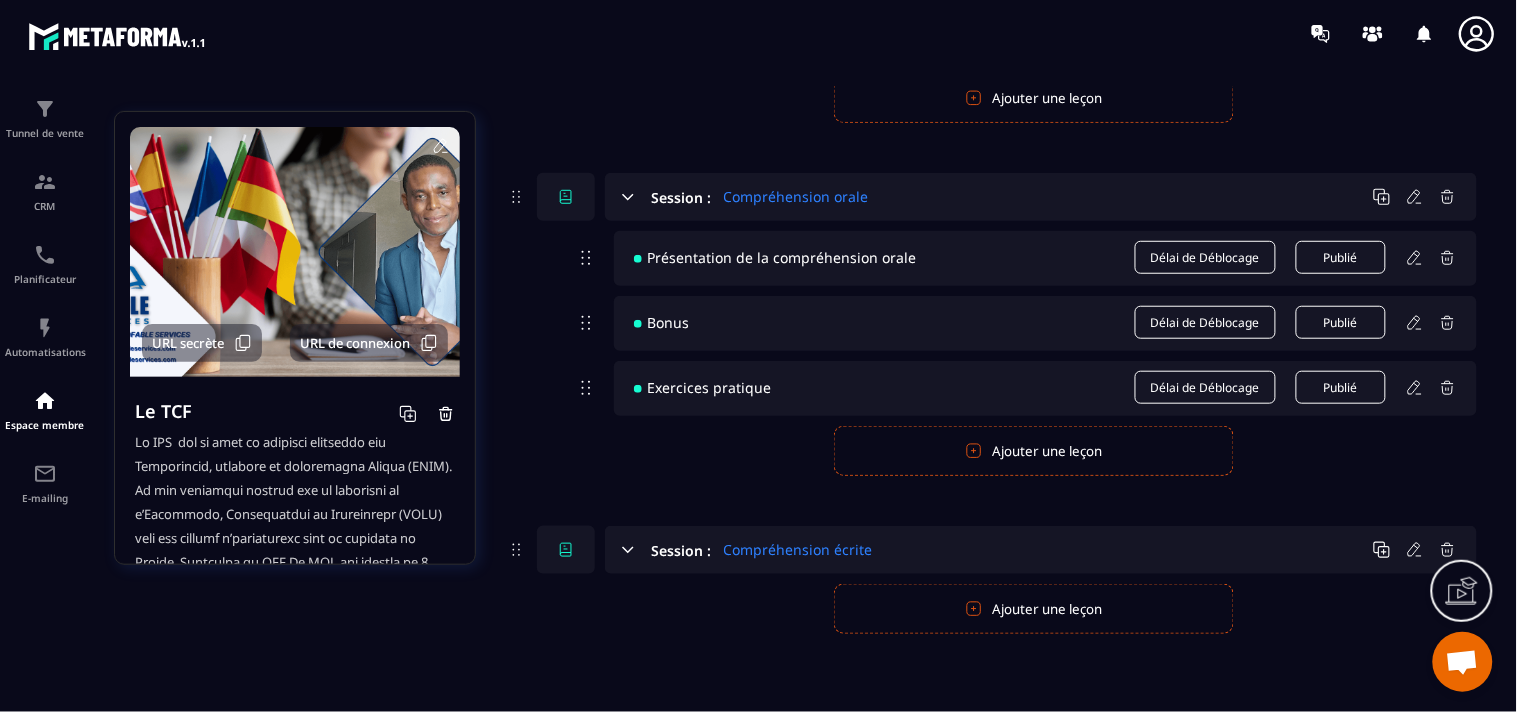 click on "Ajouter une leçon" at bounding box center (1034, 609) 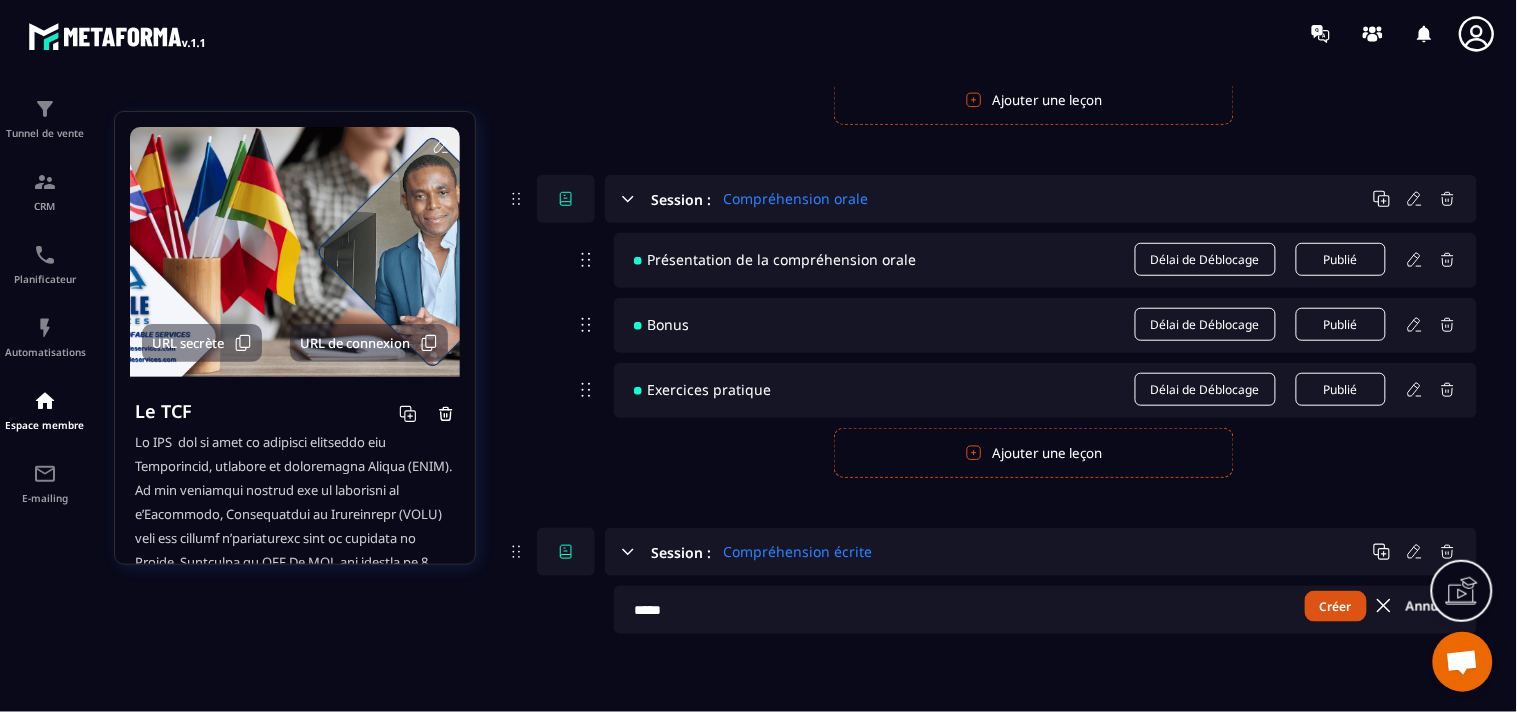type on "*****" 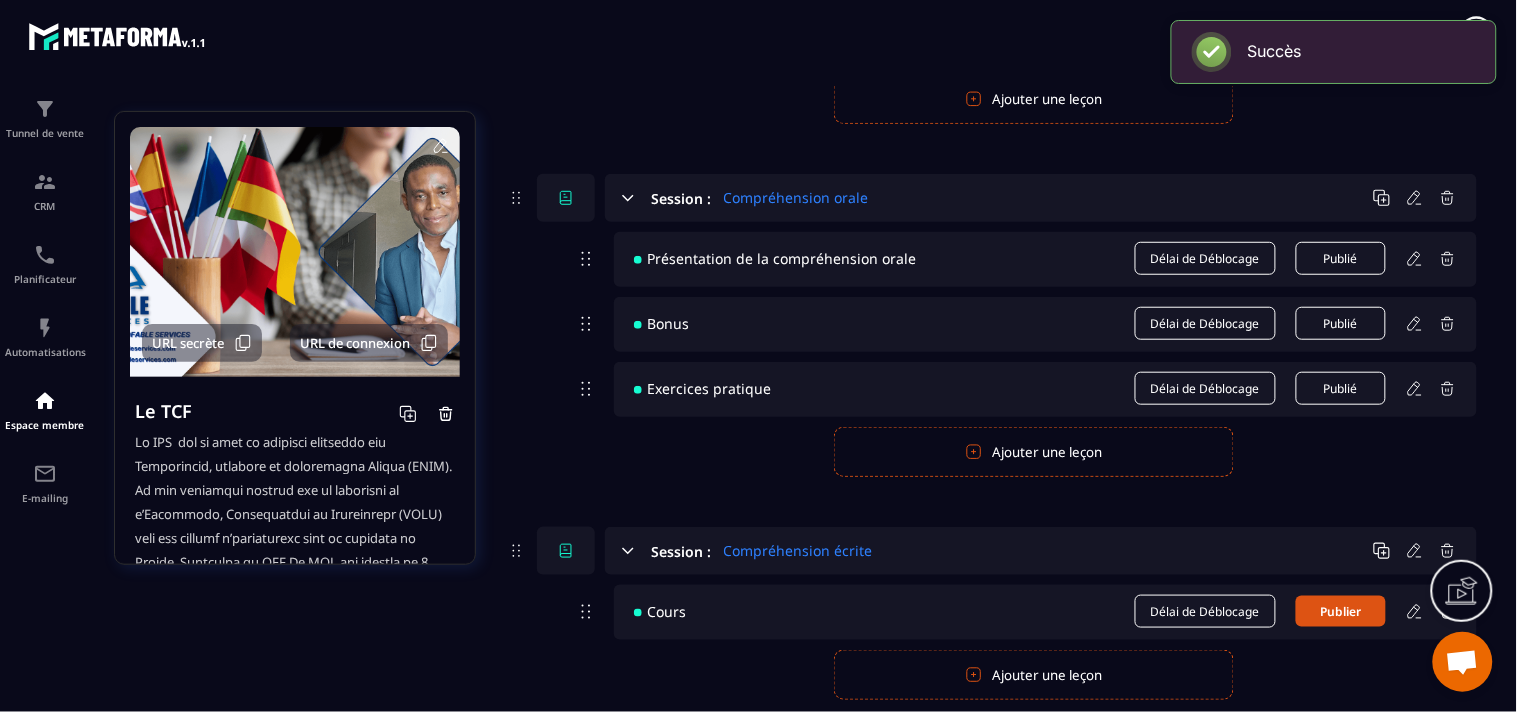 click on "Publier" at bounding box center (1341, 611) 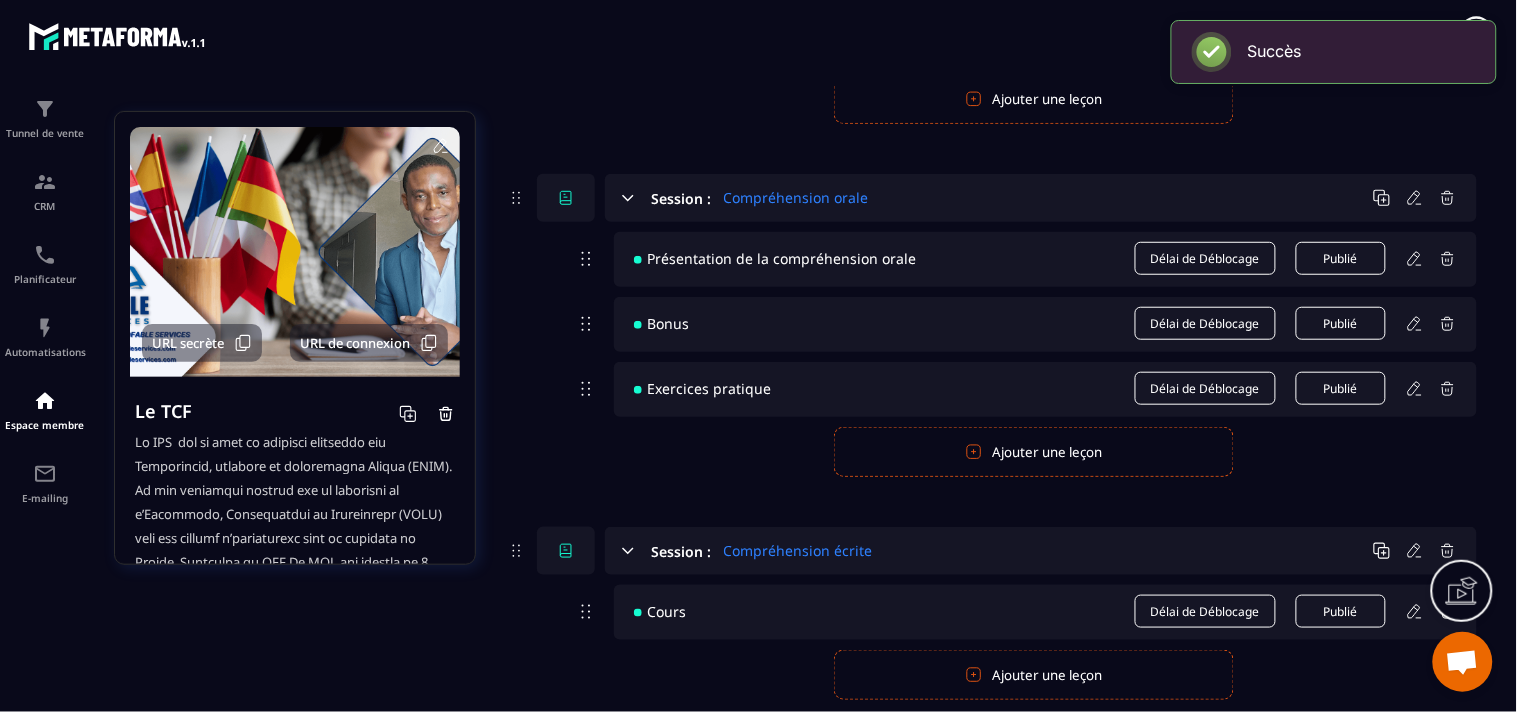 click 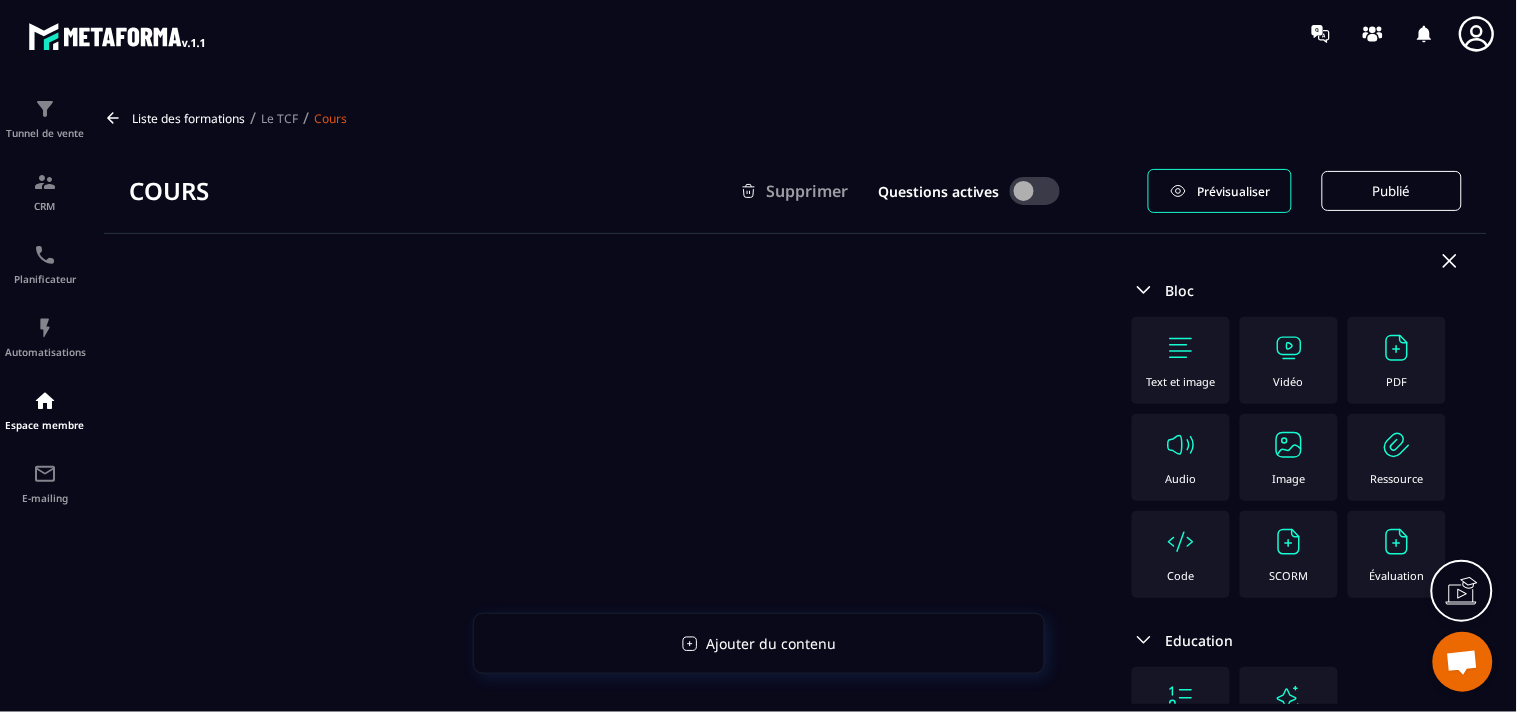click on "Text et image" at bounding box center [1181, 360] 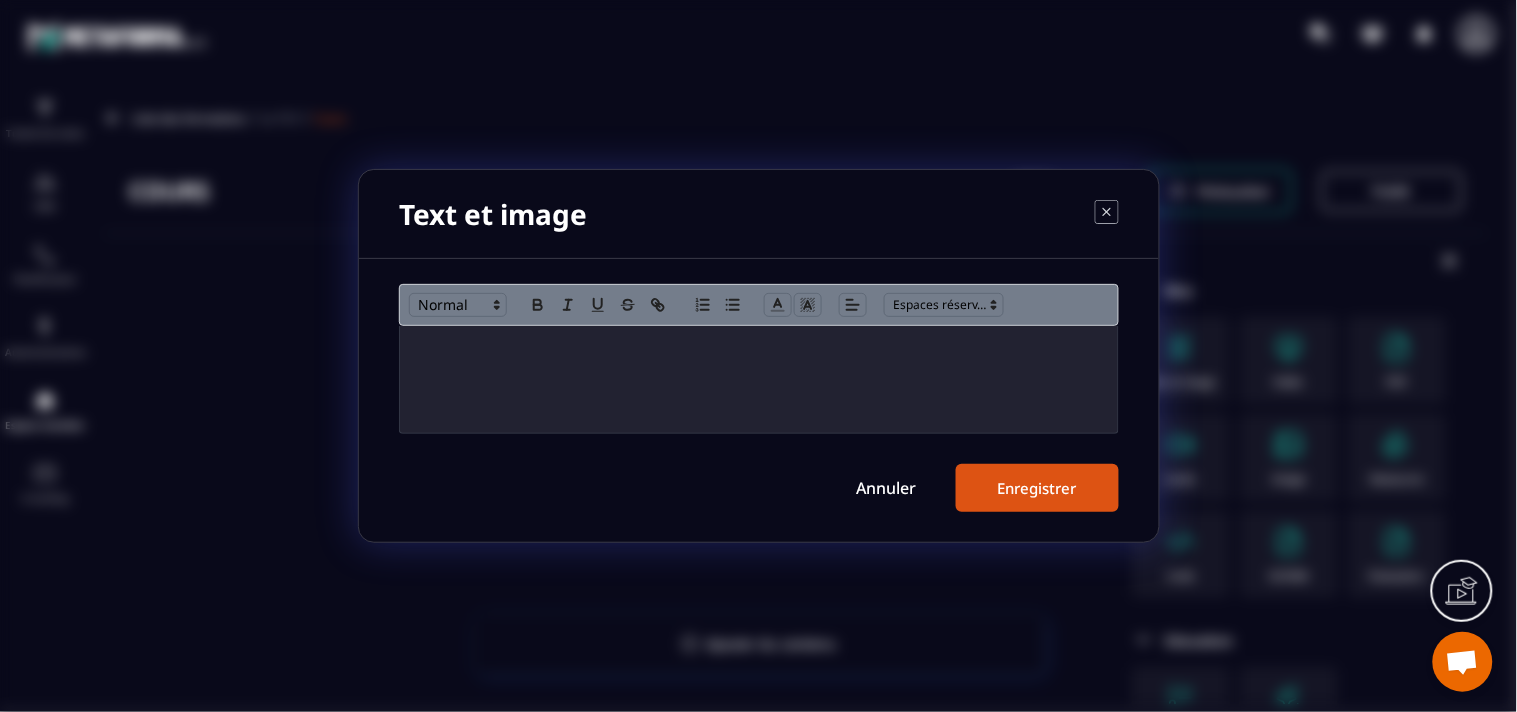 click at bounding box center [759, 379] 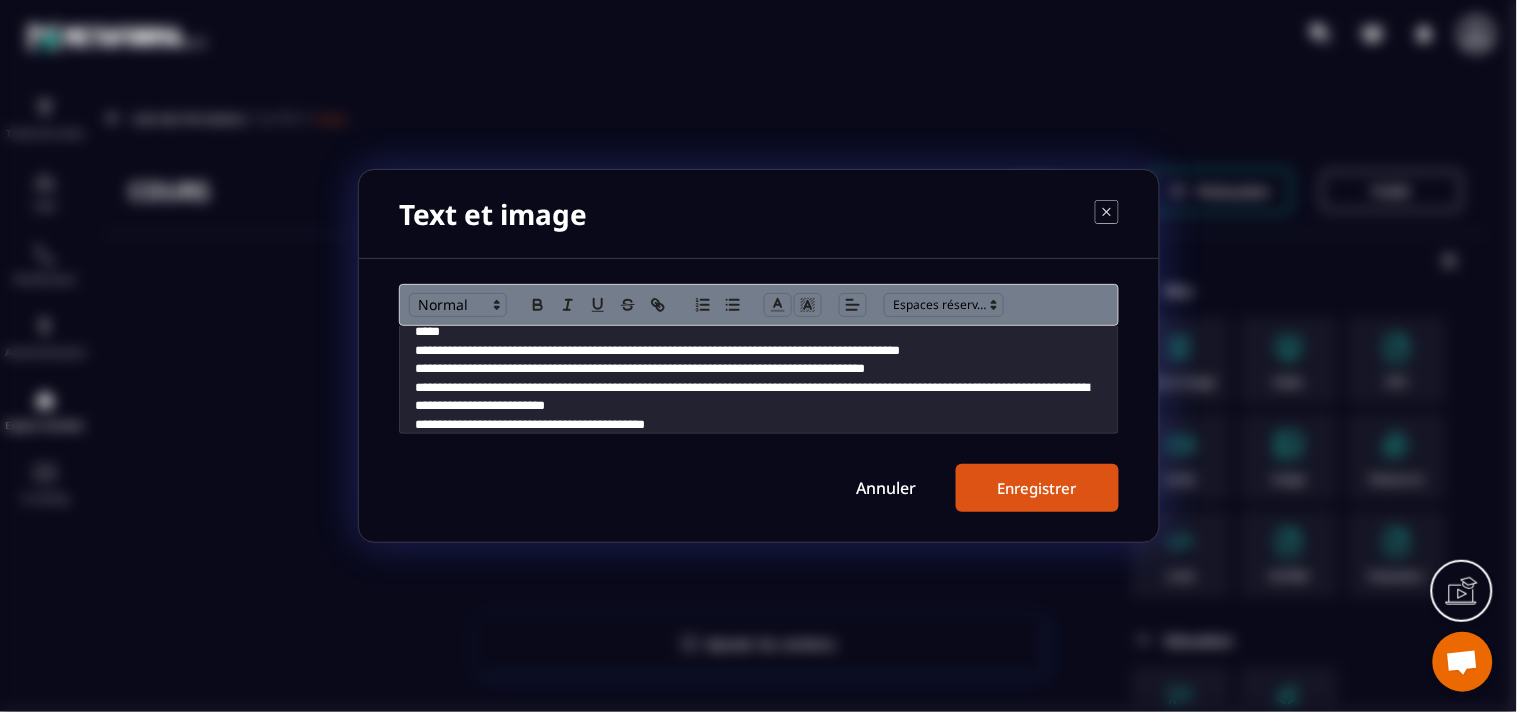 scroll, scrollTop: 0, scrollLeft: 0, axis: both 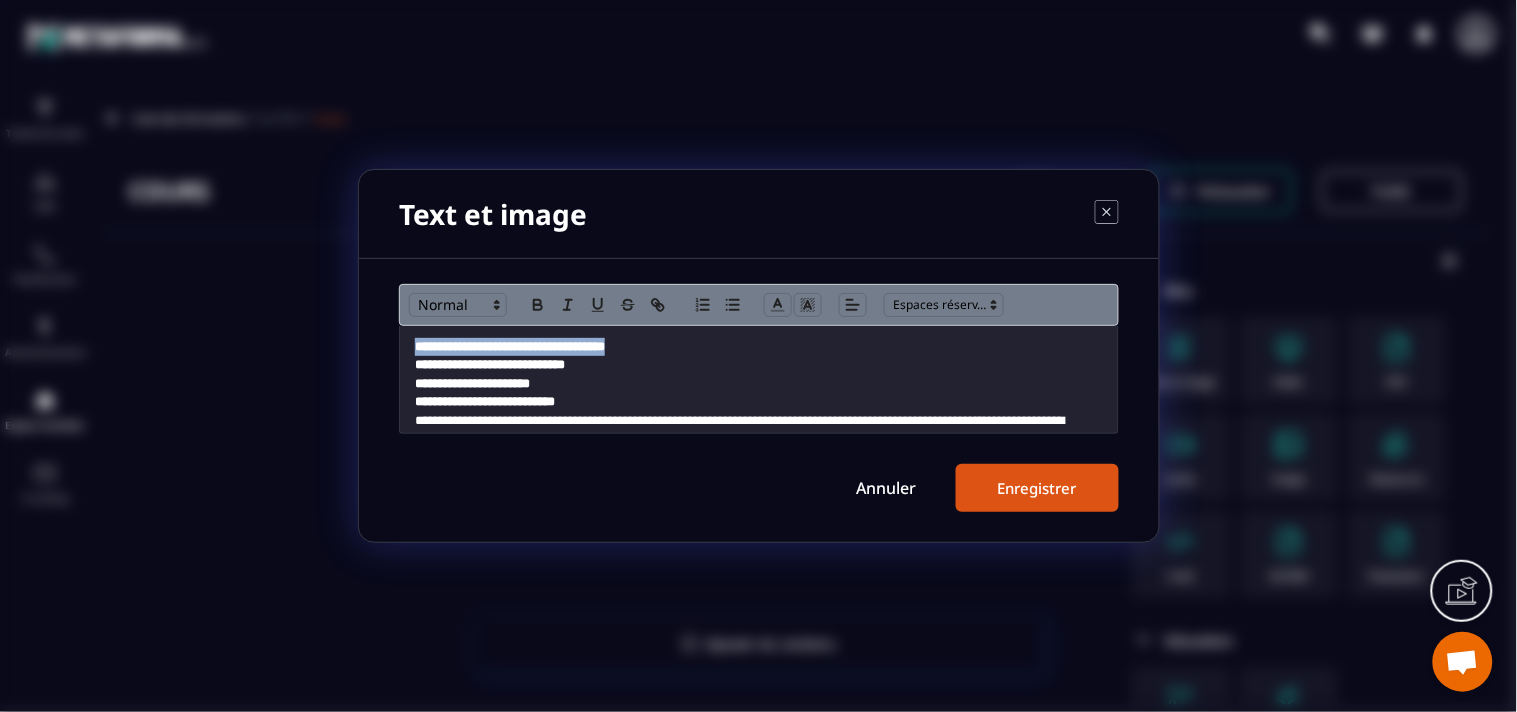 drag, startPoint x: 700, startPoint y: 340, endPoint x: 403, endPoint y: 346, distance: 297.0606 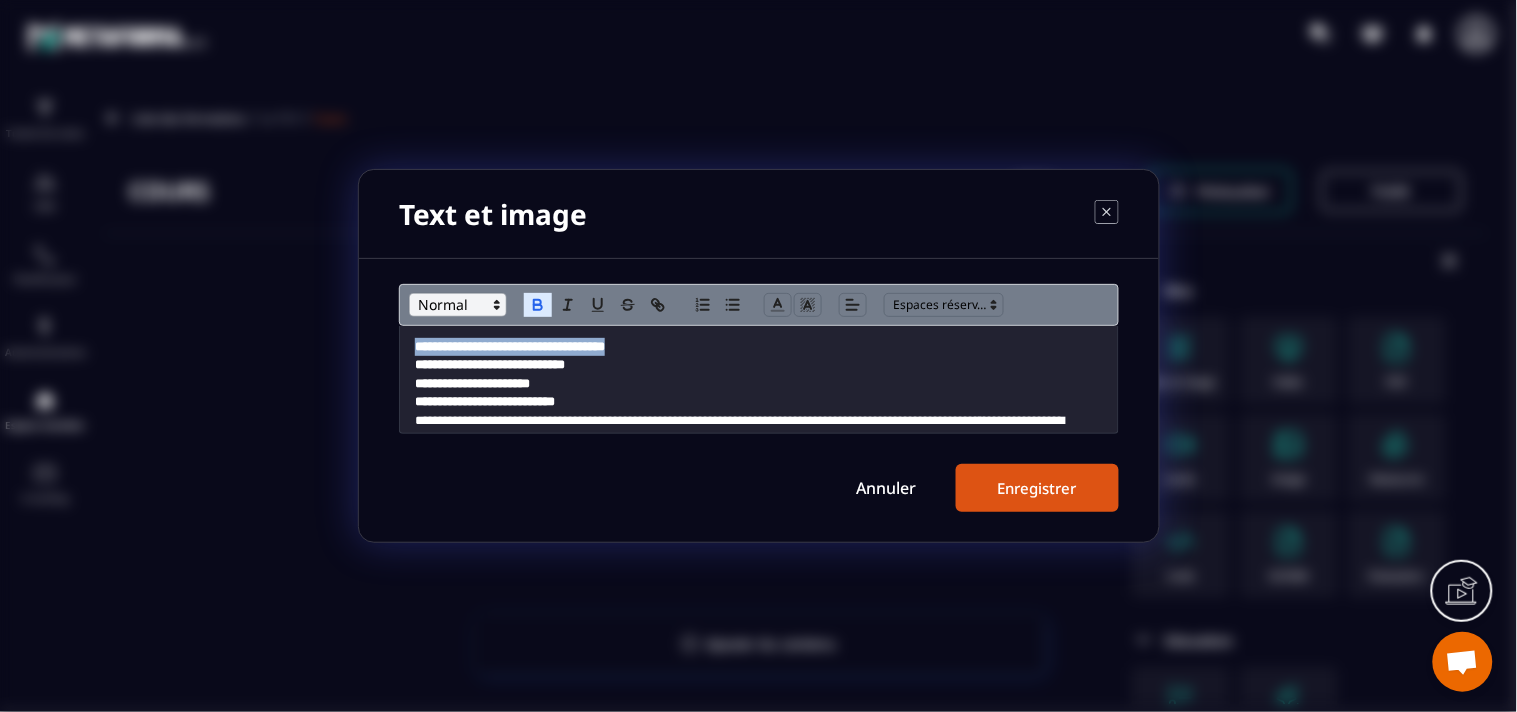 click at bounding box center [458, 305] 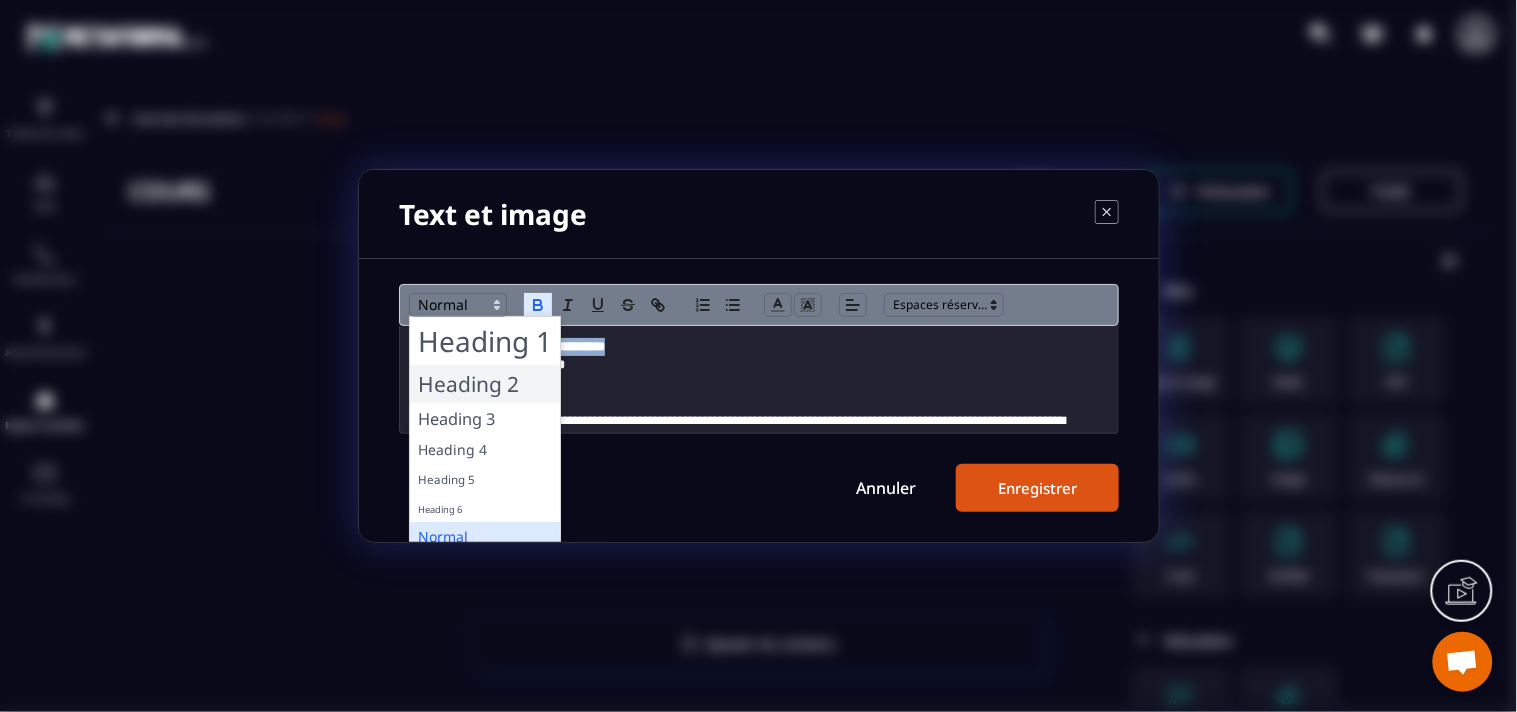 click at bounding box center (485, 384) 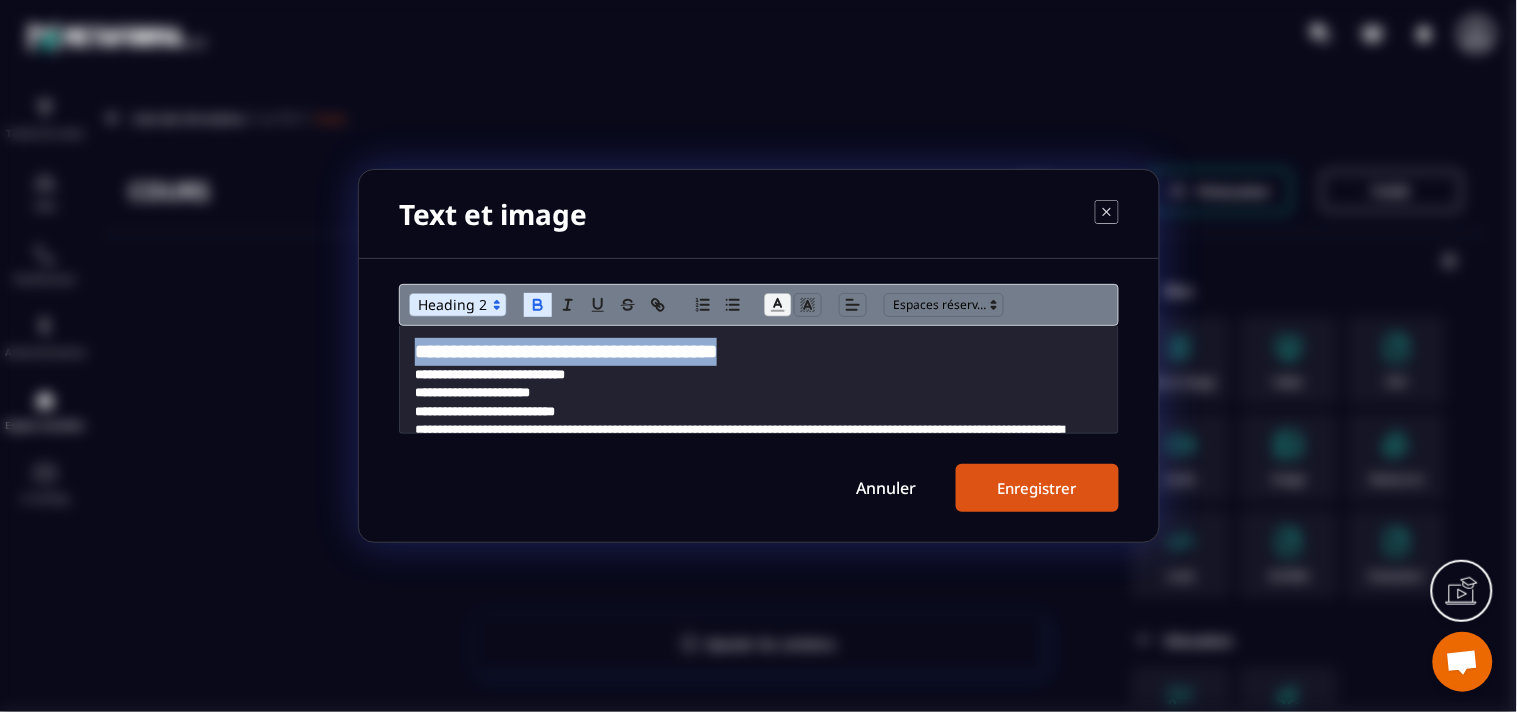 click 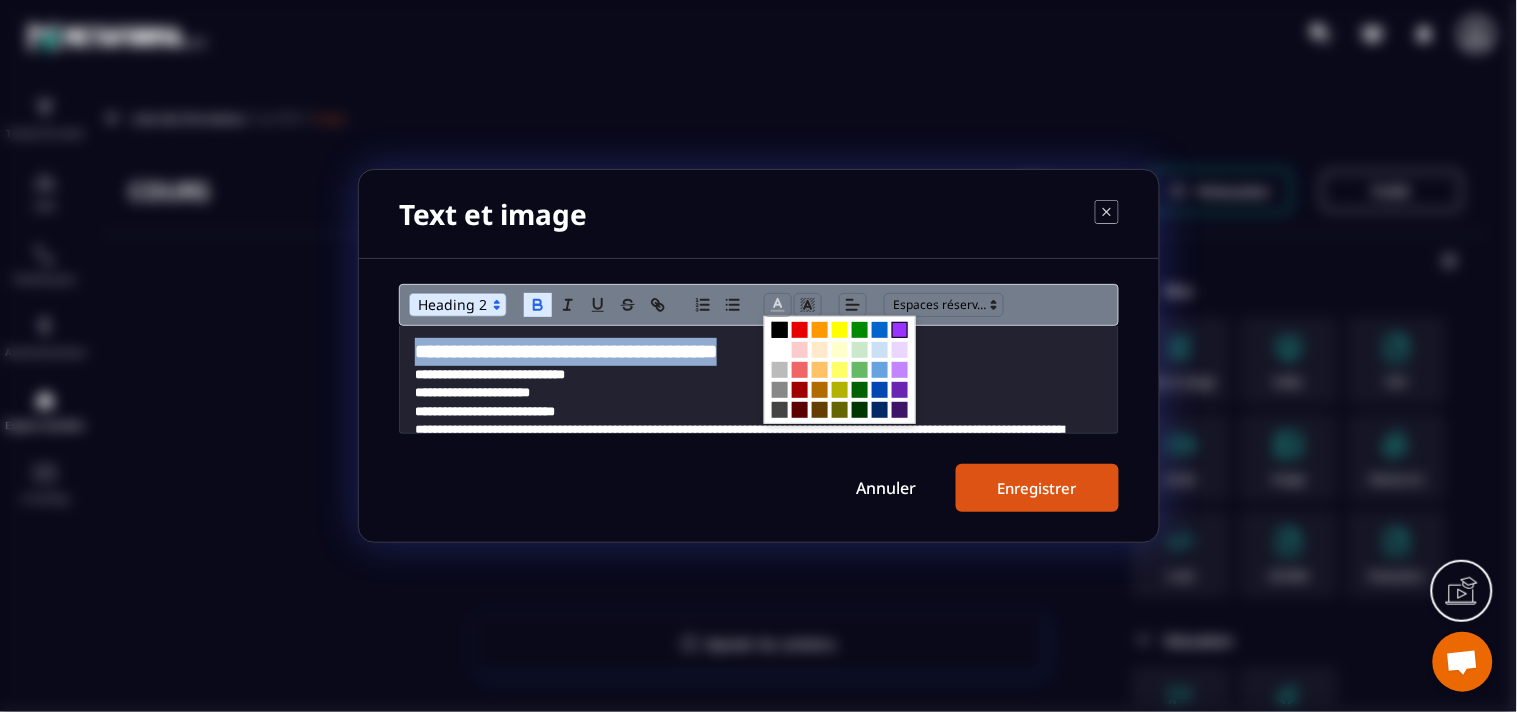 click at bounding box center (900, 330) 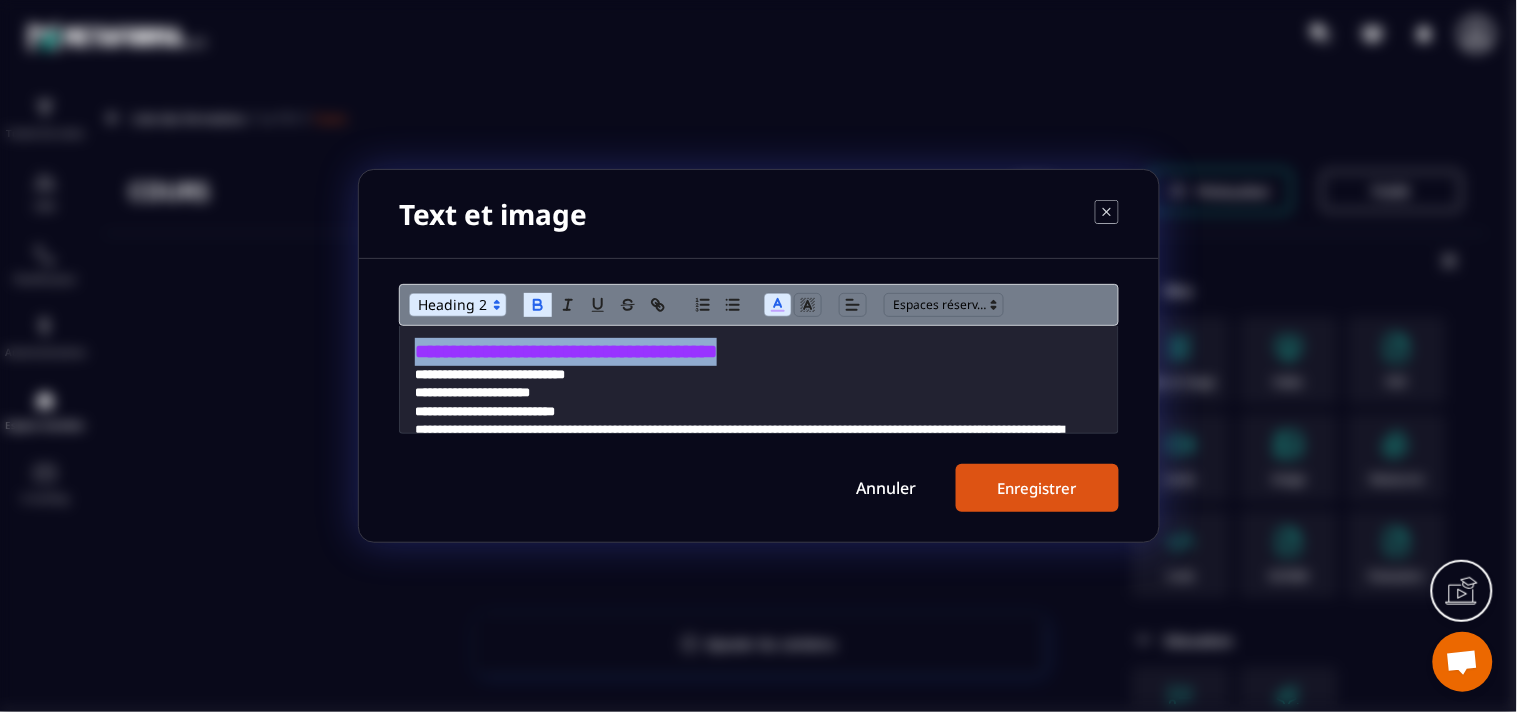 click on "**********" at bounding box center (759, 352) 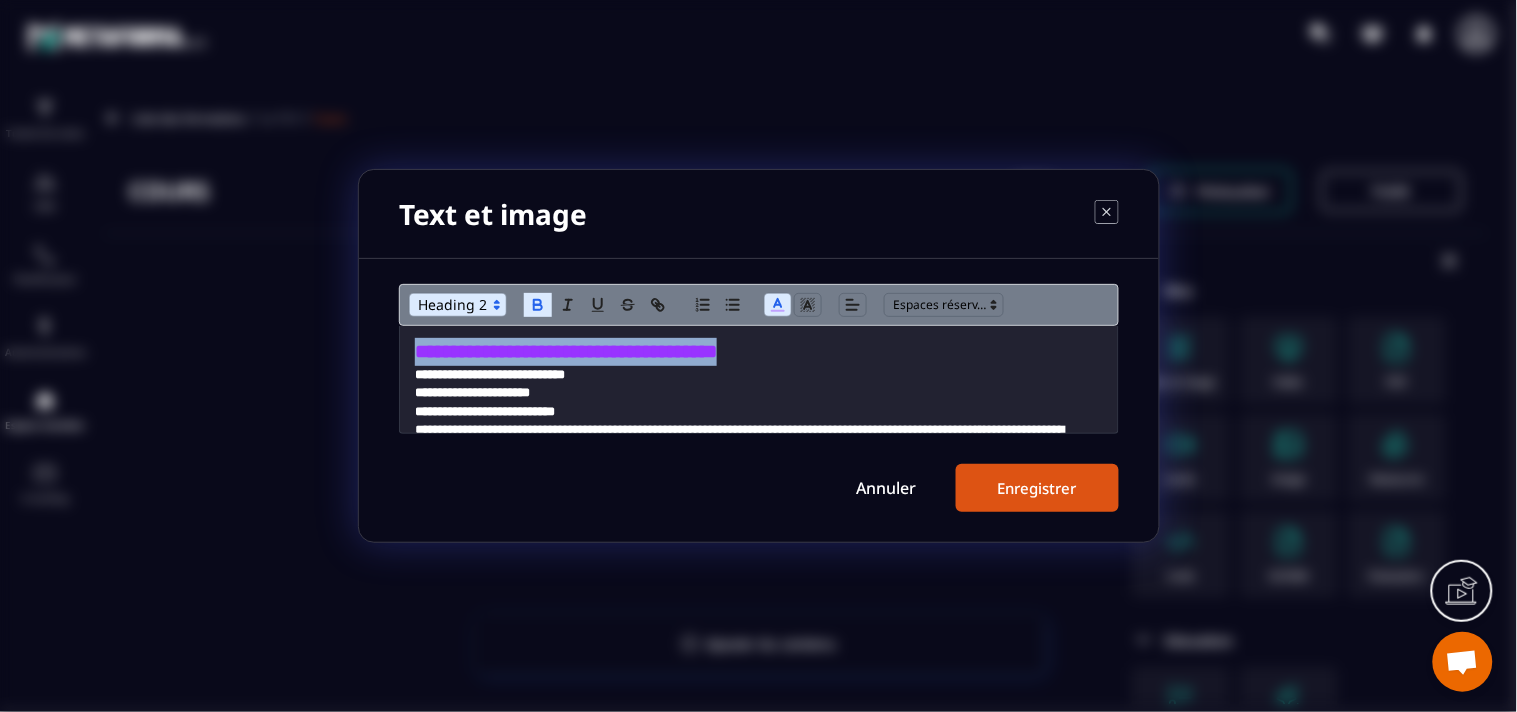 drag, startPoint x: 814, startPoint y: 351, endPoint x: 415, endPoint y: 355, distance: 399.02005 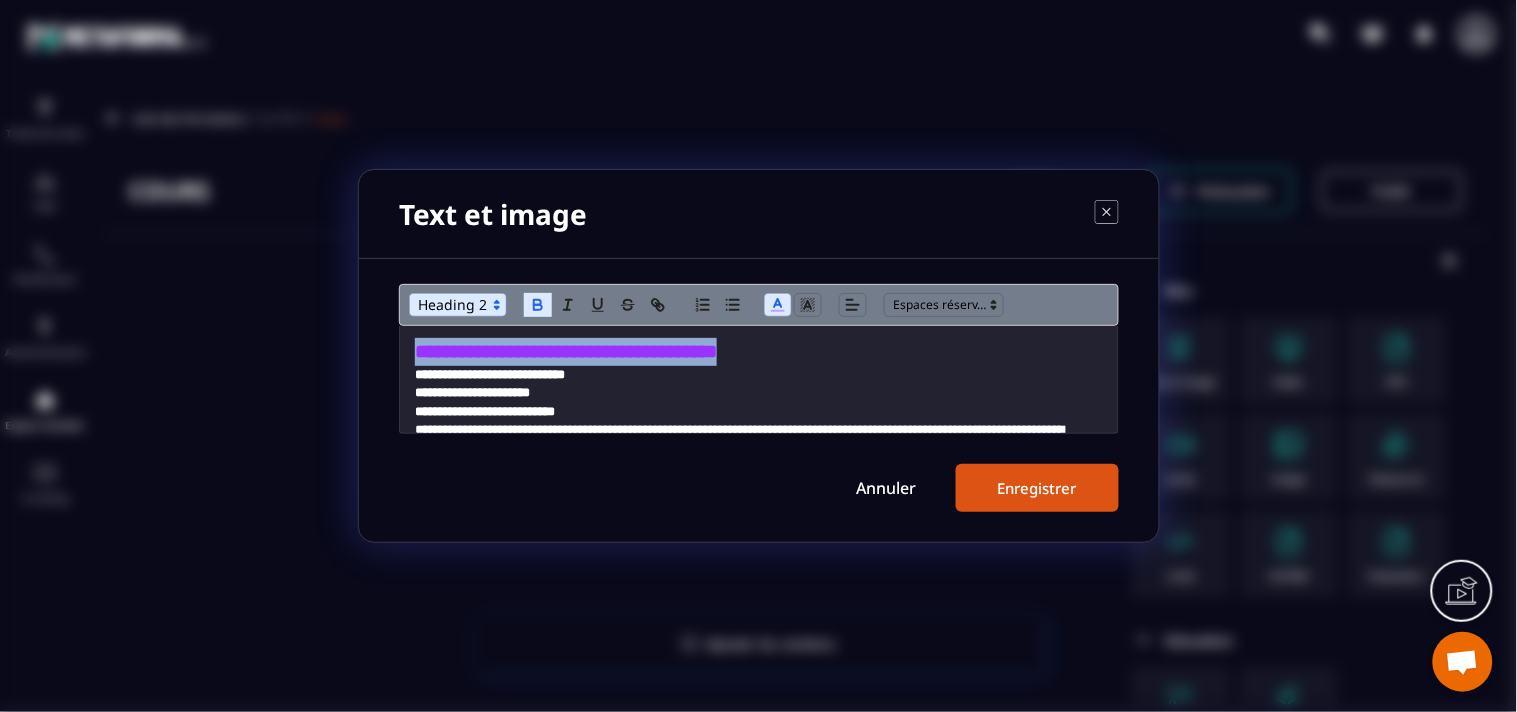 click at bounding box center (778, 305) 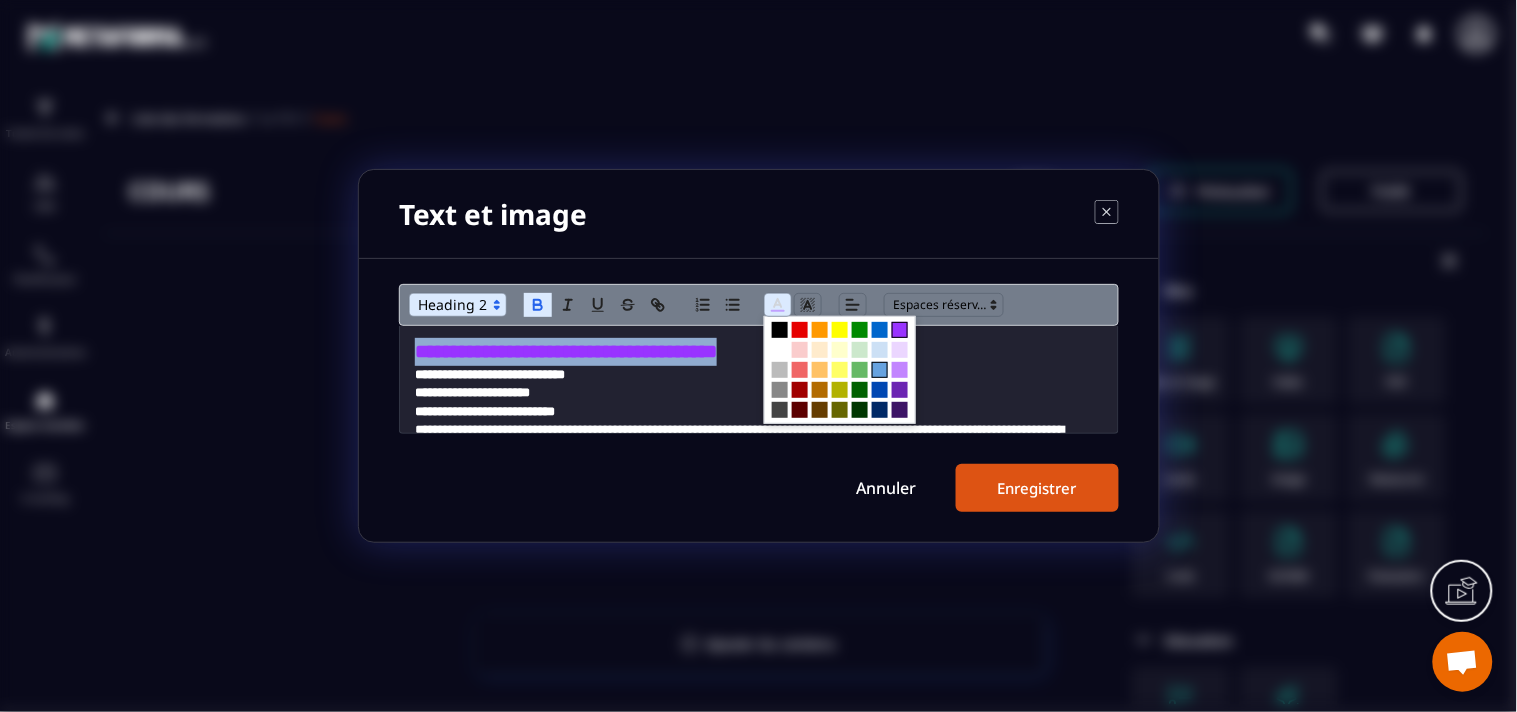 click at bounding box center (880, 370) 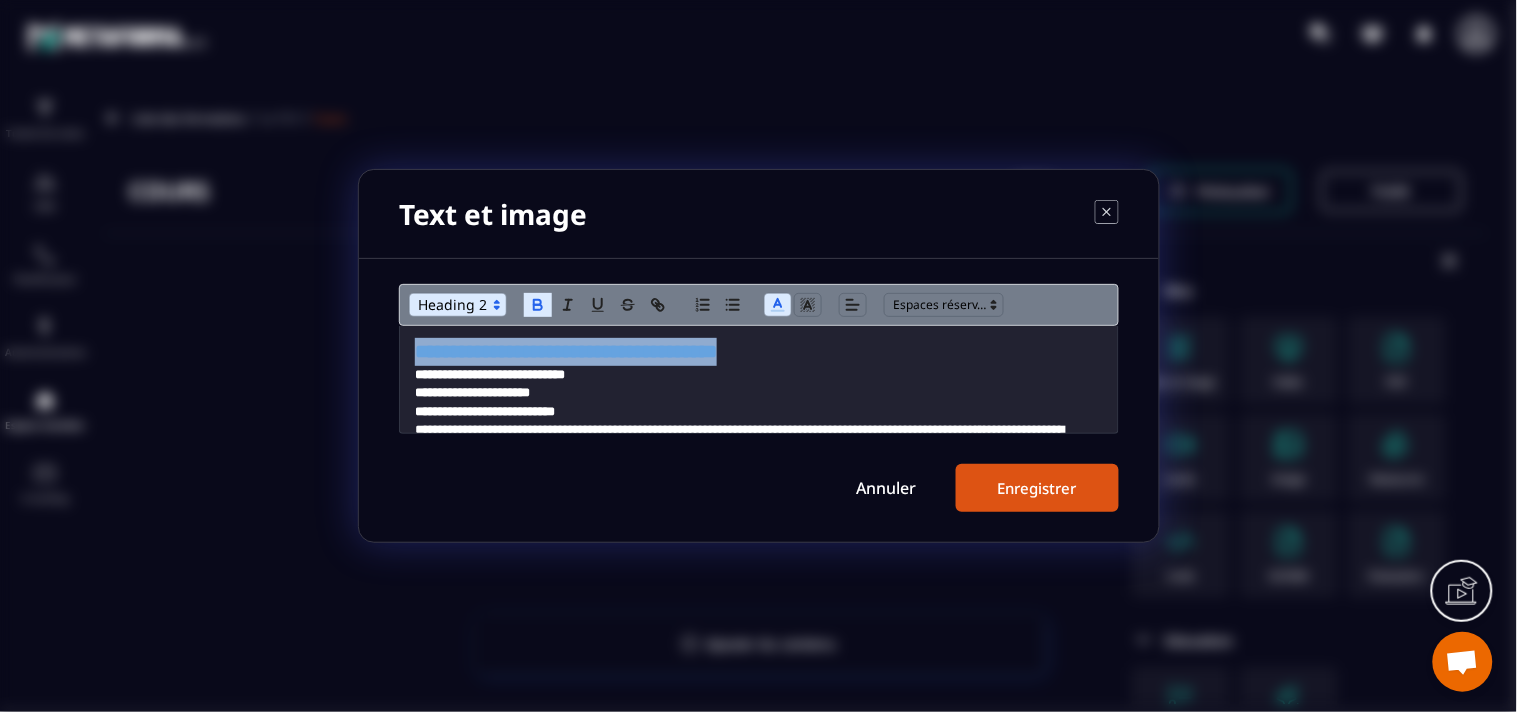 click on "**********" at bounding box center [759, 352] 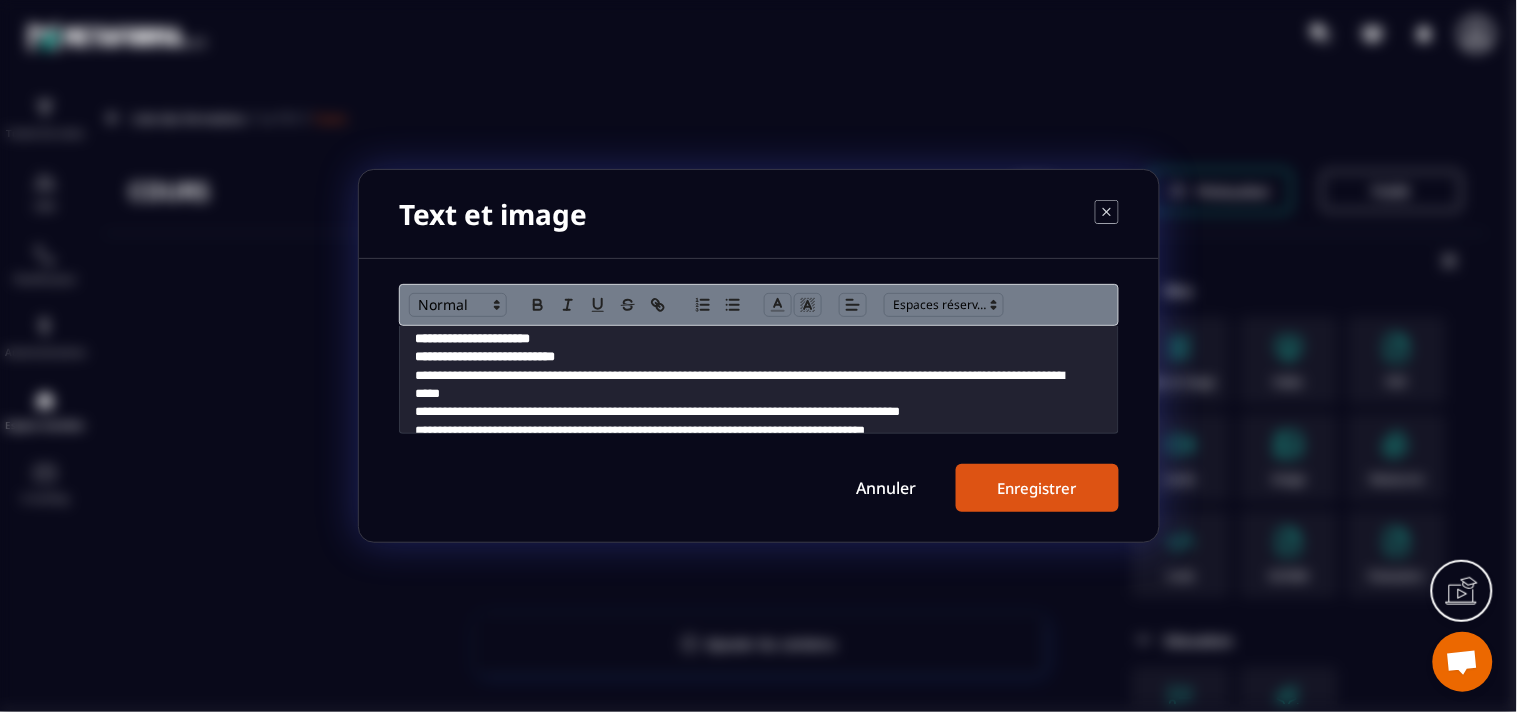 scroll, scrollTop: 111, scrollLeft: 0, axis: vertical 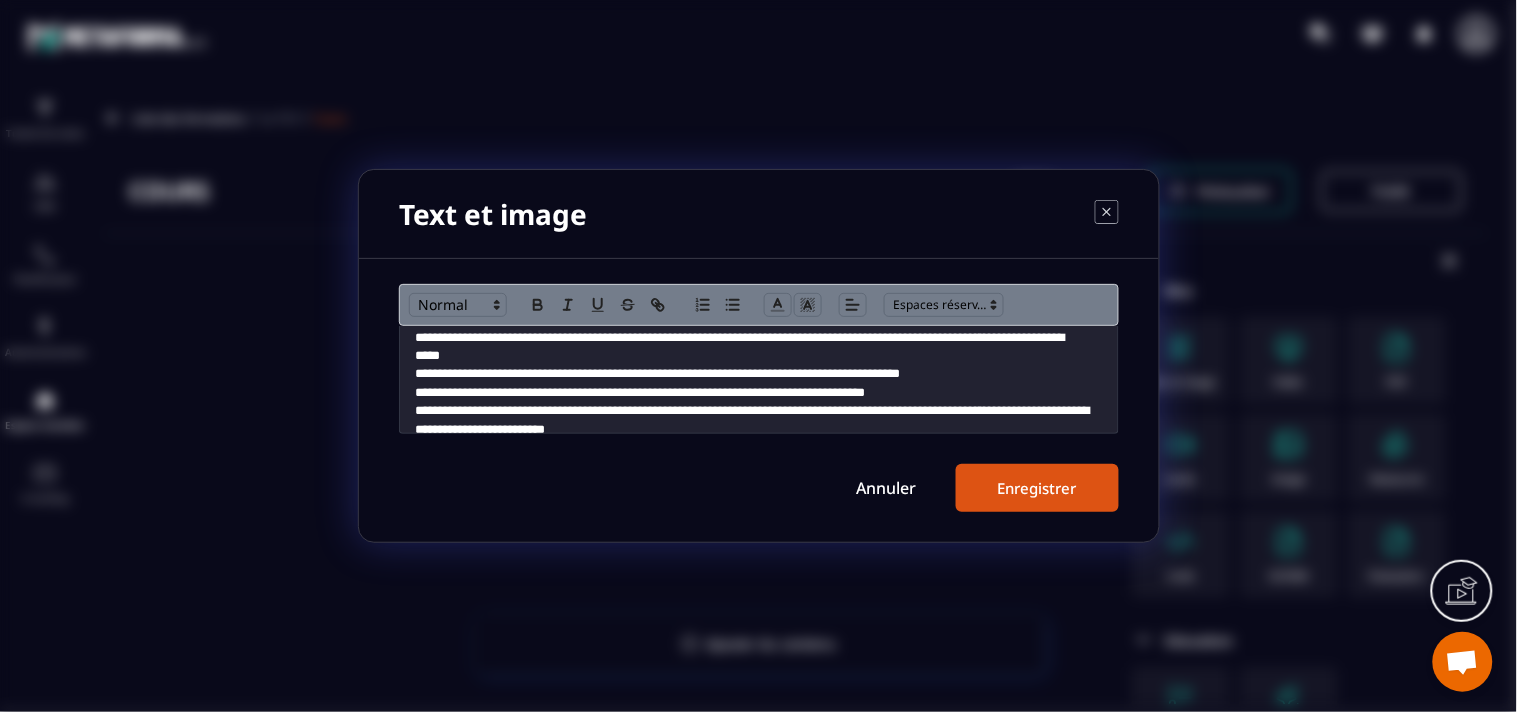 click on "Enregistrer" at bounding box center (1037, 488) 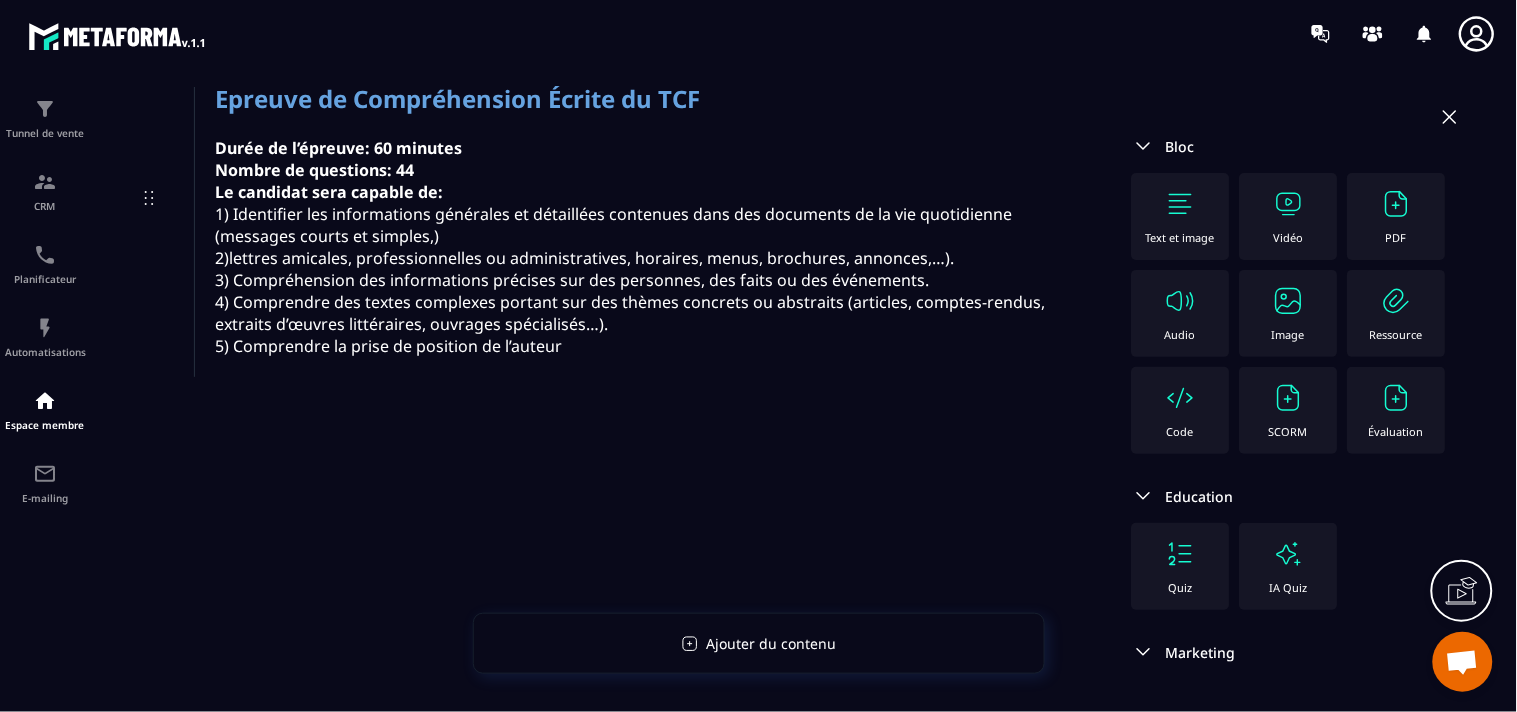 scroll, scrollTop: 284, scrollLeft: 0, axis: vertical 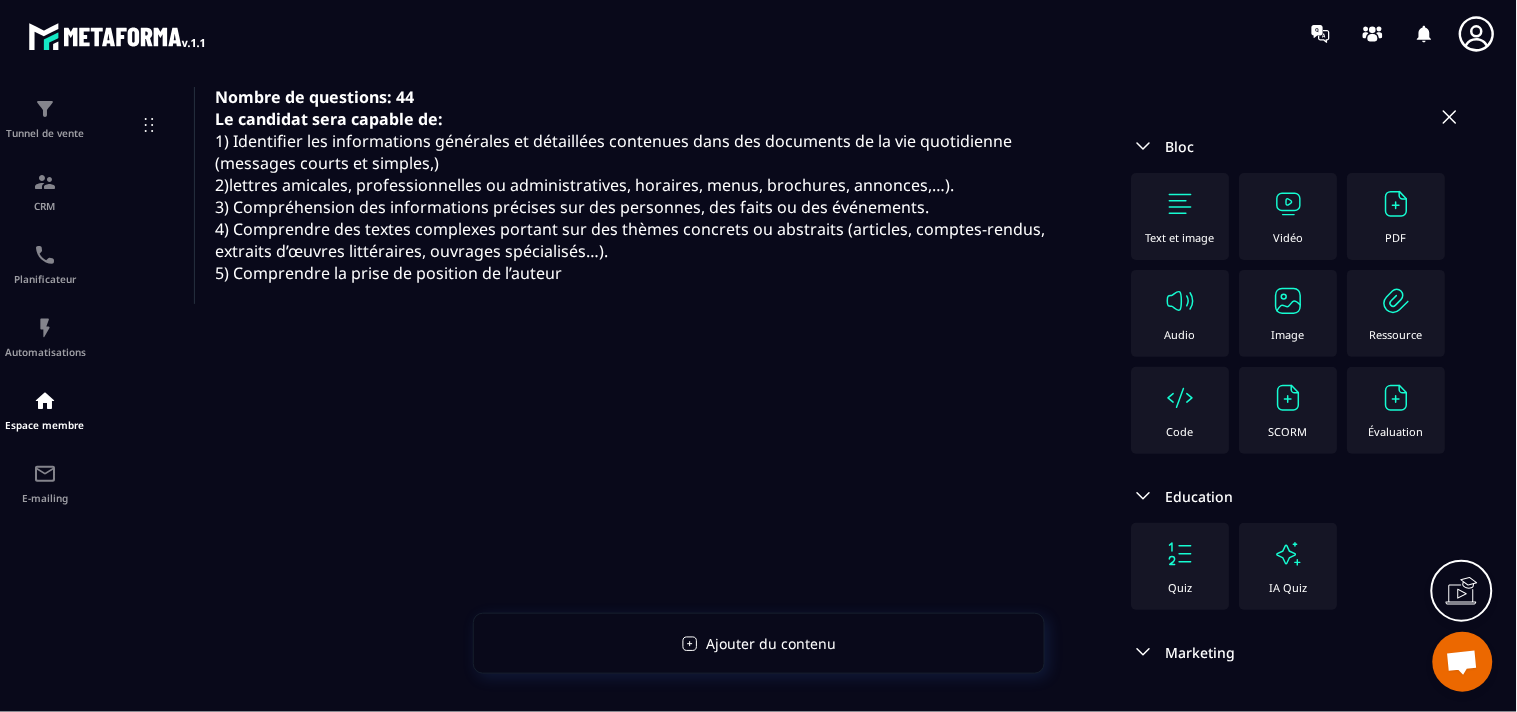 click at bounding box center [1181, 204] 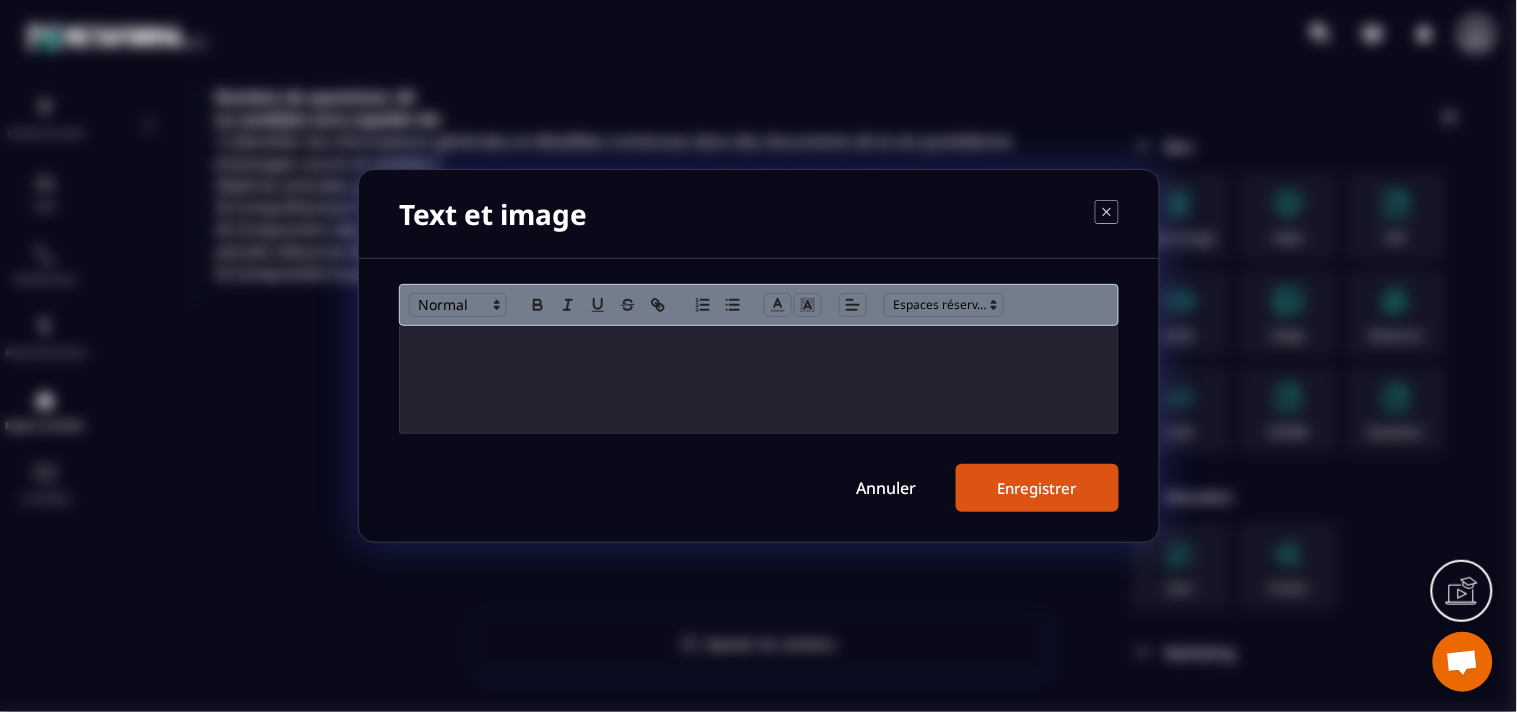 click at bounding box center (759, 379) 